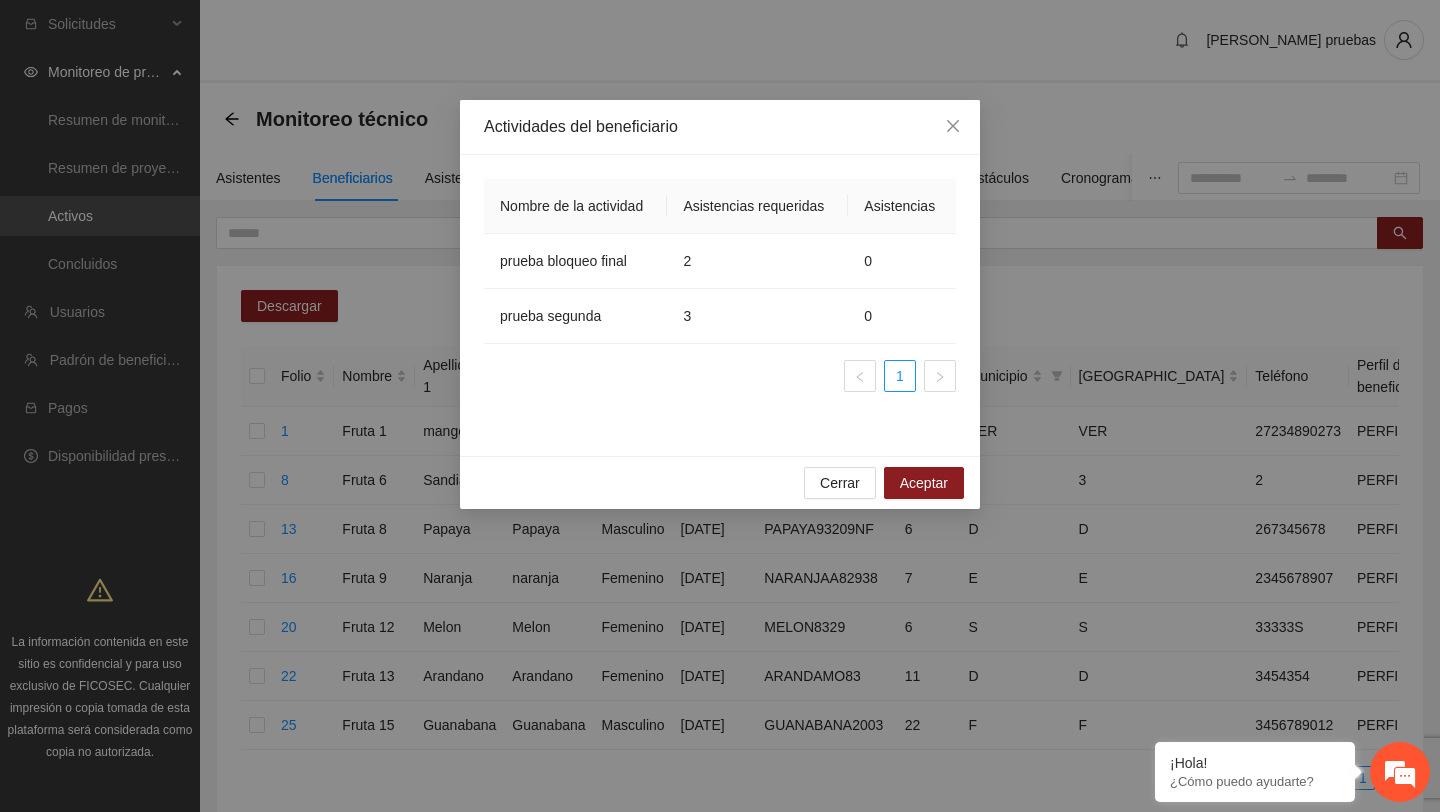 scroll, scrollTop: 0, scrollLeft: 0, axis: both 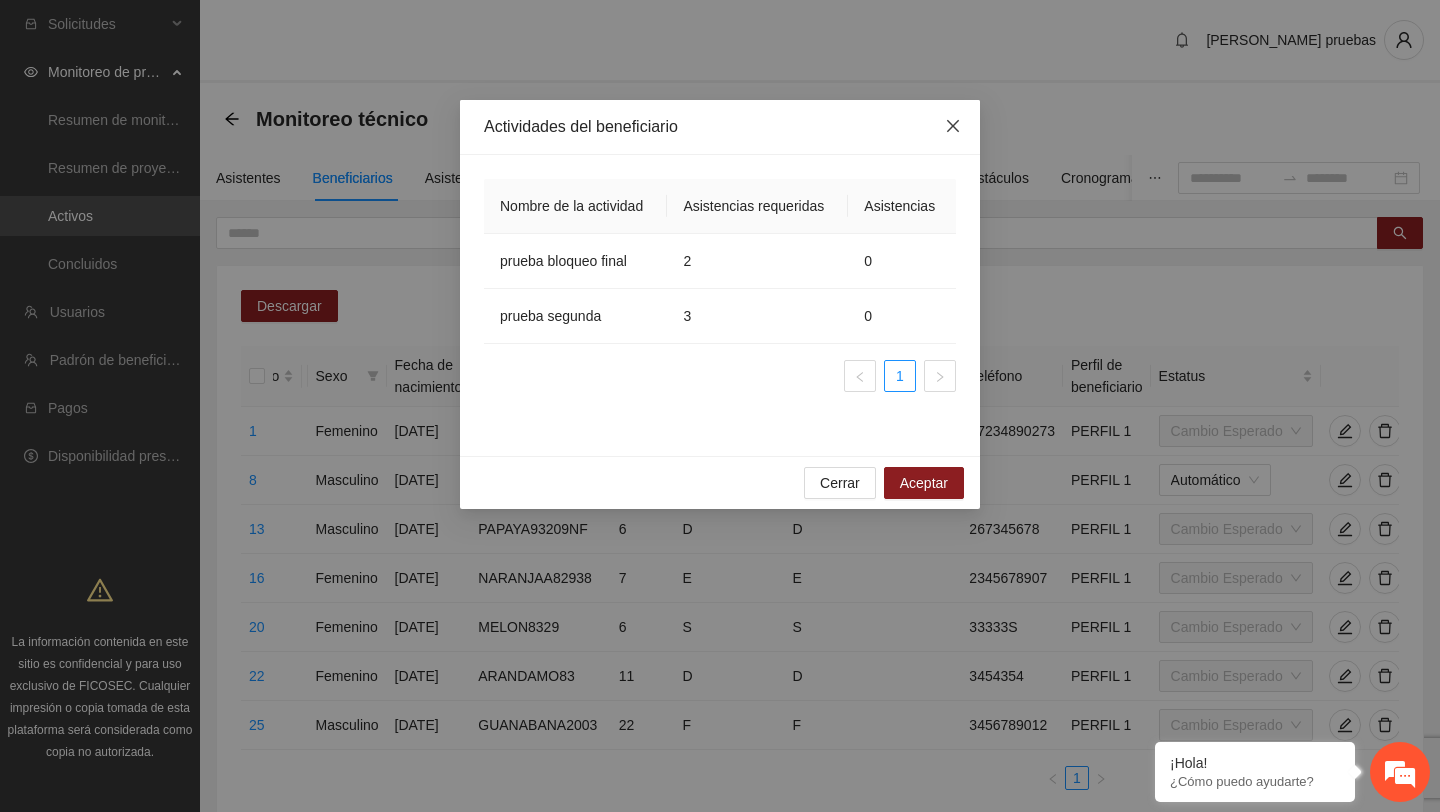 click at bounding box center [953, 127] 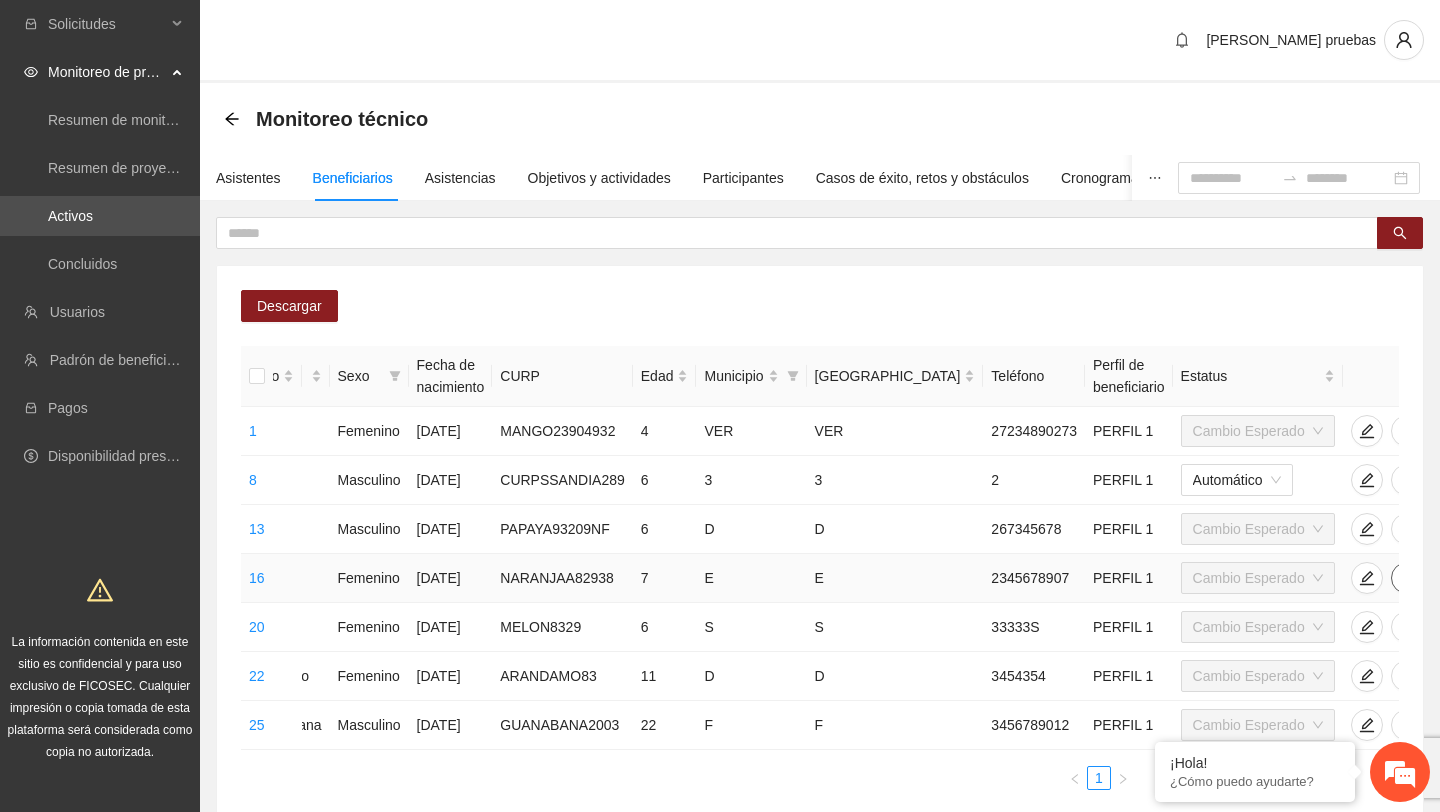 scroll, scrollTop: 0, scrollLeft: 286, axis: horizontal 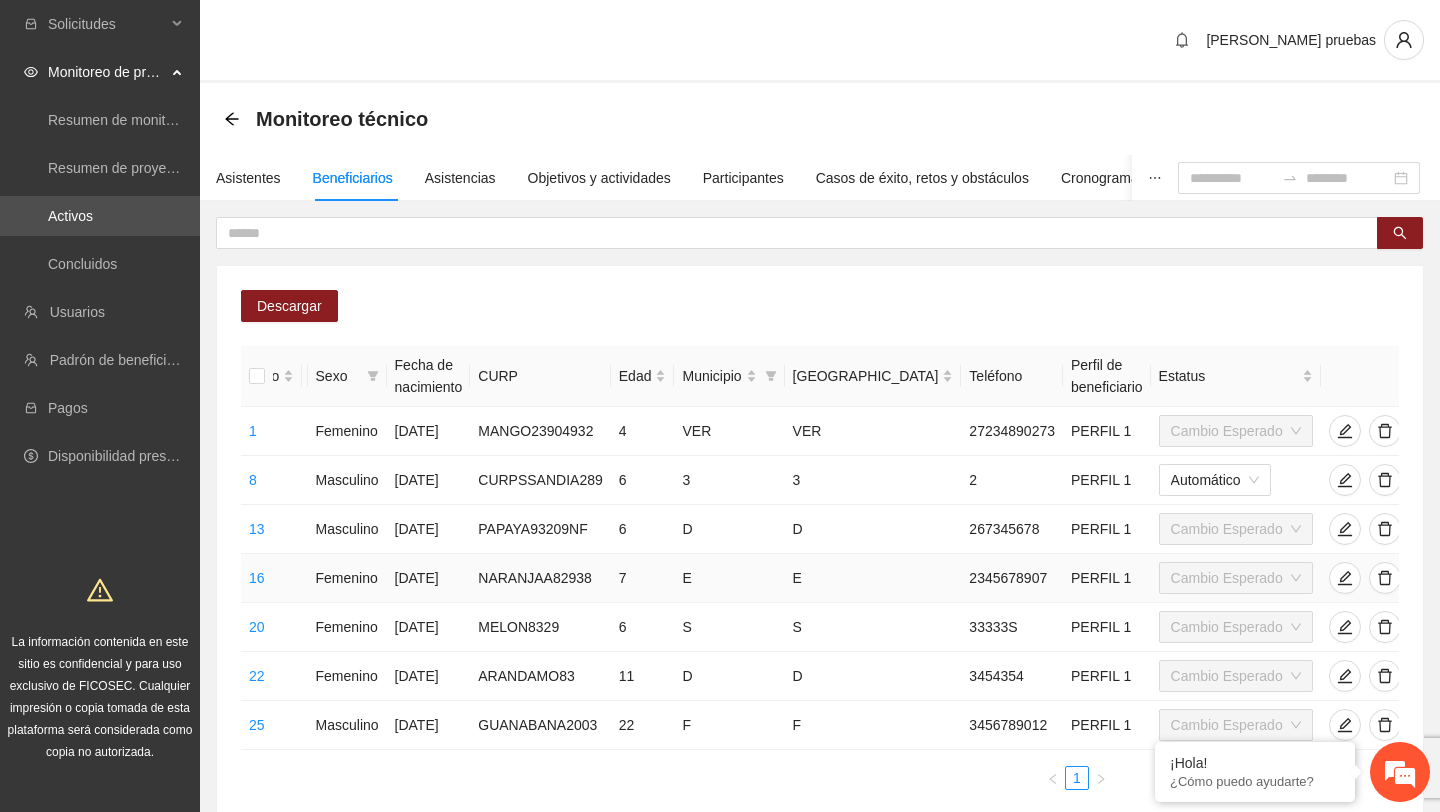 click at bounding box center [1433, 578] 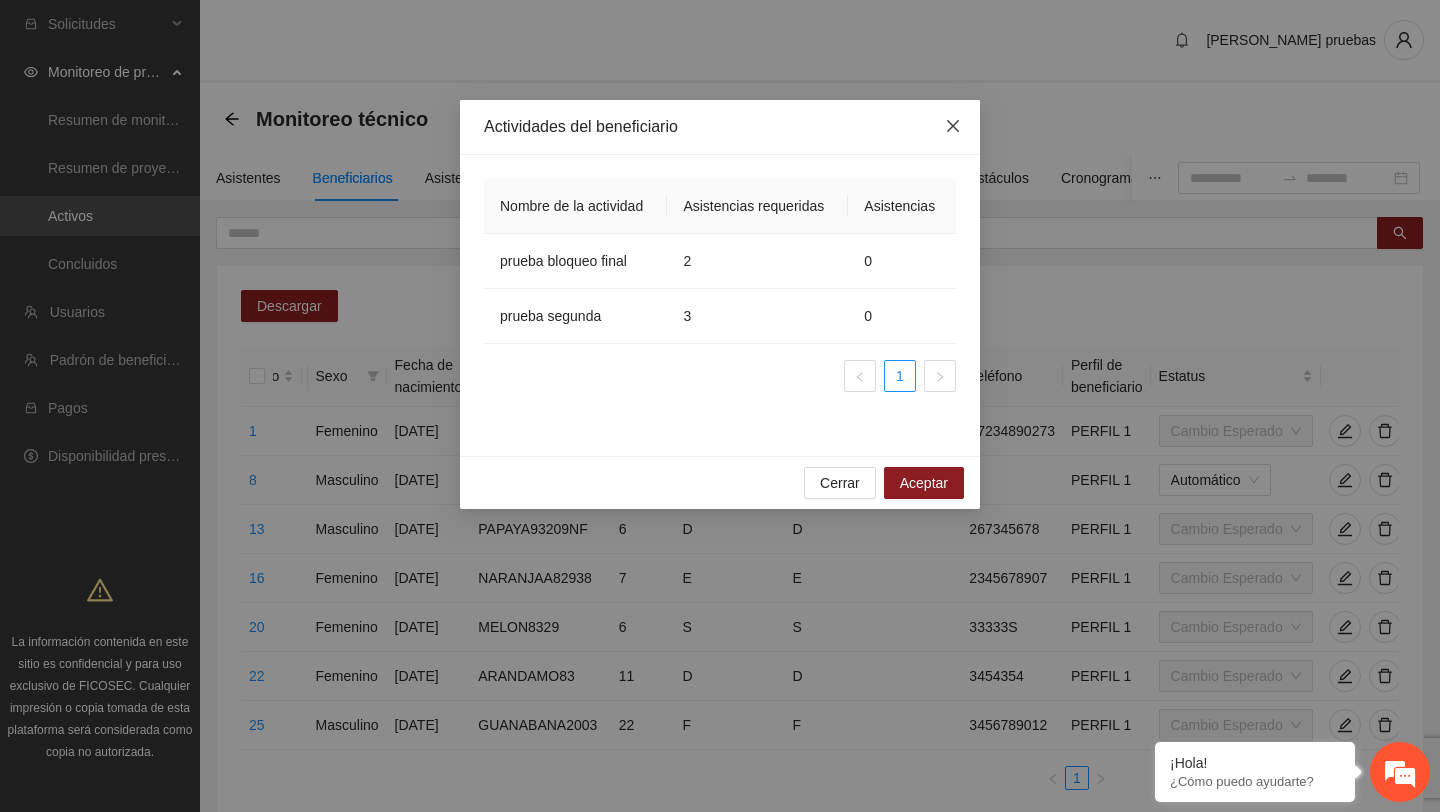 click at bounding box center [953, 127] 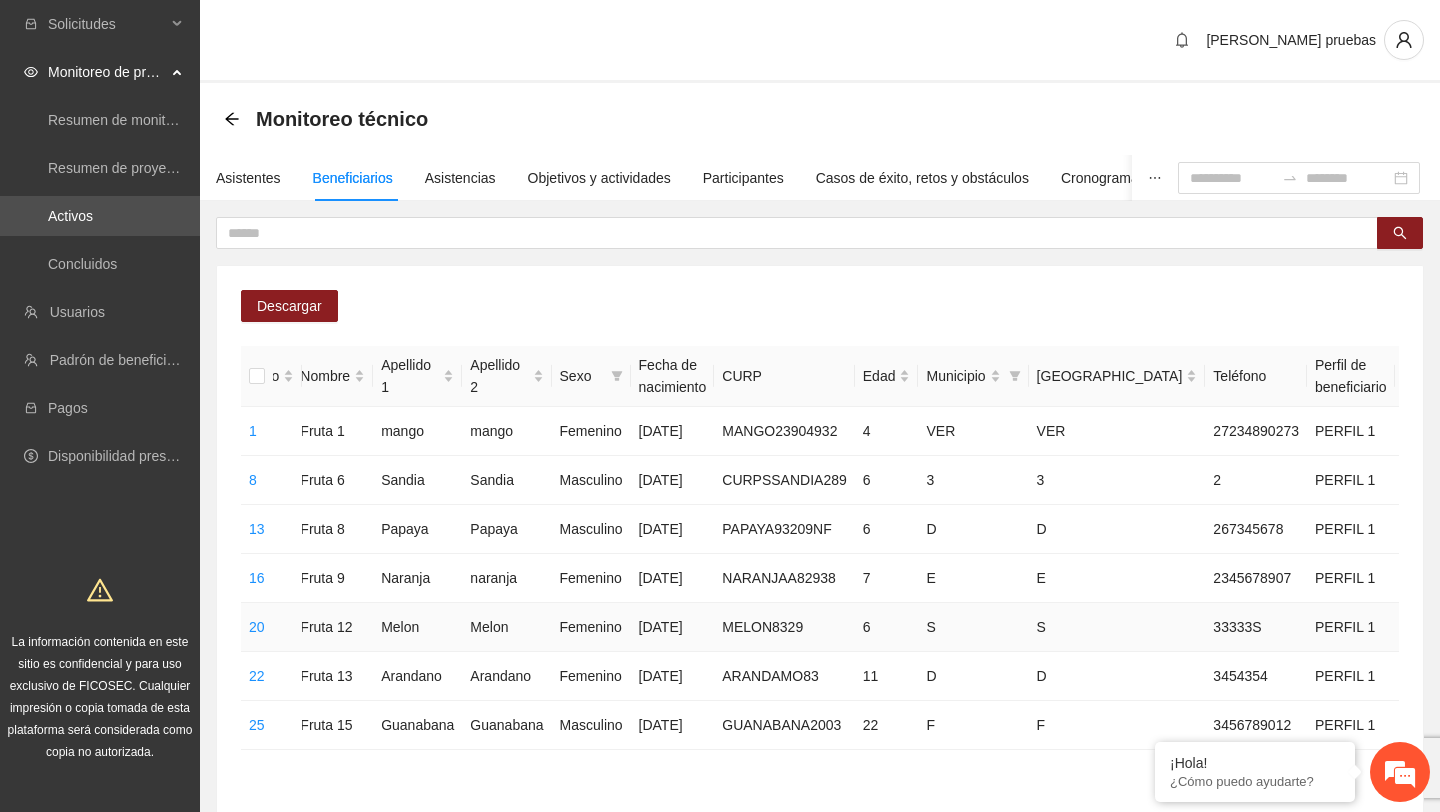 scroll, scrollTop: 0, scrollLeft: 0, axis: both 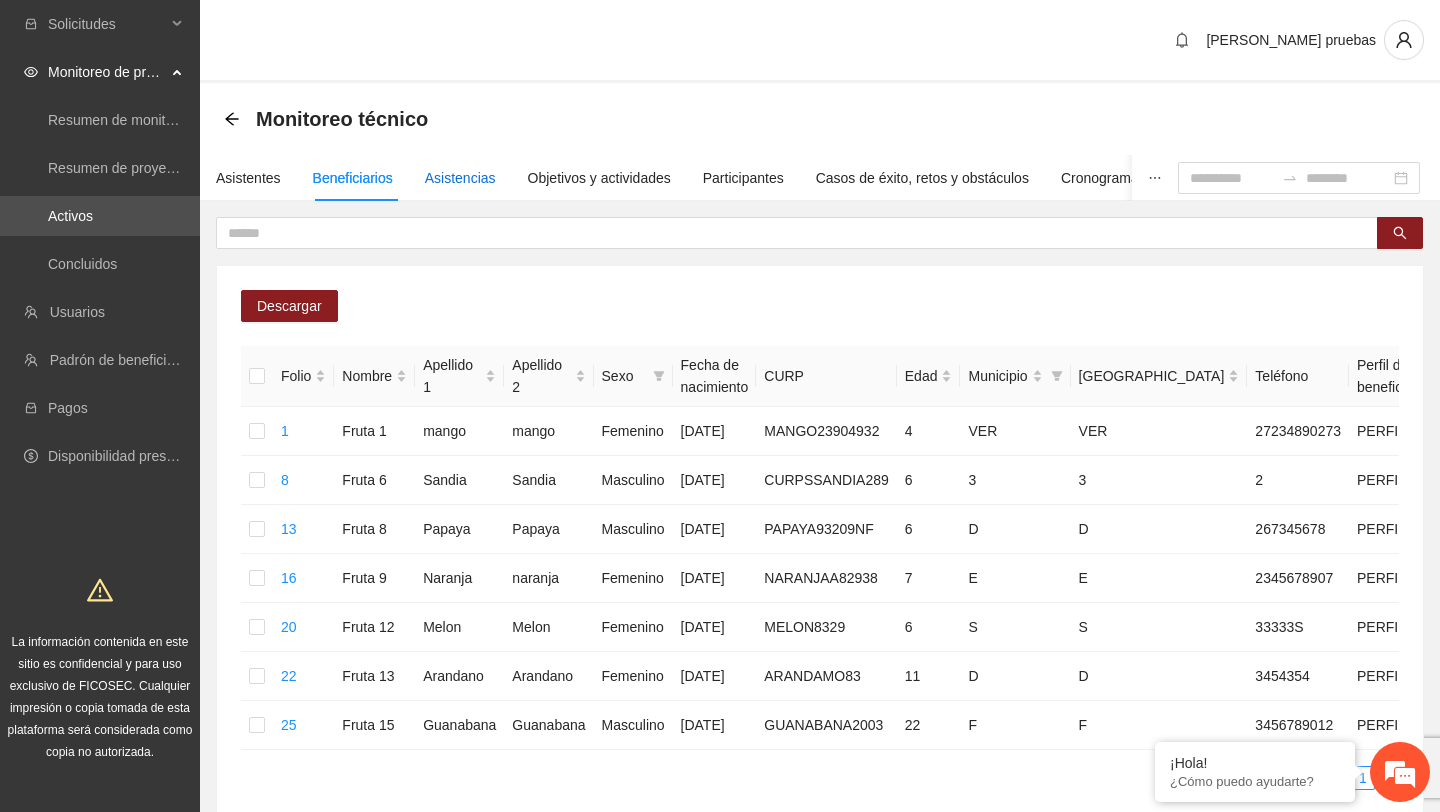 click on "Asistencias" at bounding box center [460, 178] 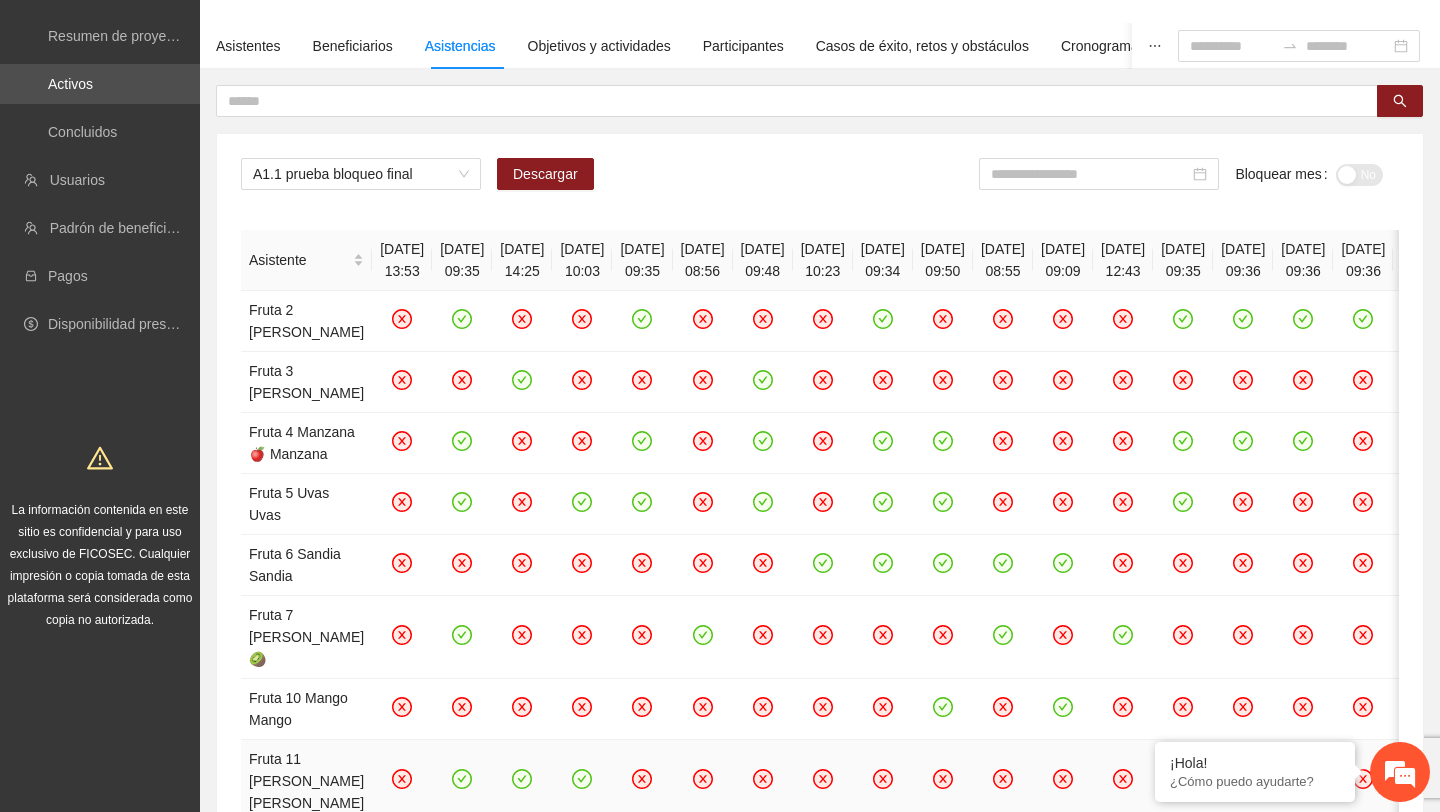 scroll, scrollTop: 38, scrollLeft: 0, axis: vertical 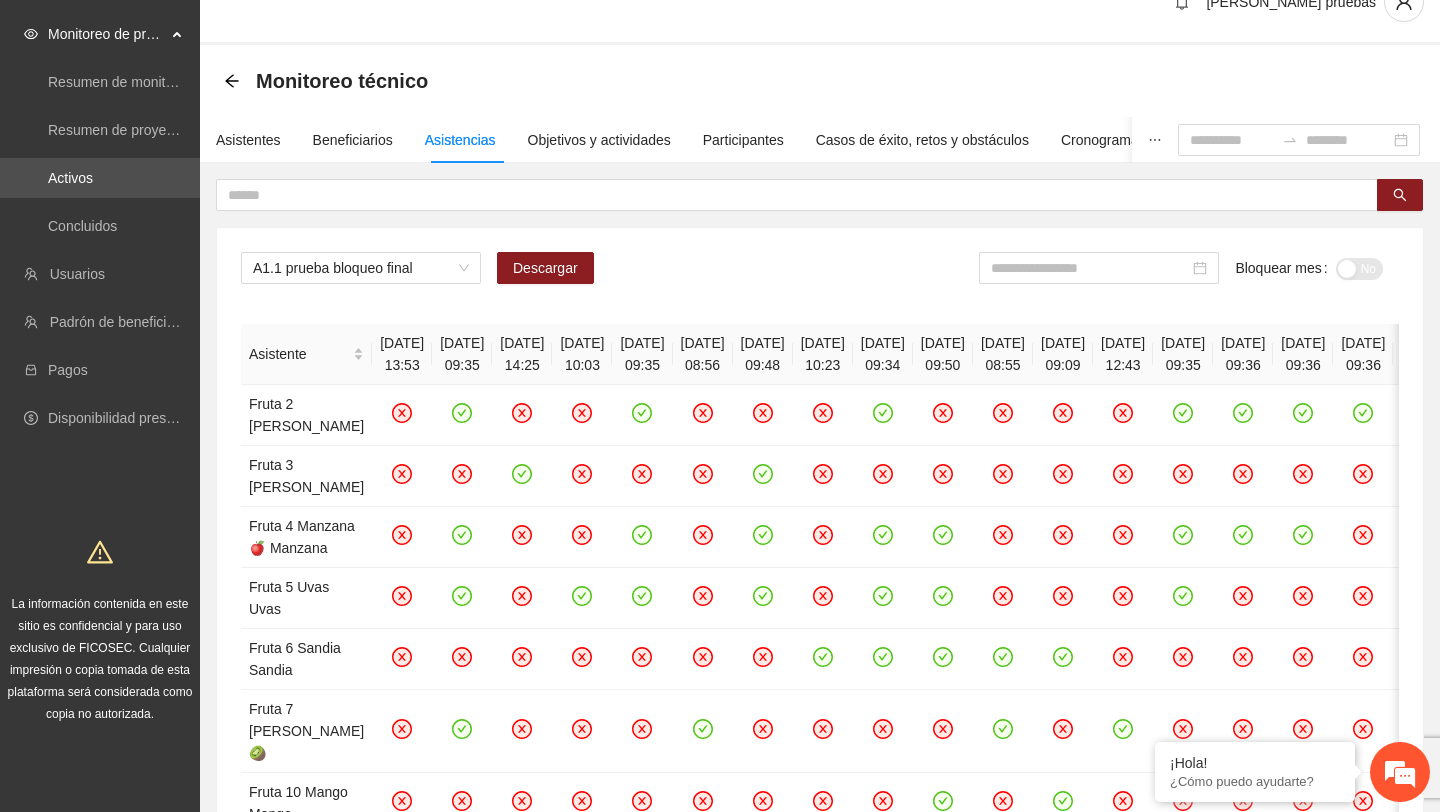 click on "Asistentes Beneficiarios Asistencias Objetivos y actividades Participantes Casos de éxito, retos y obstáculos Cronograma Visita de campo y entregables" at bounding box center [779, 140] 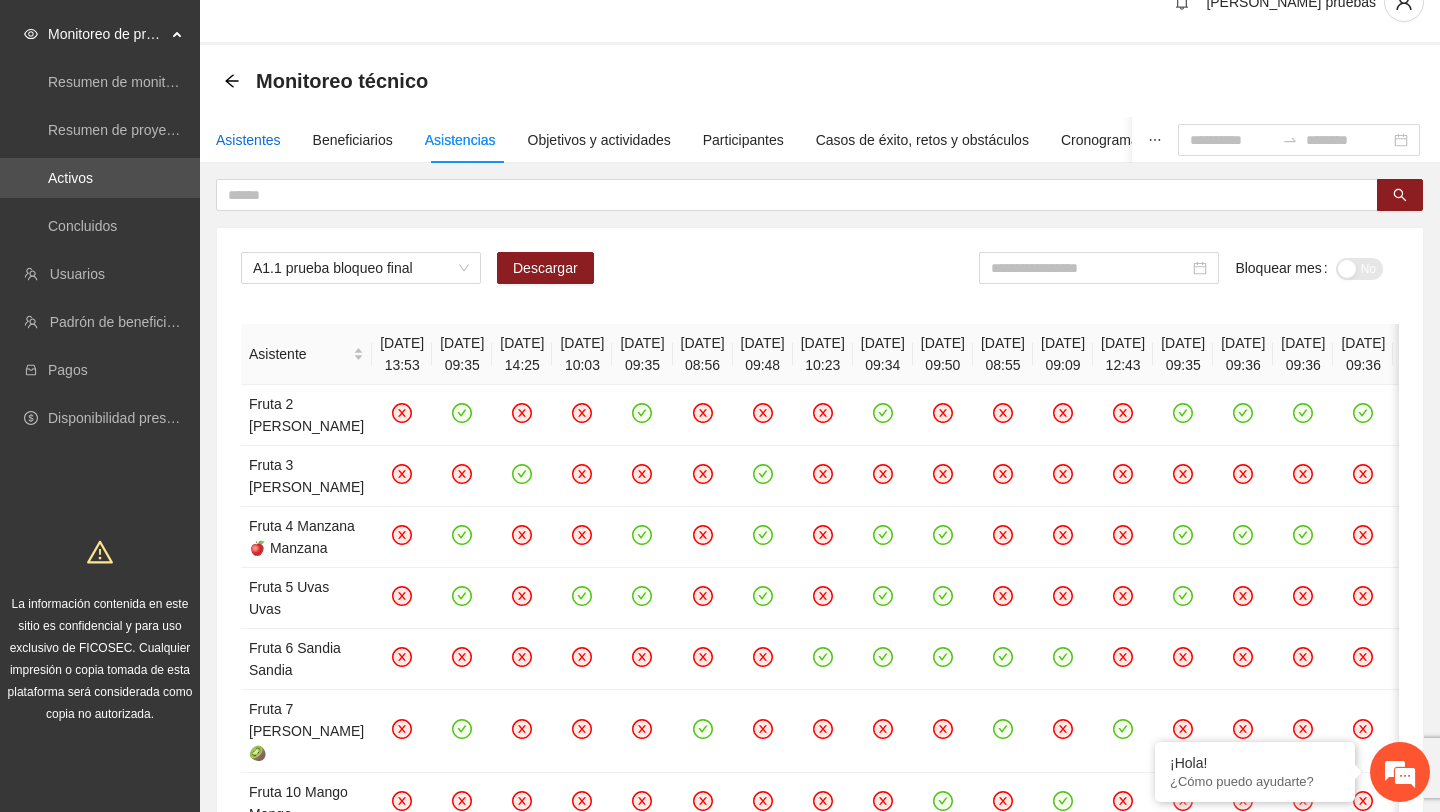 click on "Asistentes" at bounding box center [248, 140] 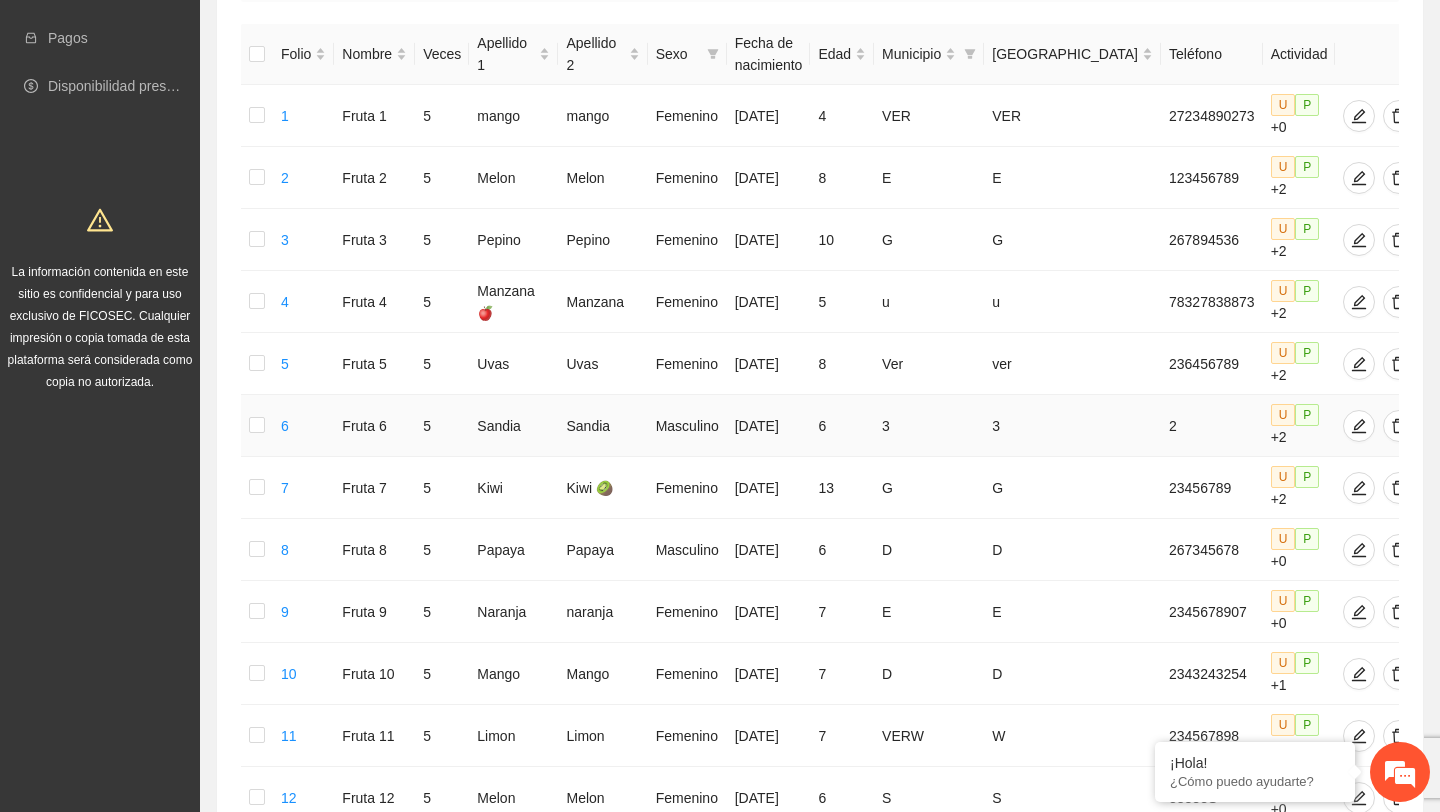 scroll, scrollTop: 377, scrollLeft: 0, axis: vertical 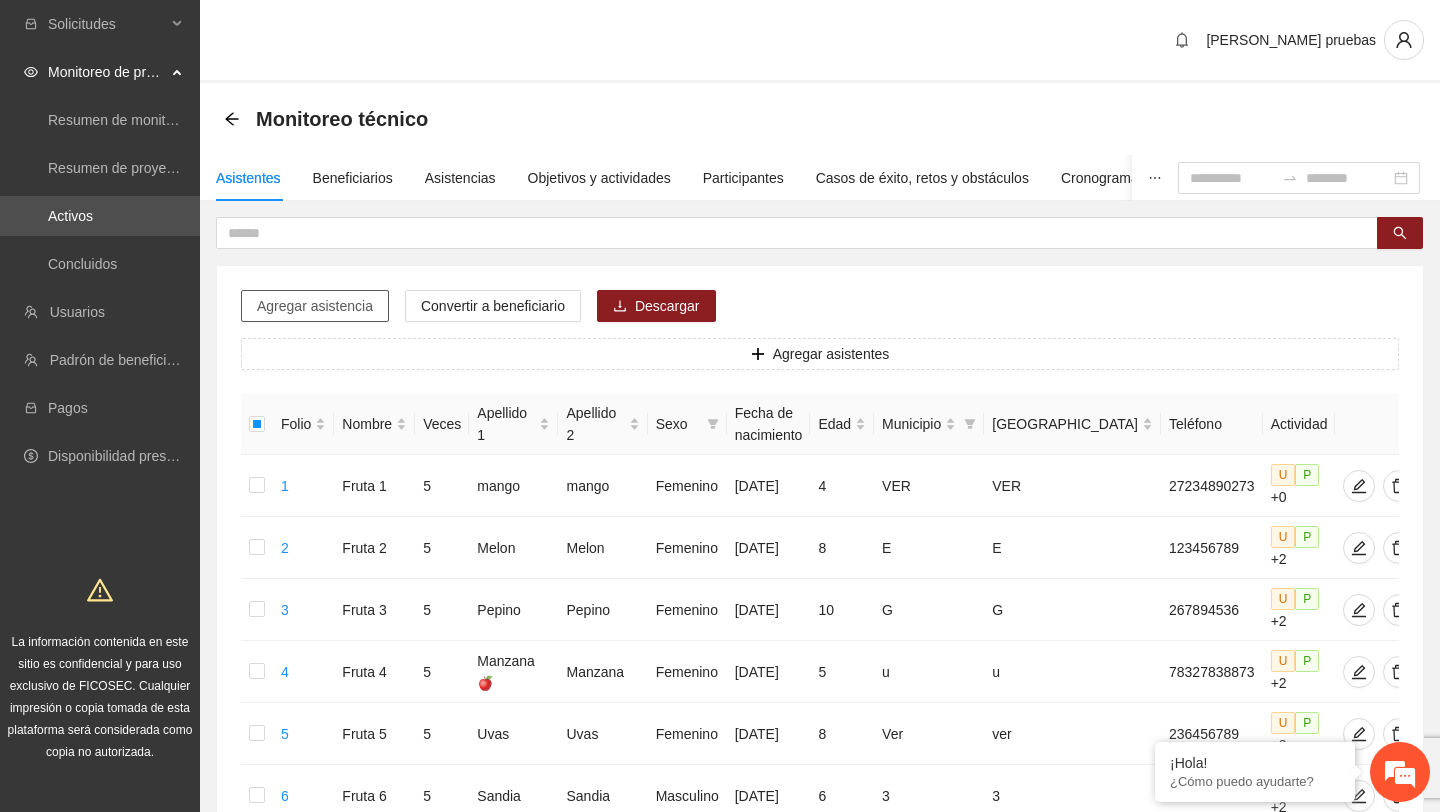 click on "Agregar asistencia" at bounding box center [315, 306] 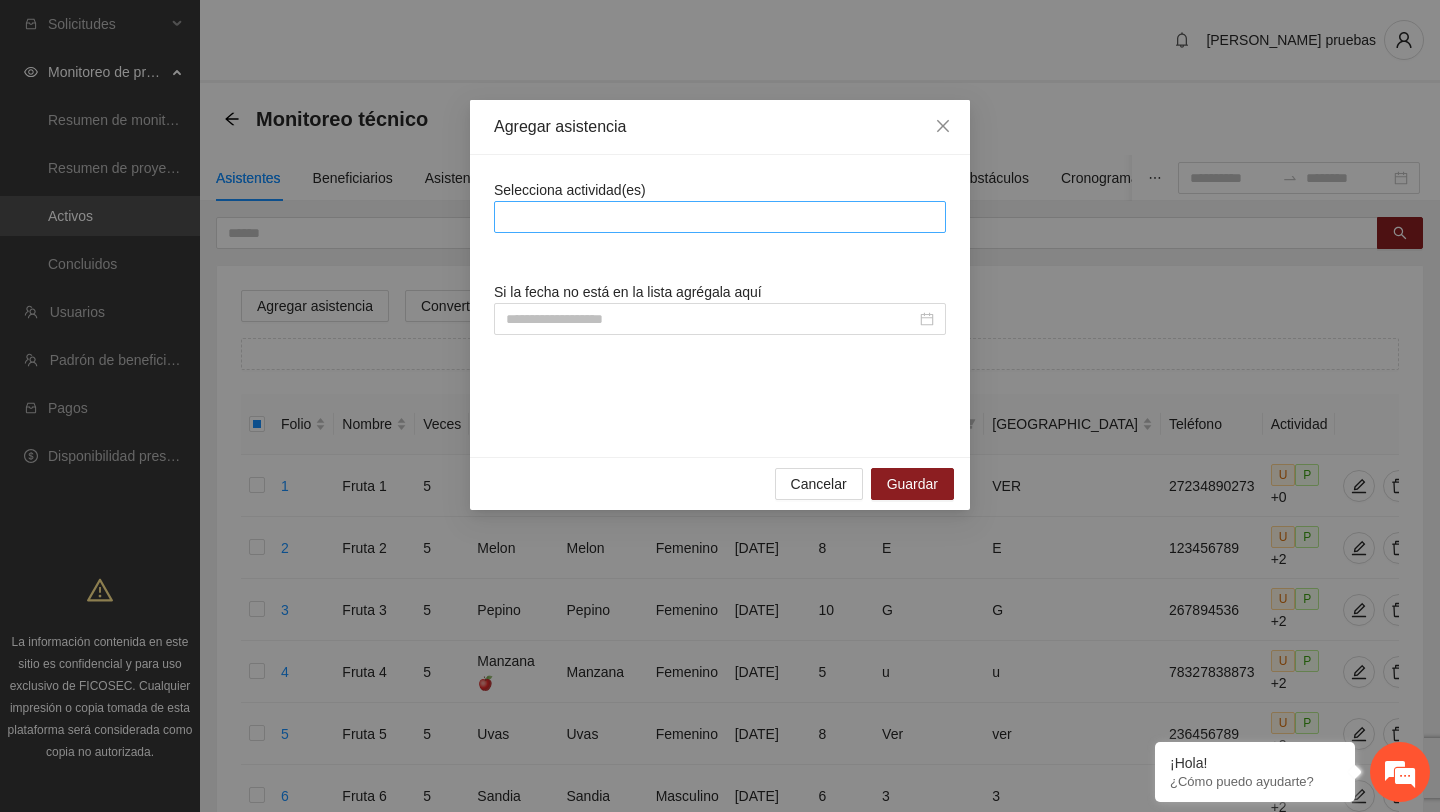 click at bounding box center (720, 217) 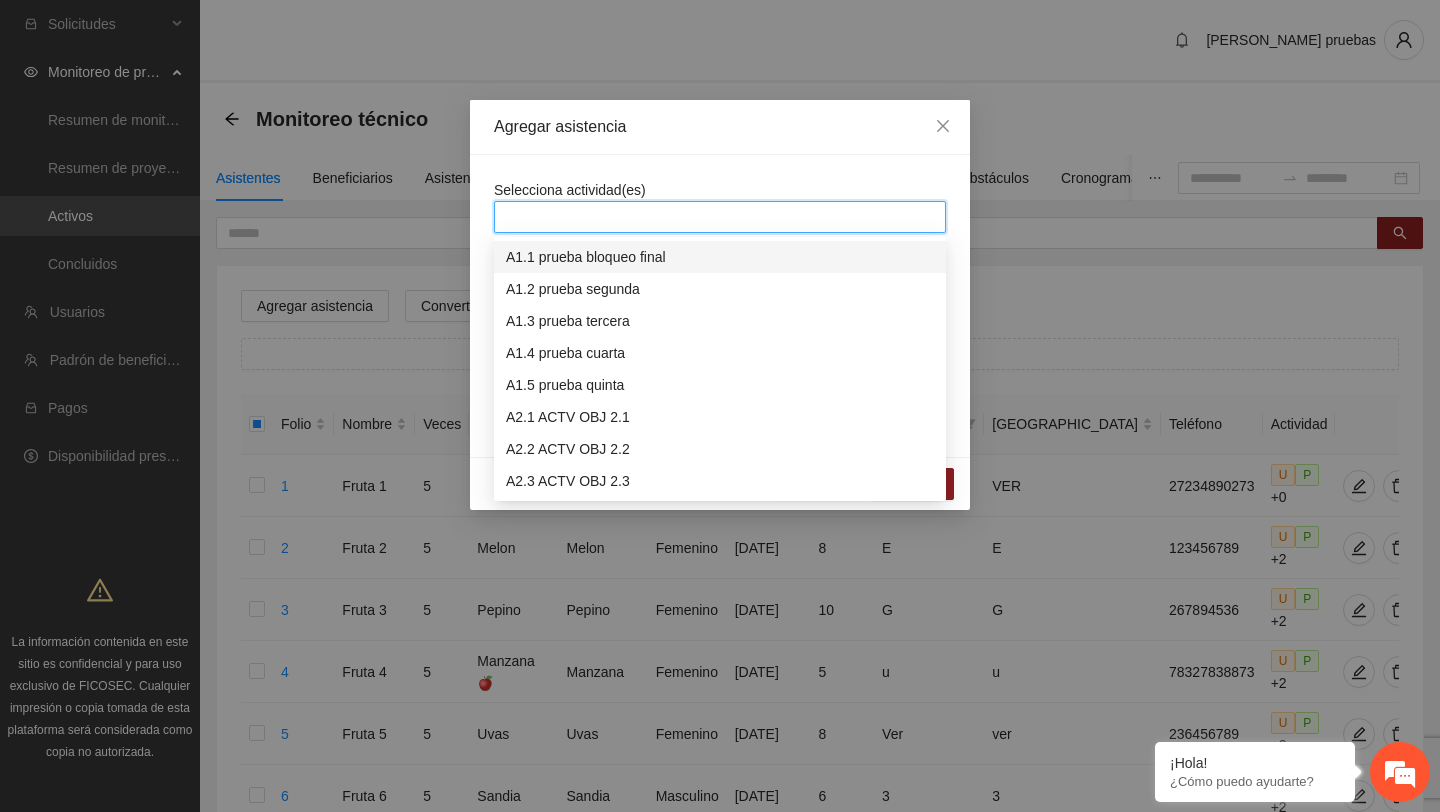 click on "A1.1 prueba bloqueo final" at bounding box center (720, 257) 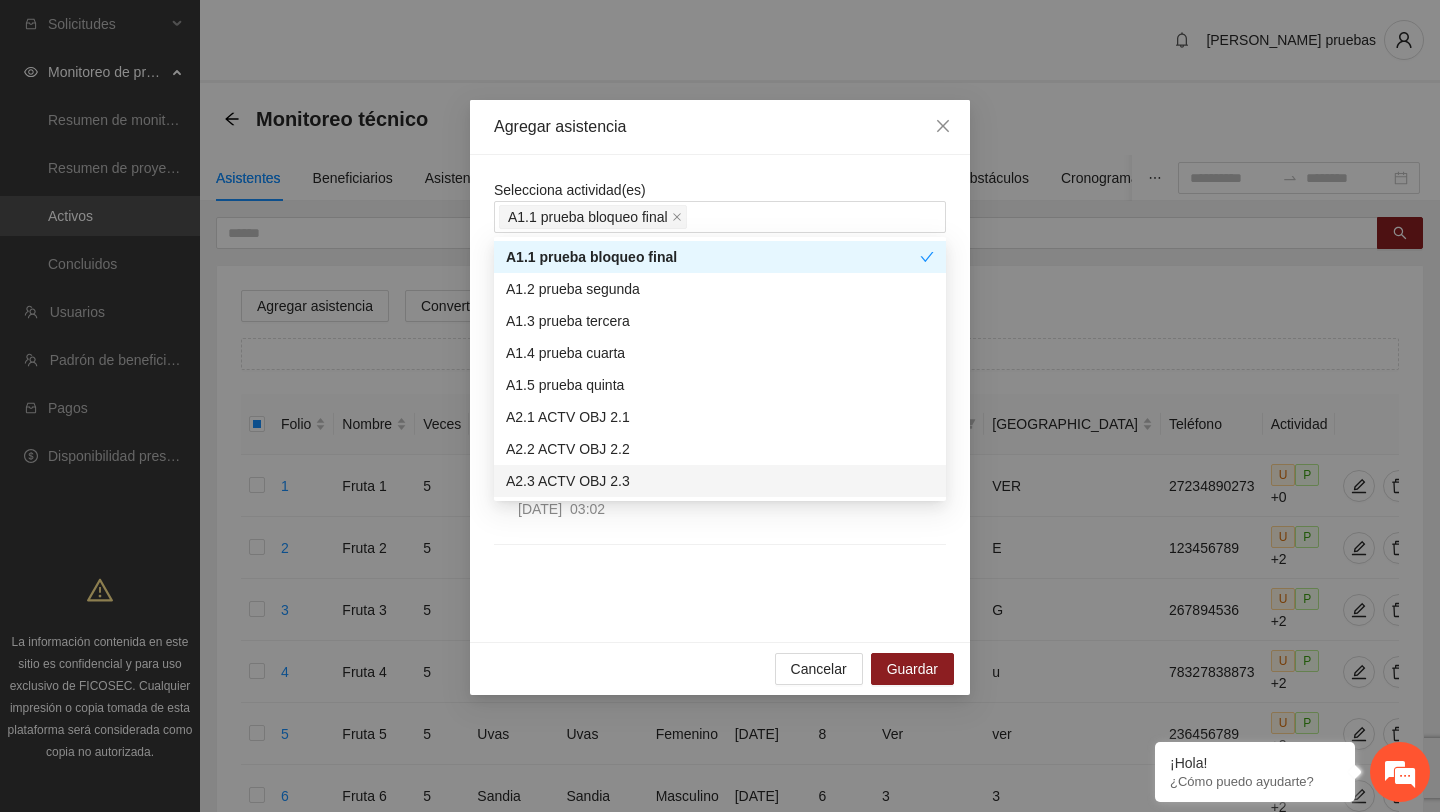 click on "prueba bloqueo final [DATE] 03:02" at bounding box center [720, 522] 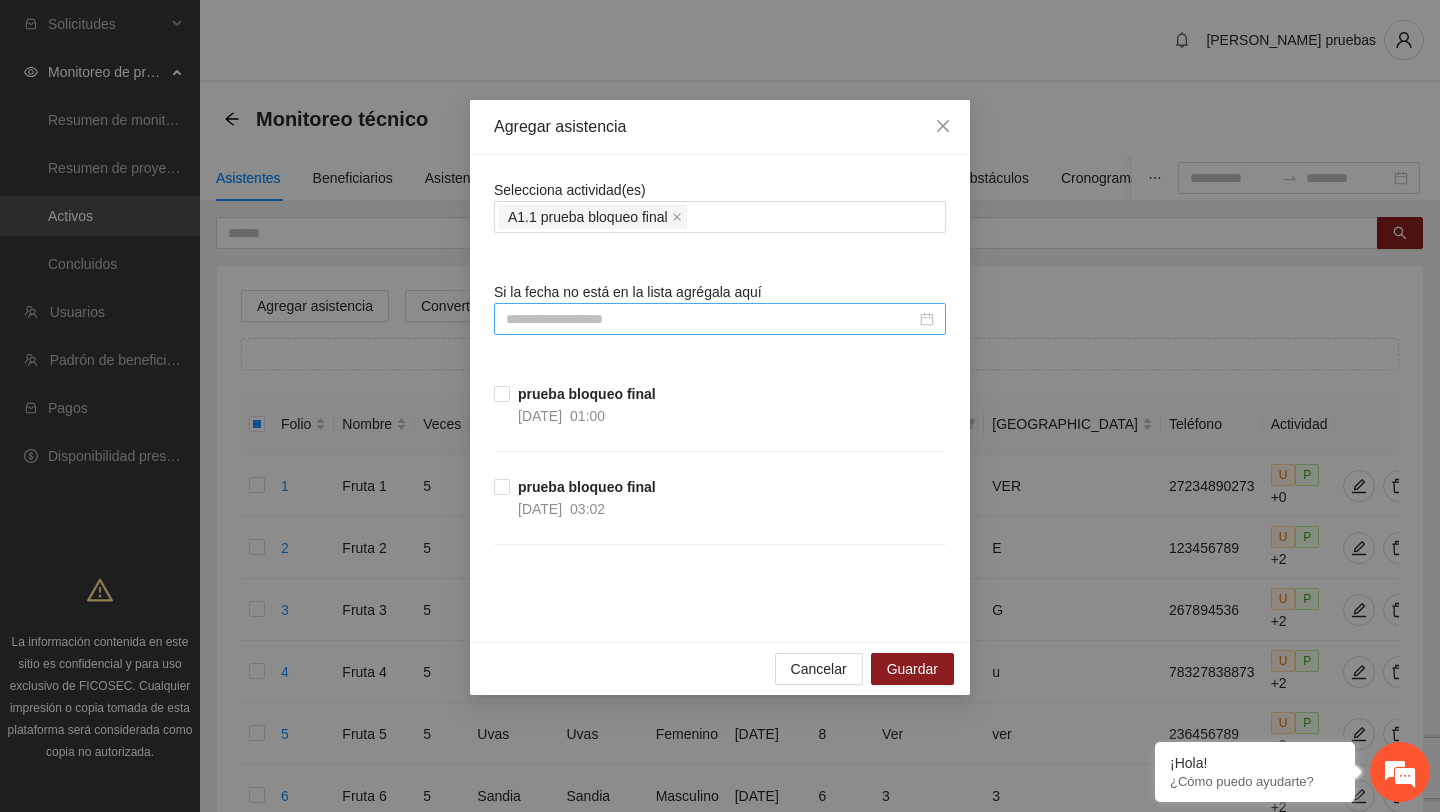 click at bounding box center (711, 319) 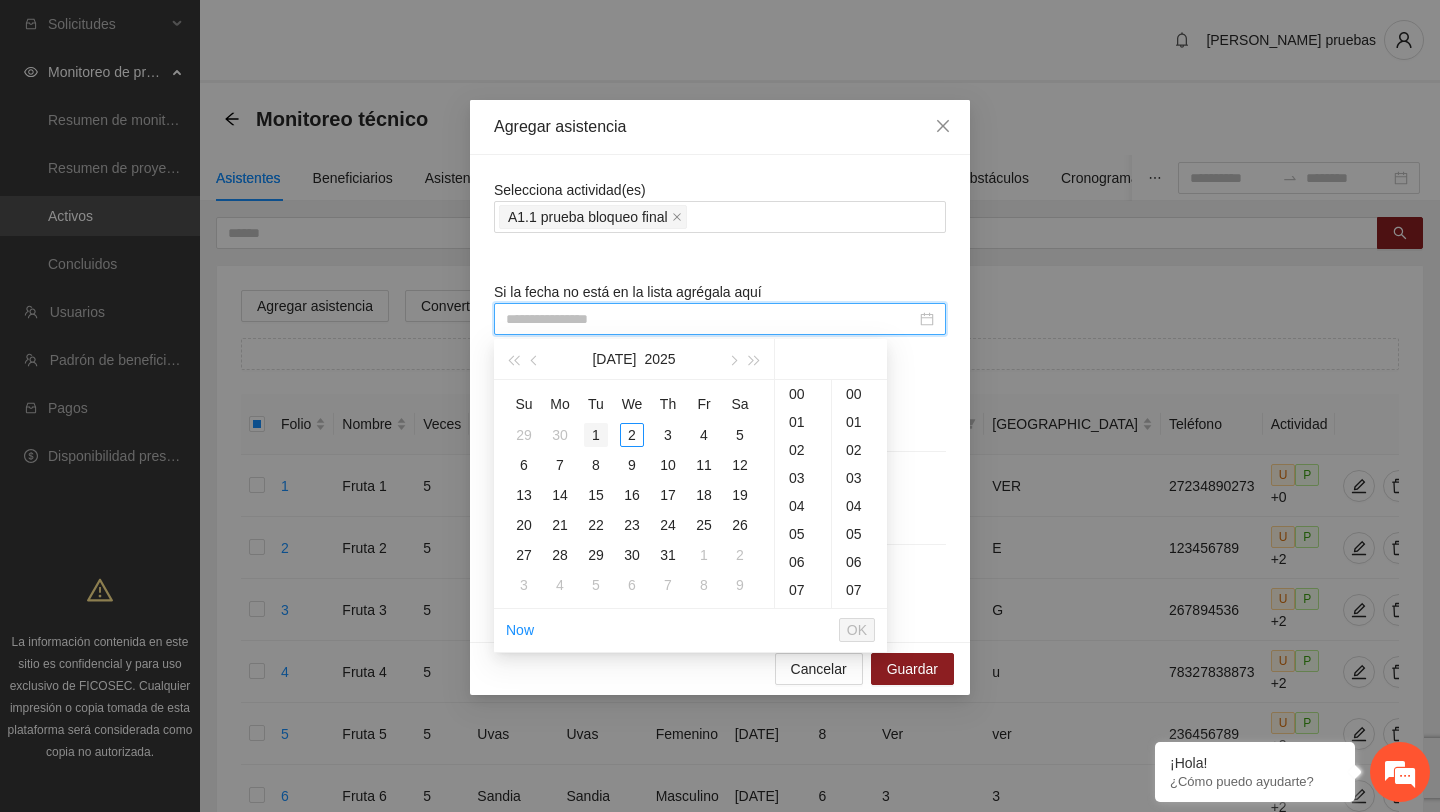 click on "1" at bounding box center (596, 435) 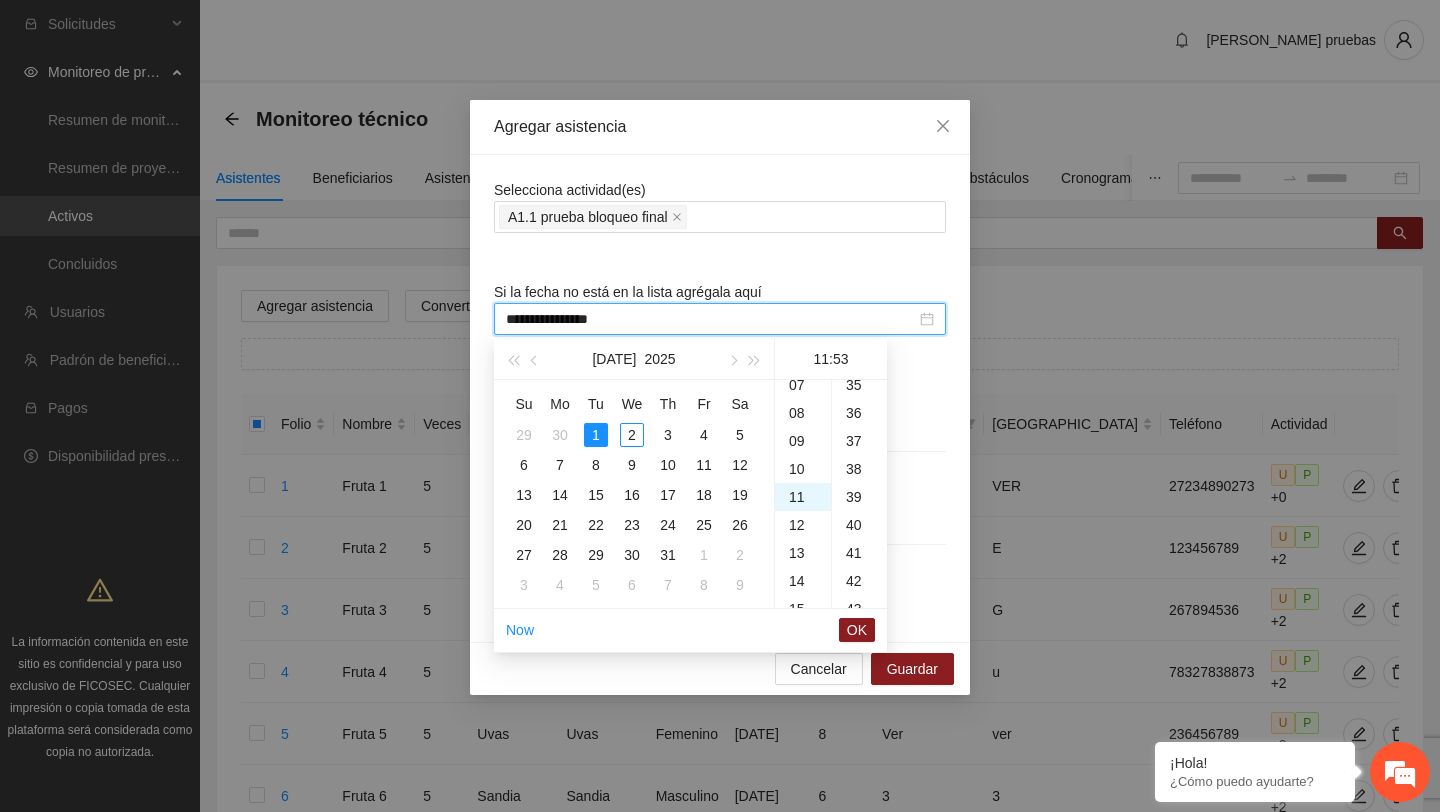 scroll, scrollTop: 308, scrollLeft: 0, axis: vertical 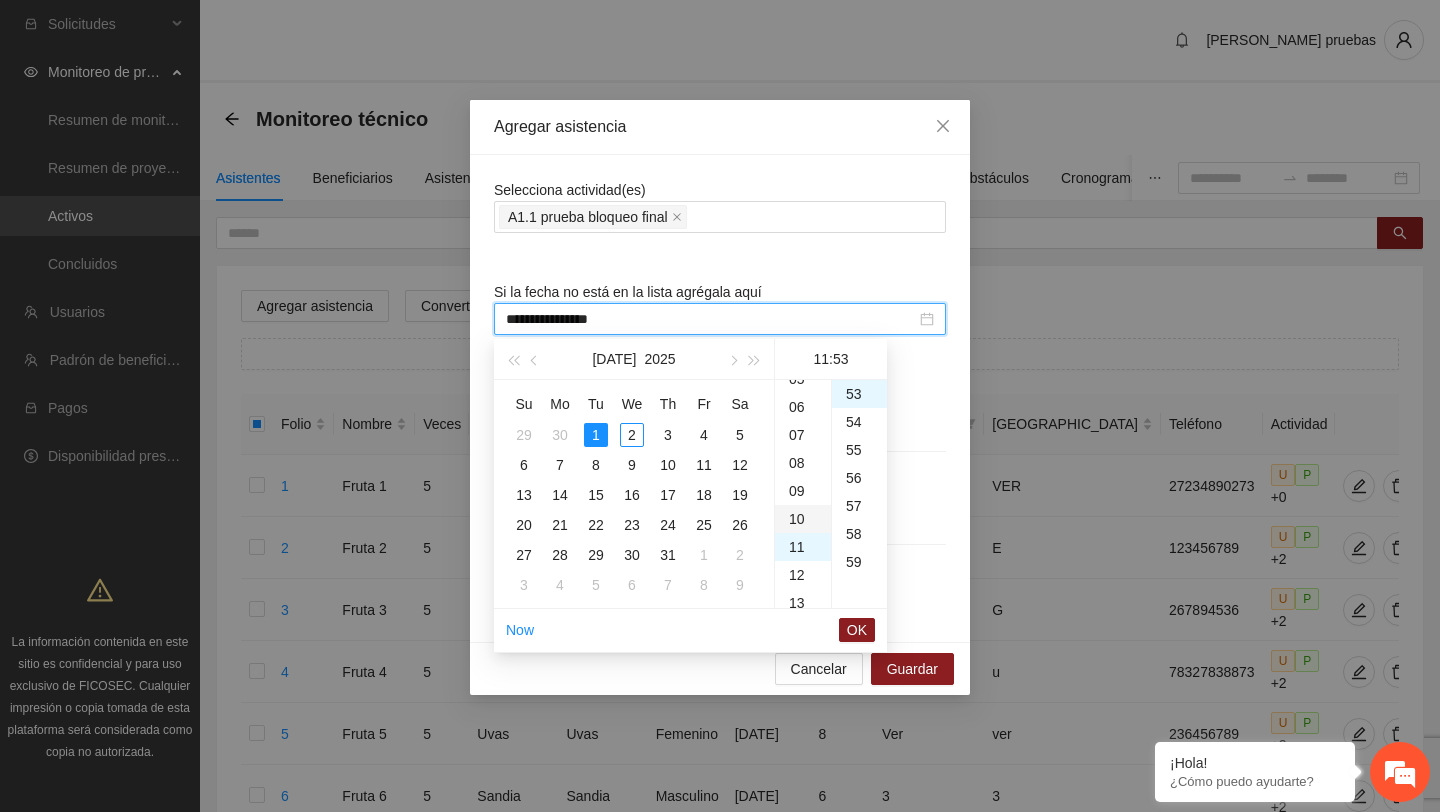 click on "10" at bounding box center (803, 519) 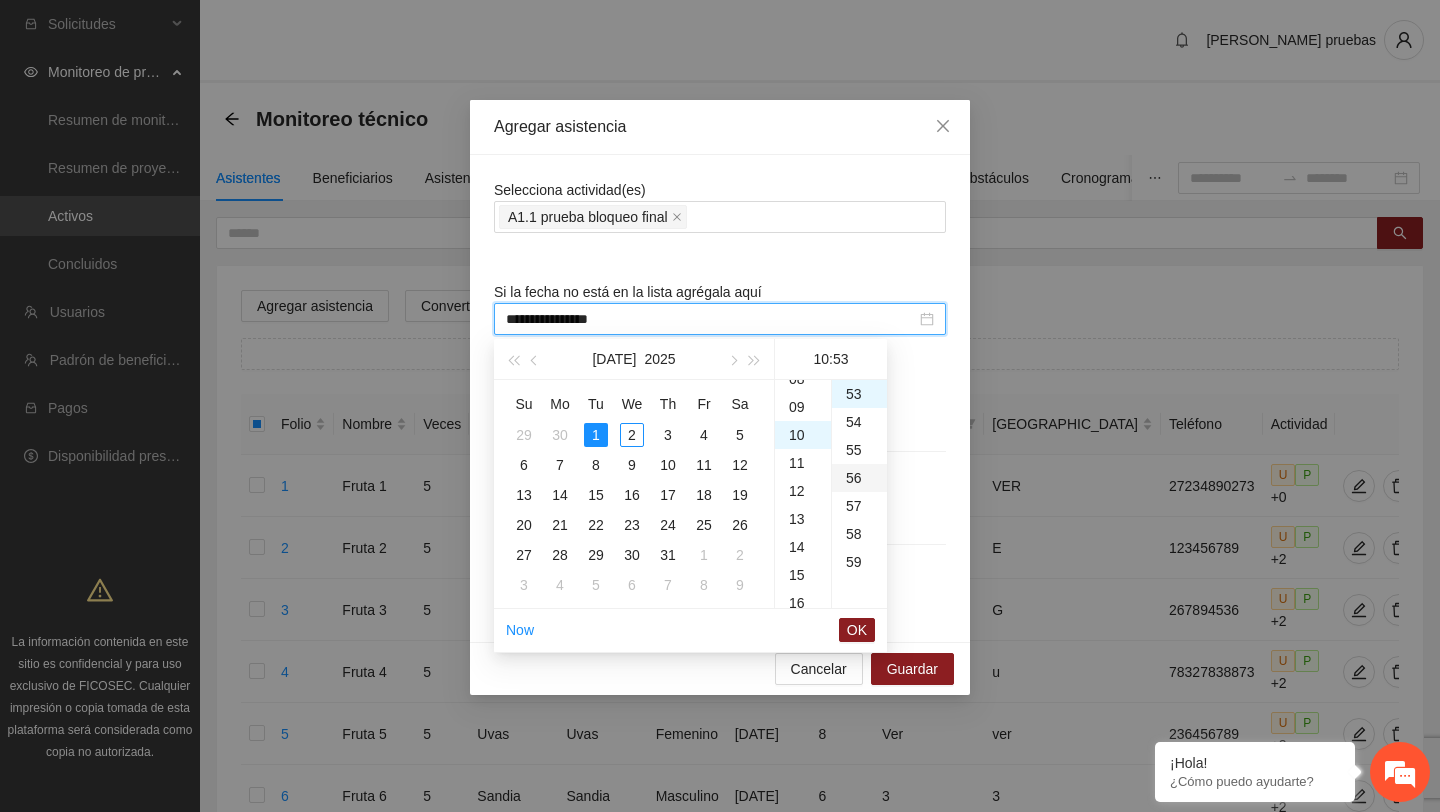 scroll, scrollTop: 280, scrollLeft: 0, axis: vertical 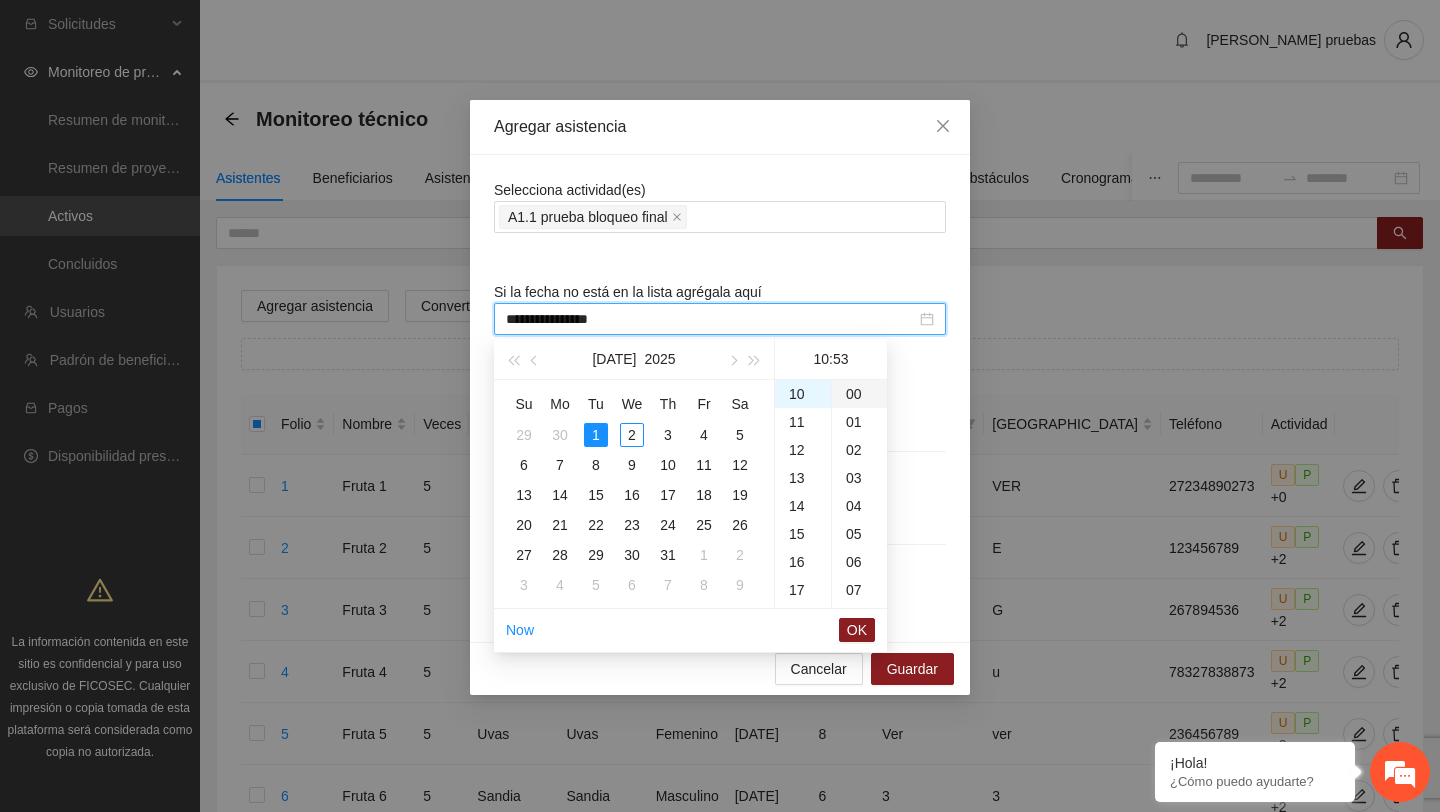 click on "00" at bounding box center (859, 394) 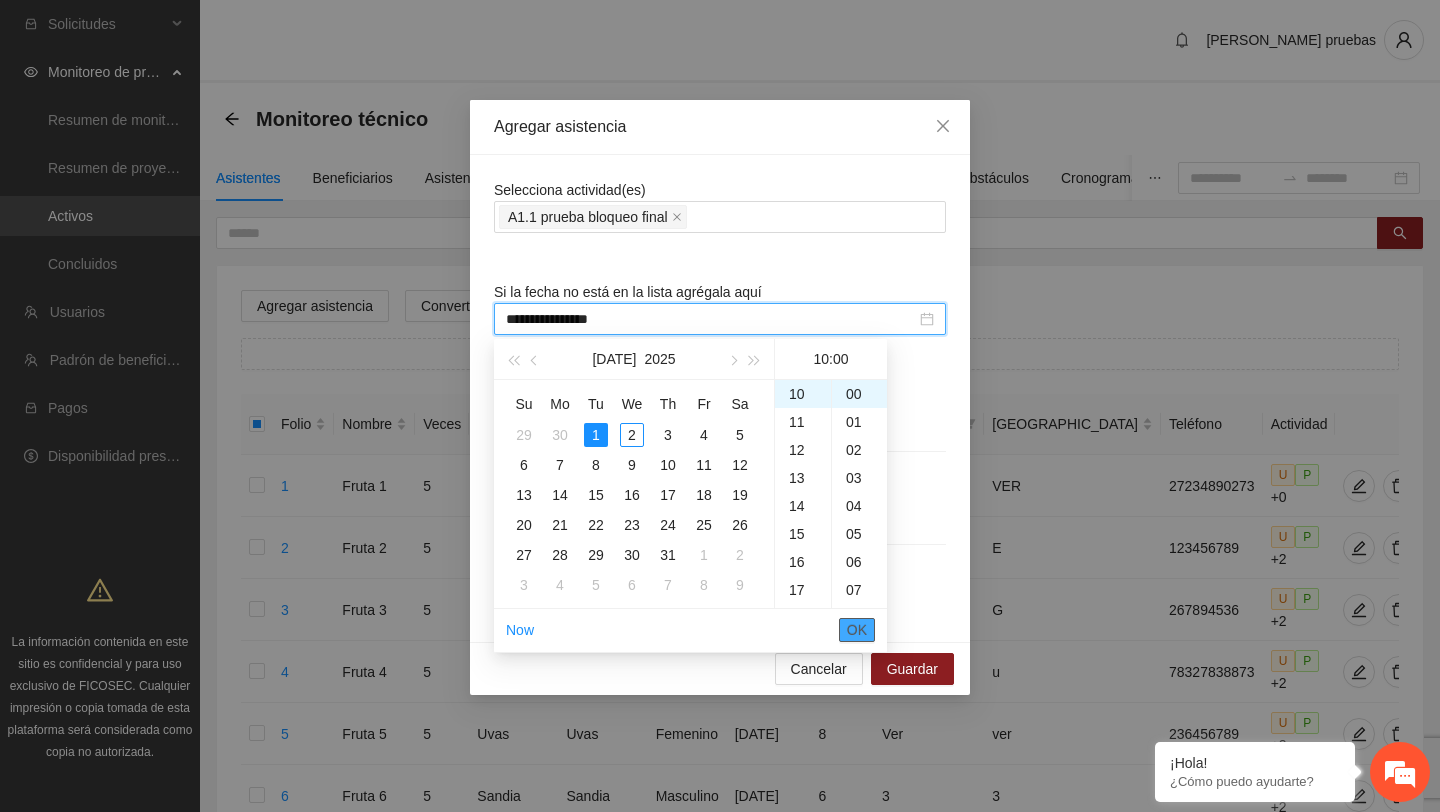 click on "OK" at bounding box center [857, 630] 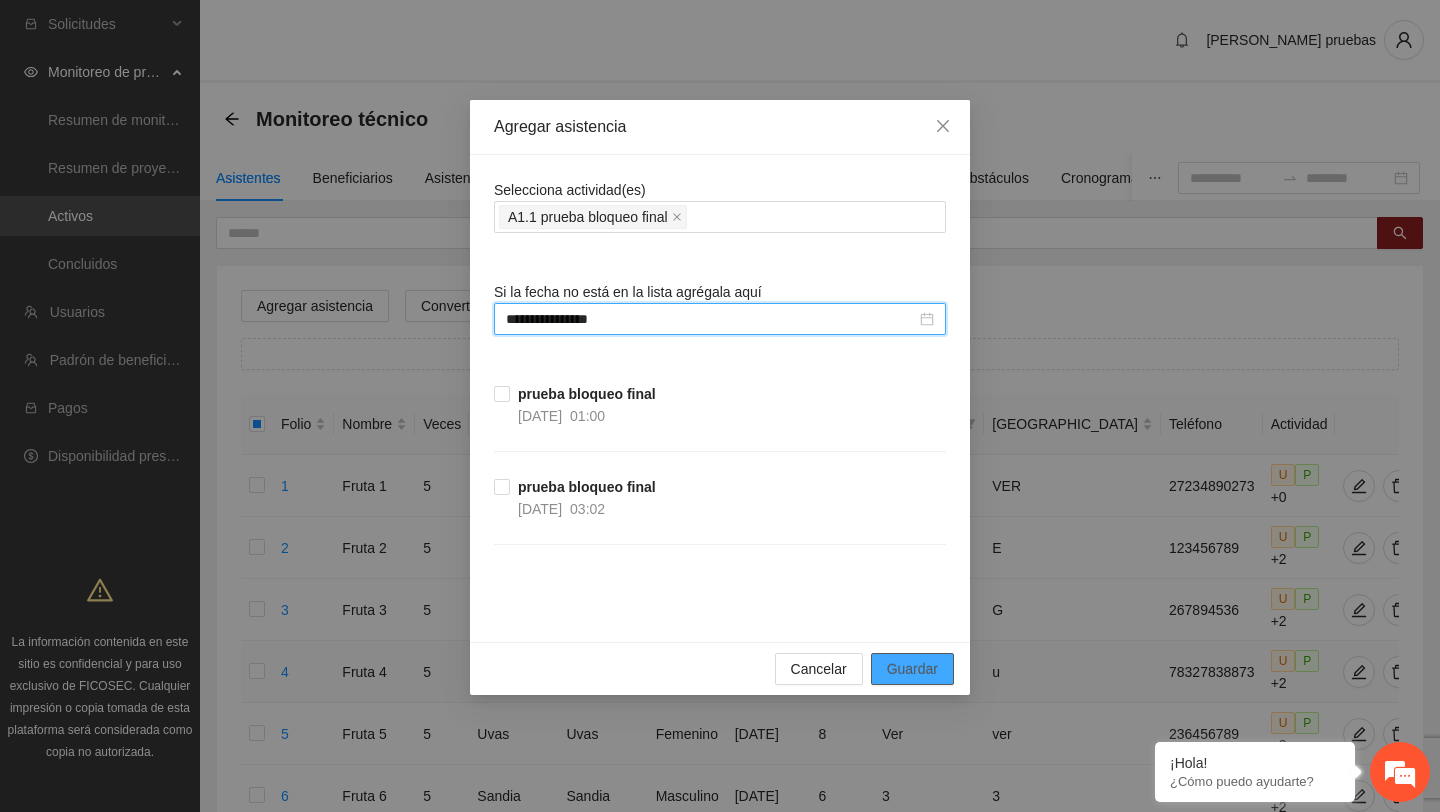 click on "Guardar" at bounding box center [912, 669] 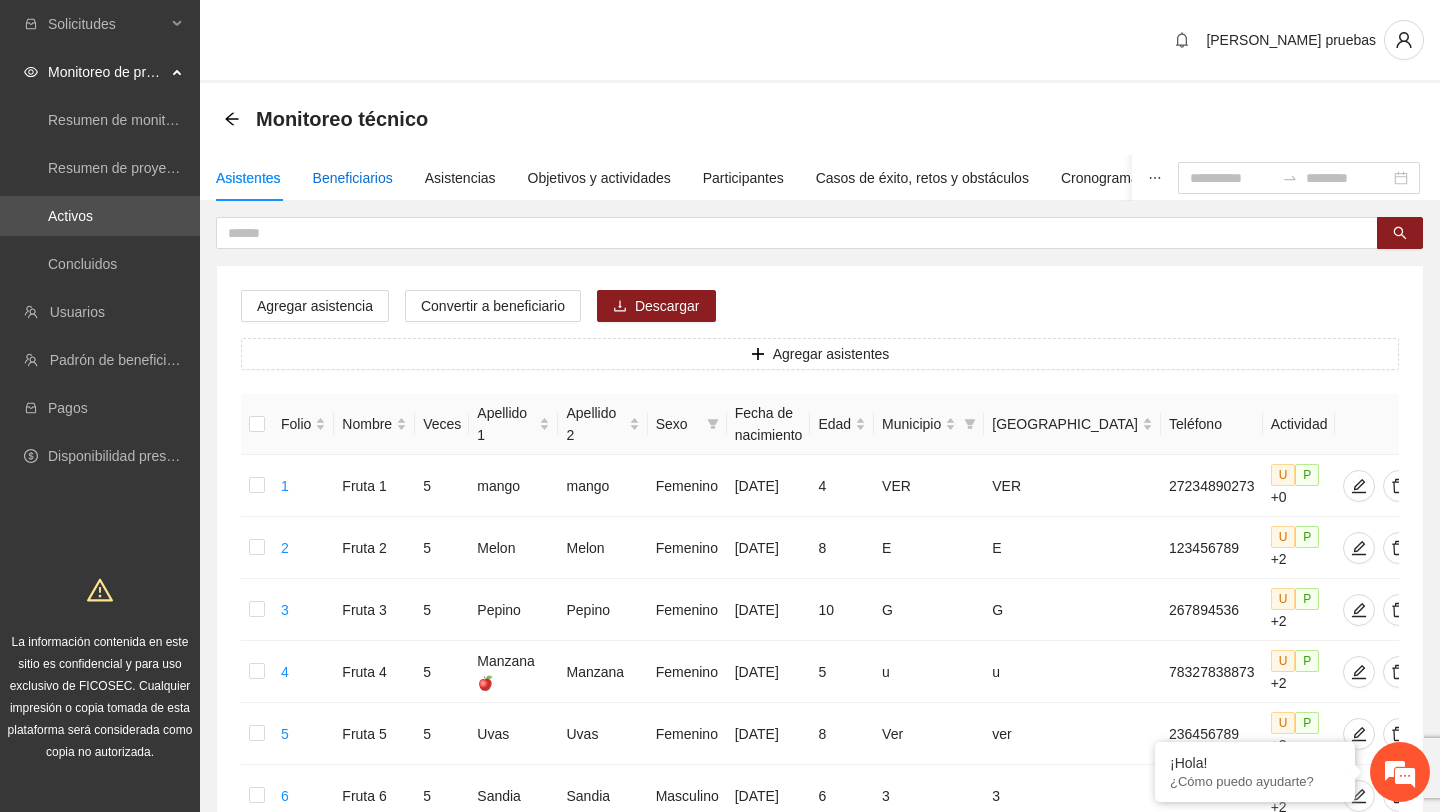 click on "Beneficiarios" at bounding box center (353, 178) 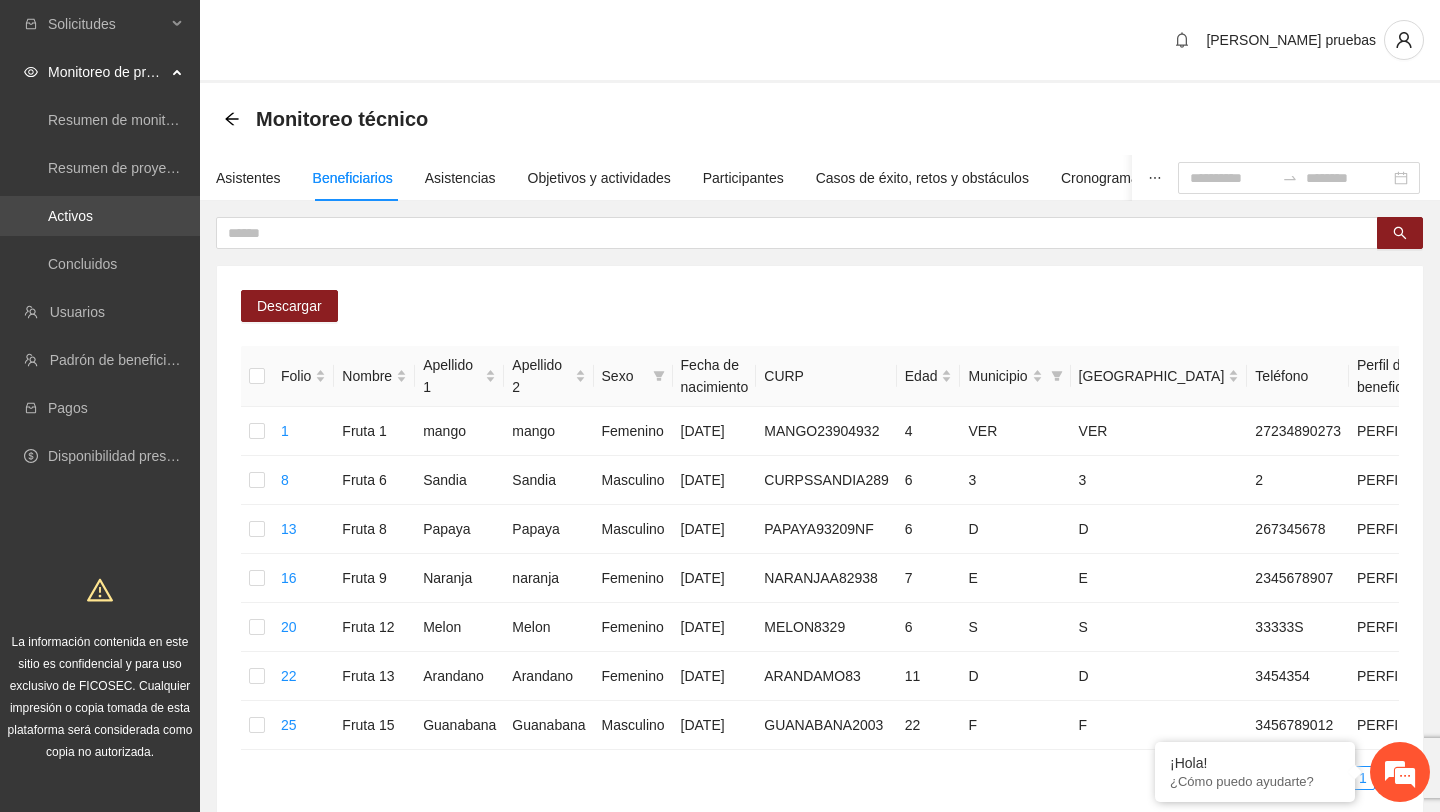 click on "Activos" at bounding box center [70, 216] 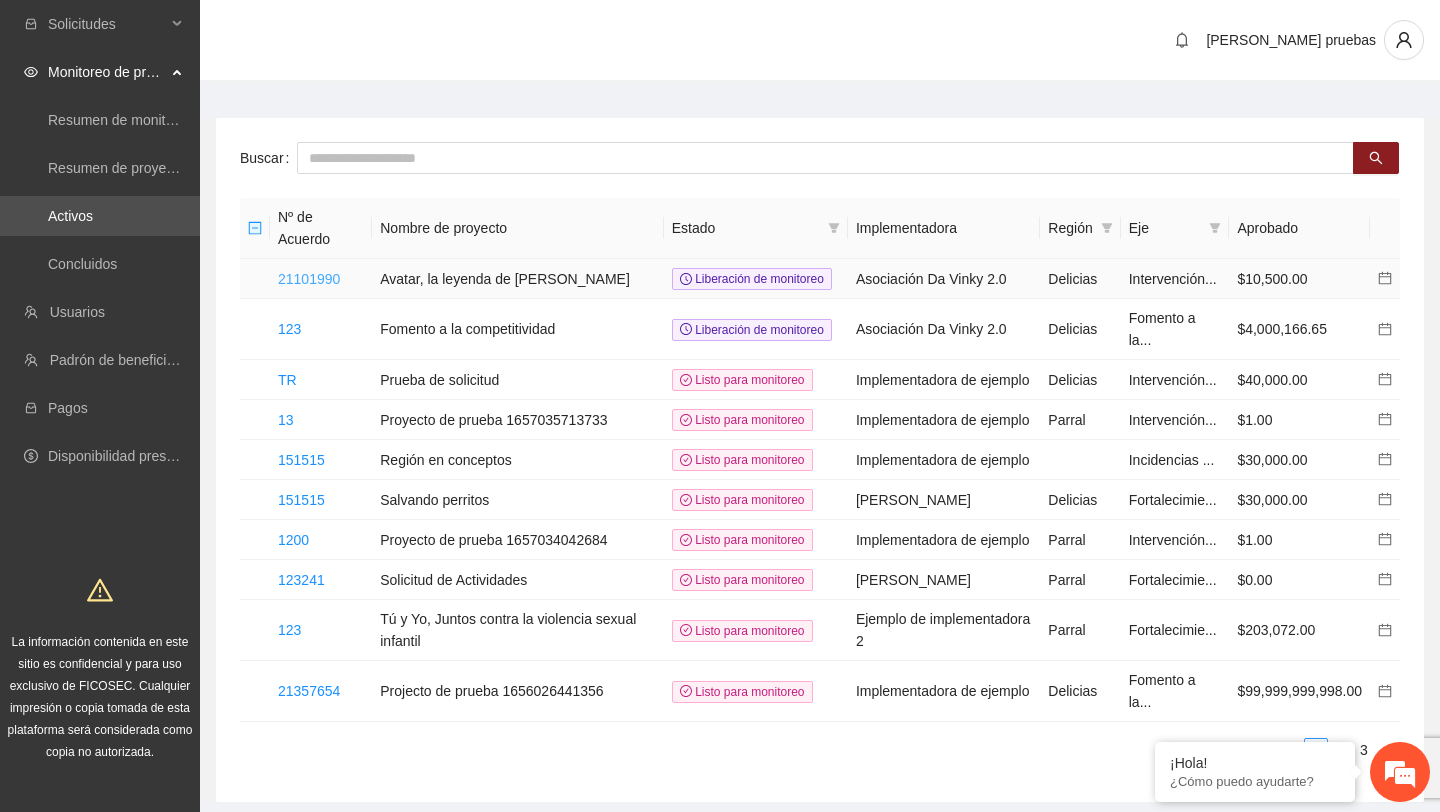 click on "21101990" at bounding box center [309, 279] 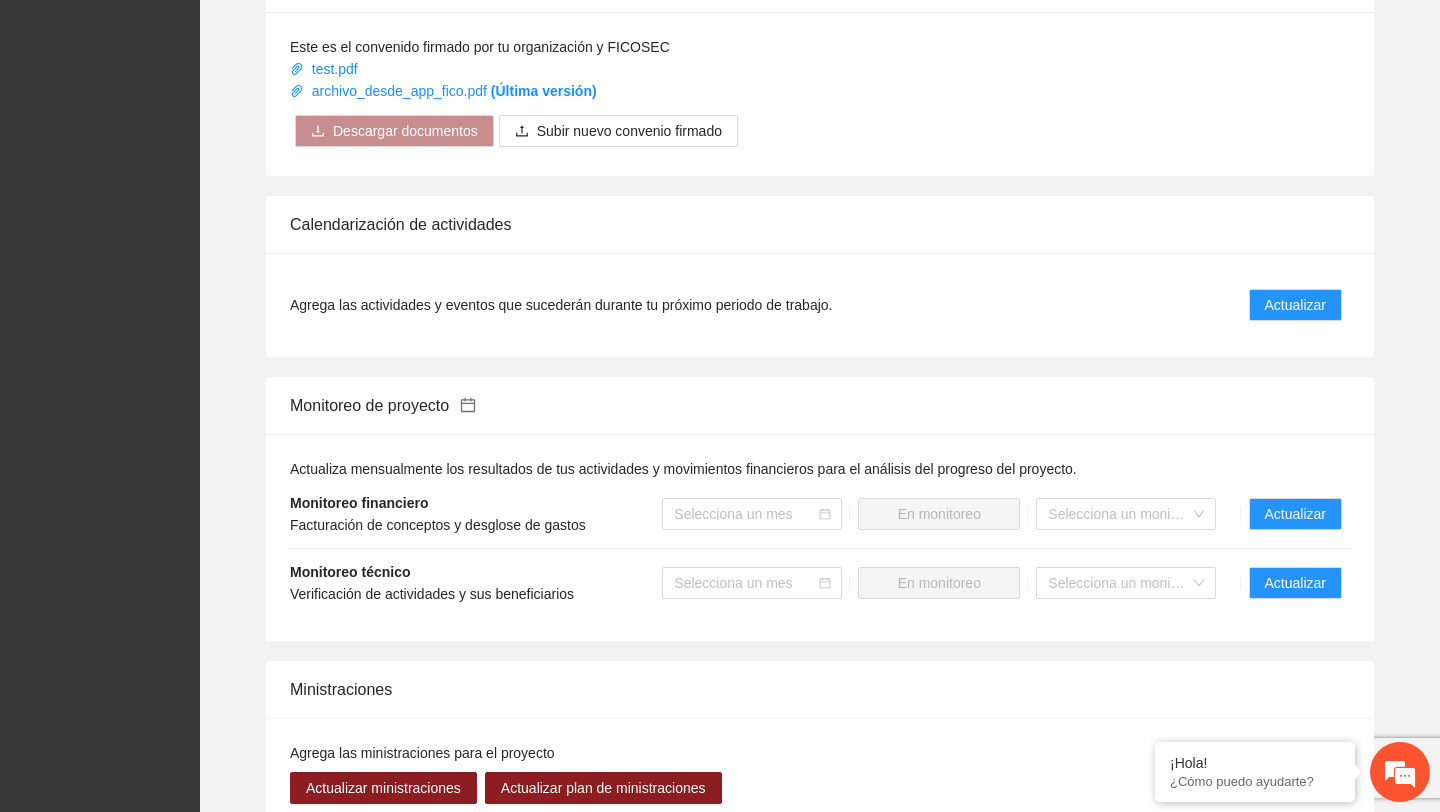 scroll, scrollTop: 1191, scrollLeft: 0, axis: vertical 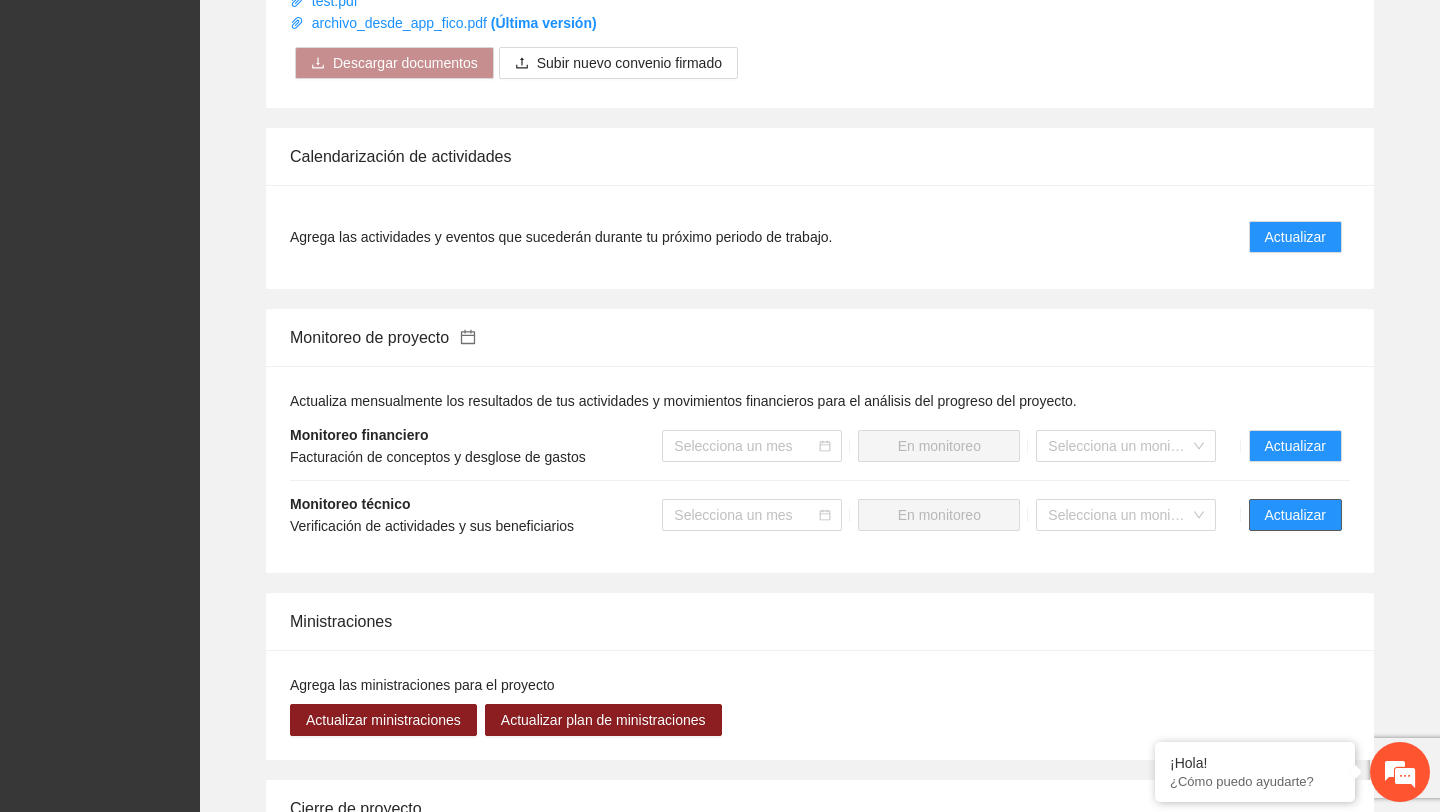 click on "Actualizar" at bounding box center [1295, 515] 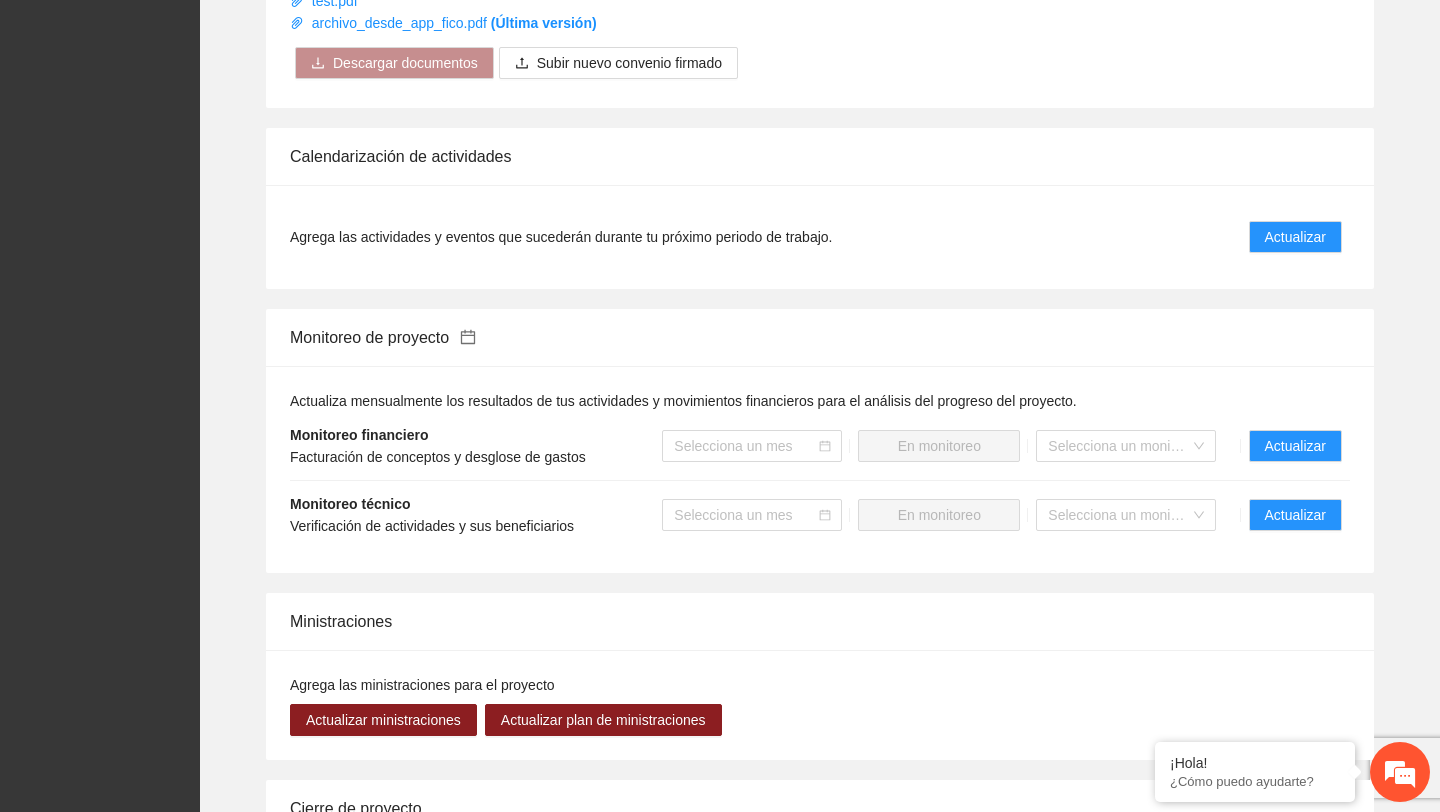 scroll, scrollTop: 0, scrollLeft: 0, axis: both 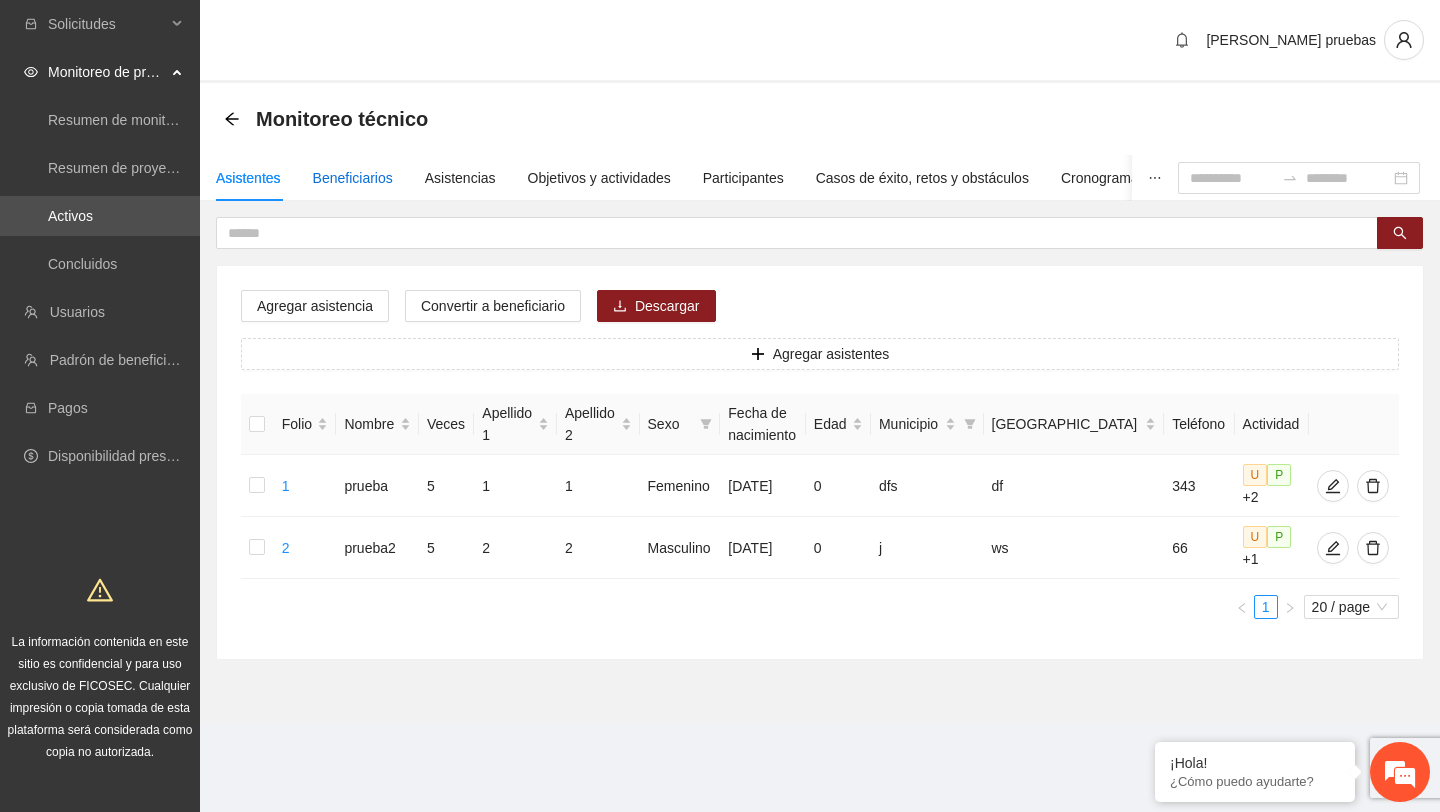 click on "Beneficiarios" at bounding box center (353, 178) 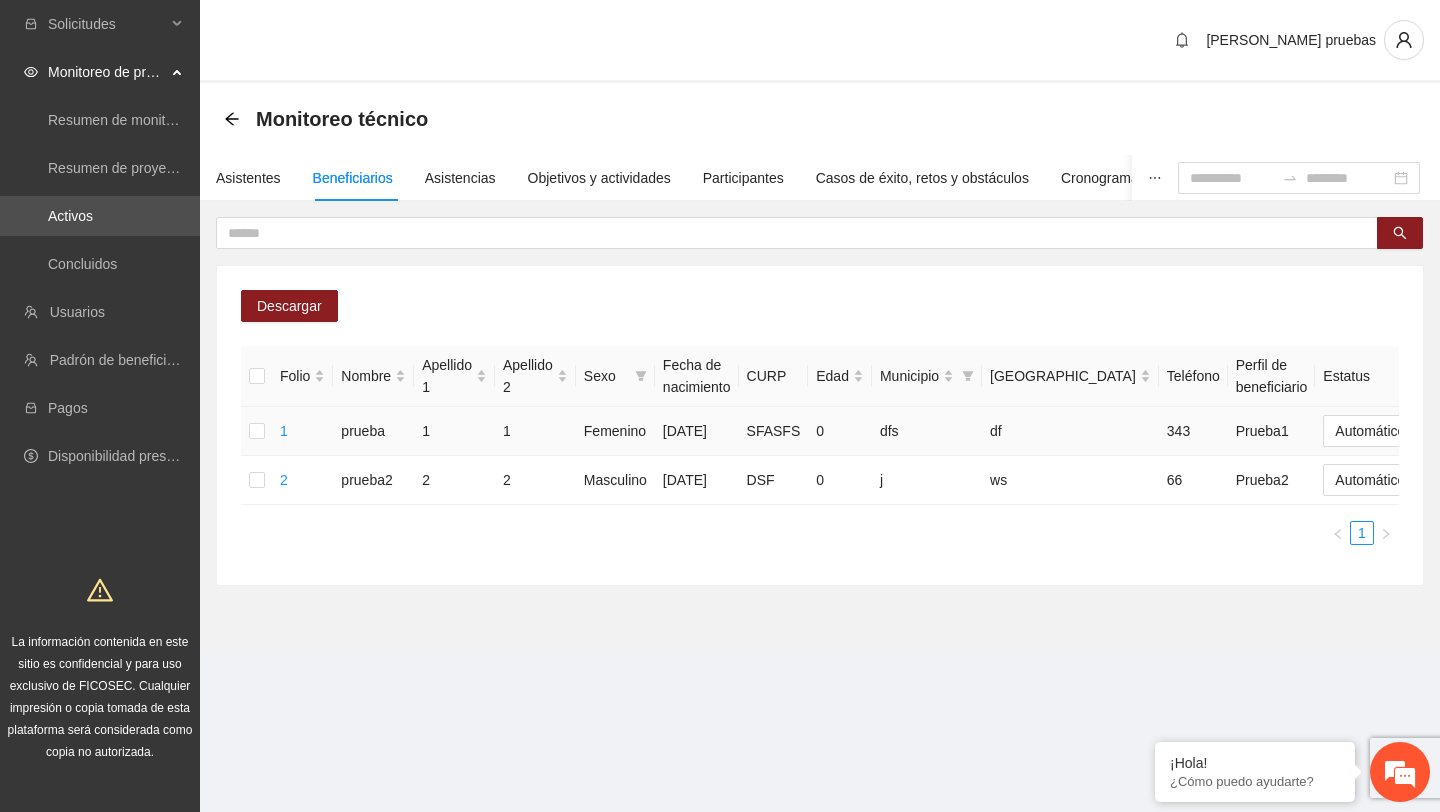 scroll, scrollTop: 0, scrollLeft: 125, axis: horizontal 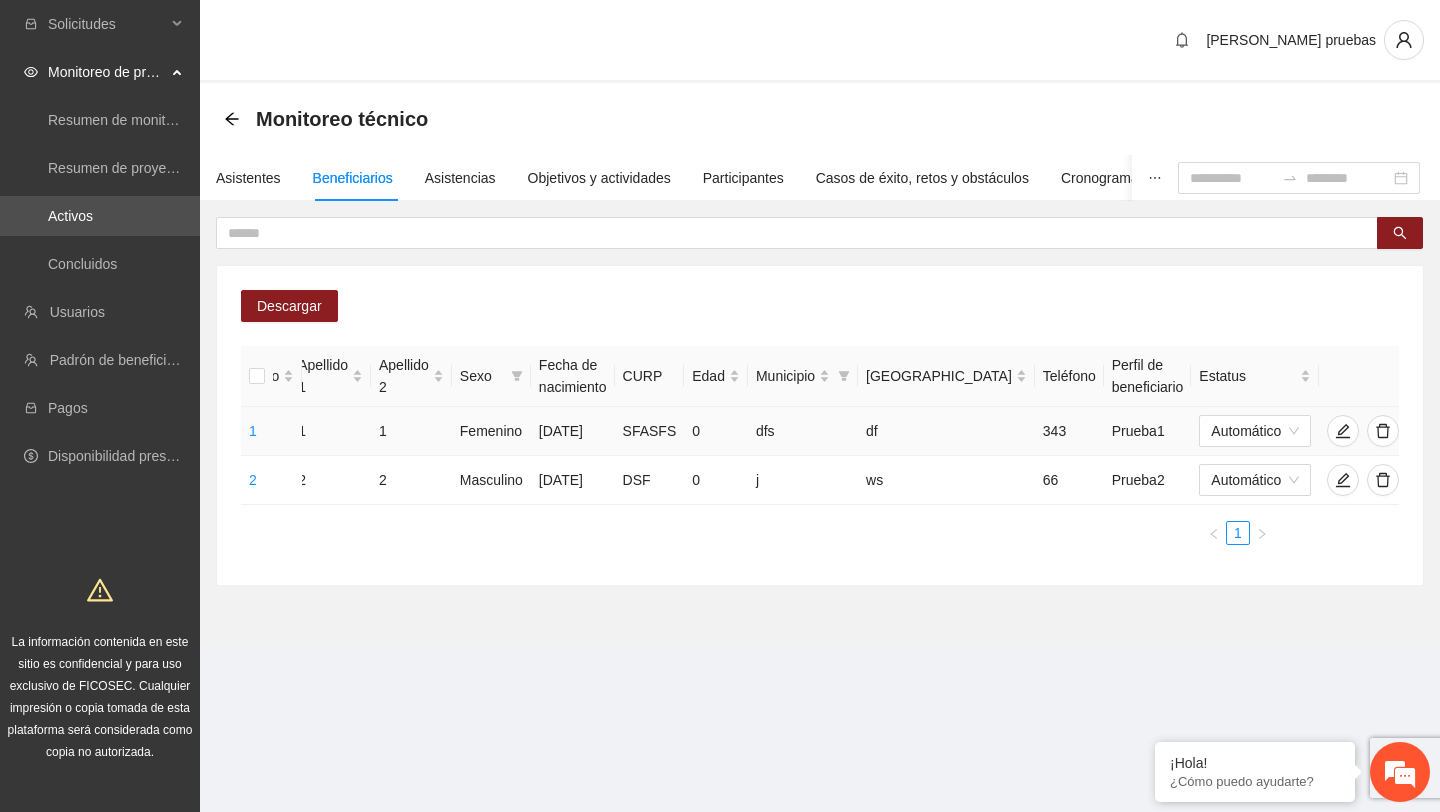 click 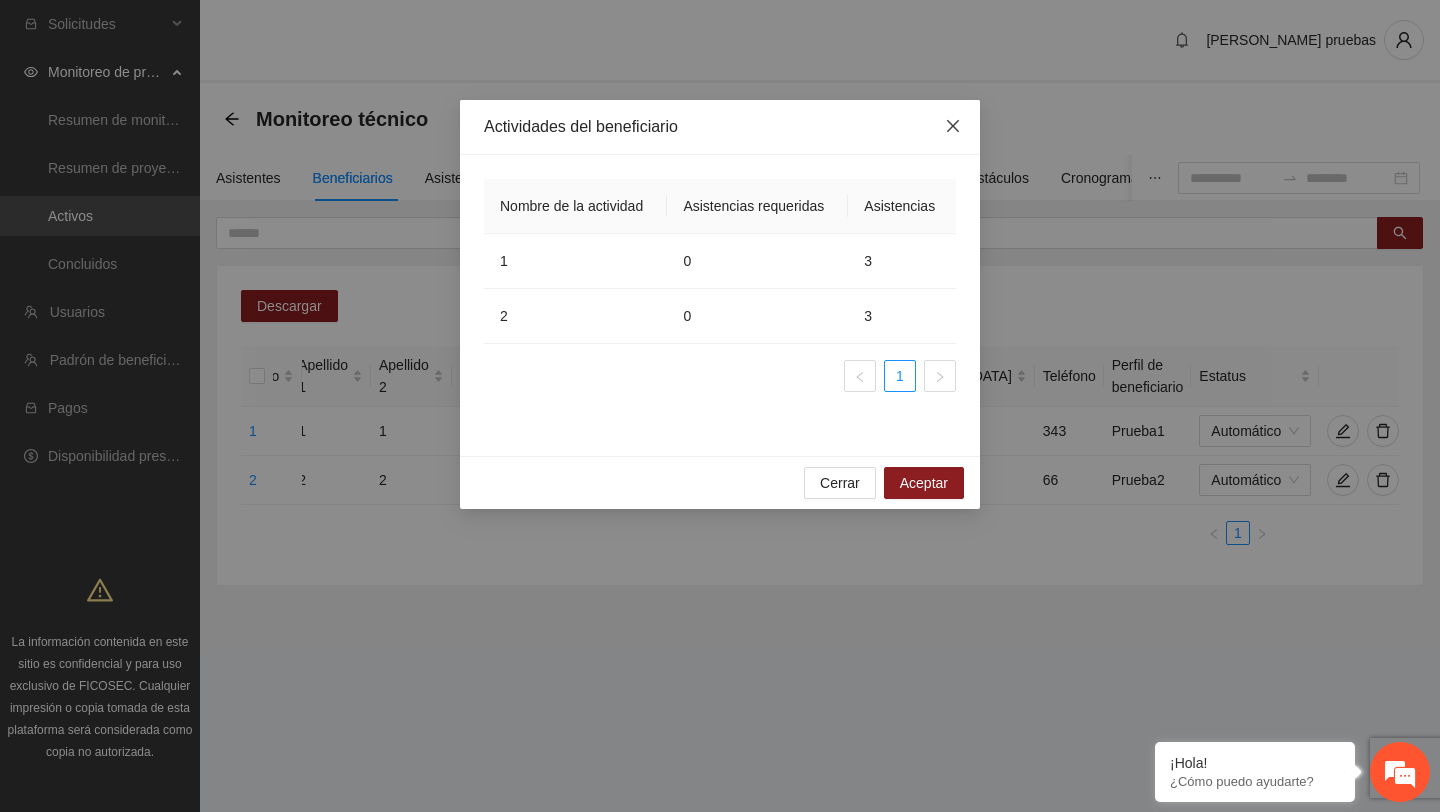 click at bounding box center (953, 127) 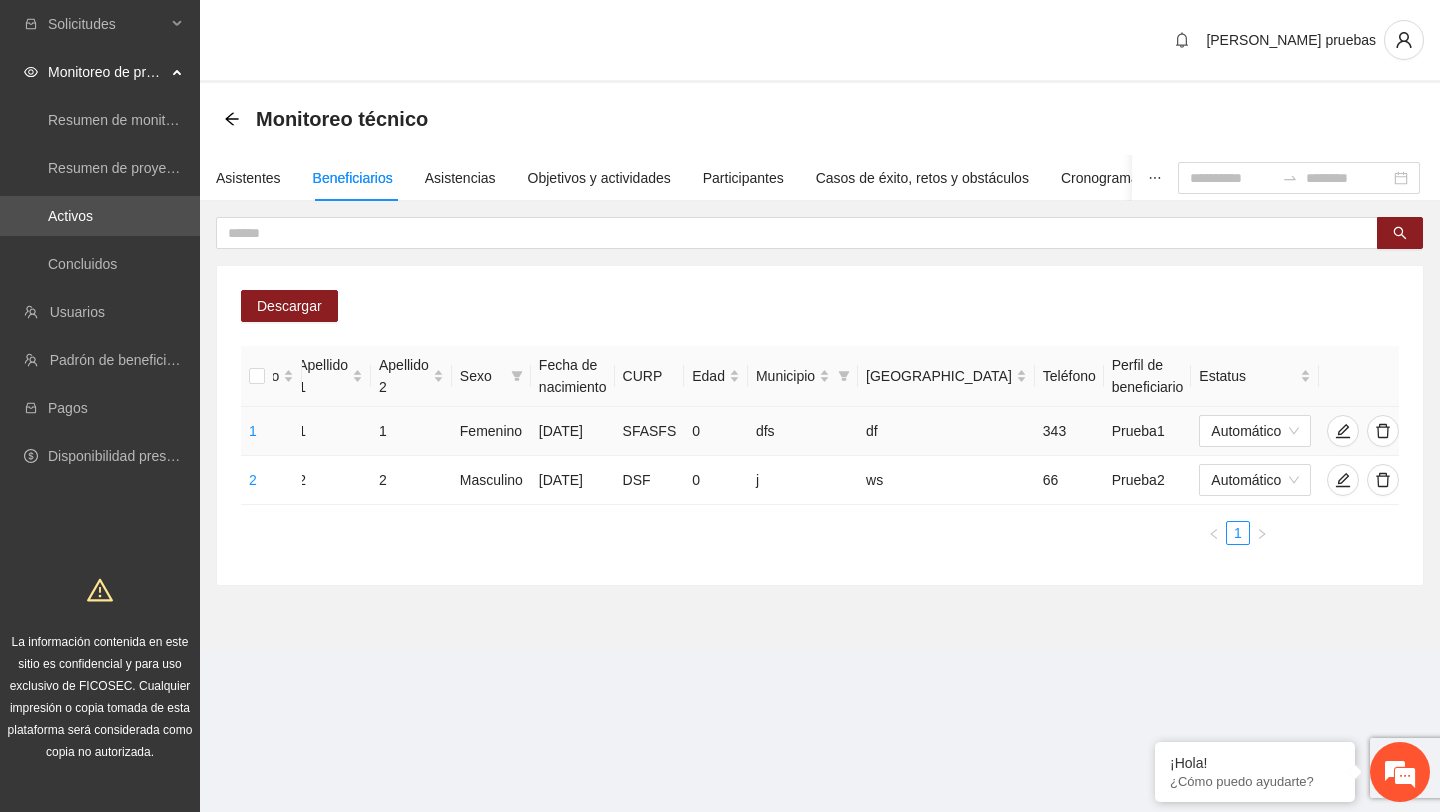 click 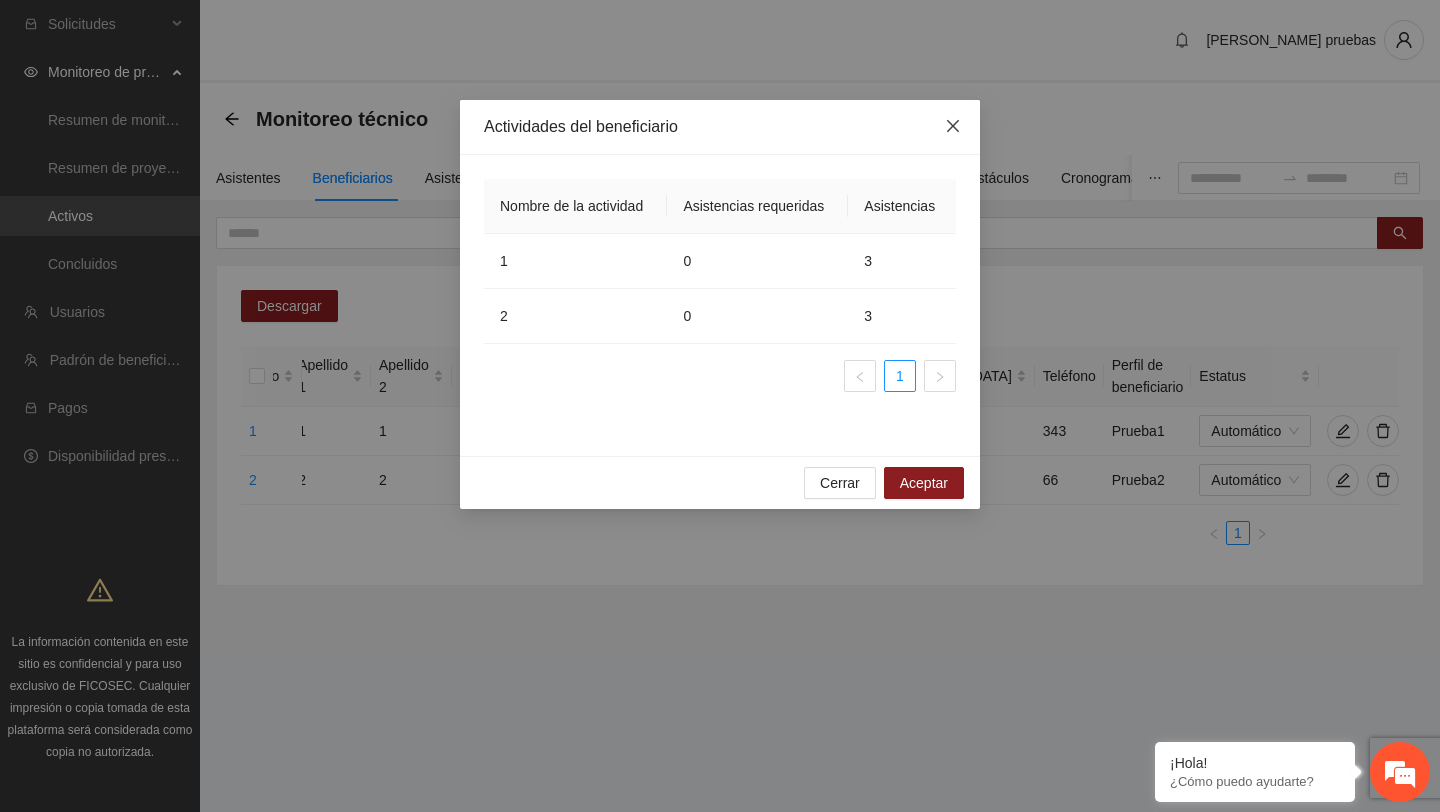 click 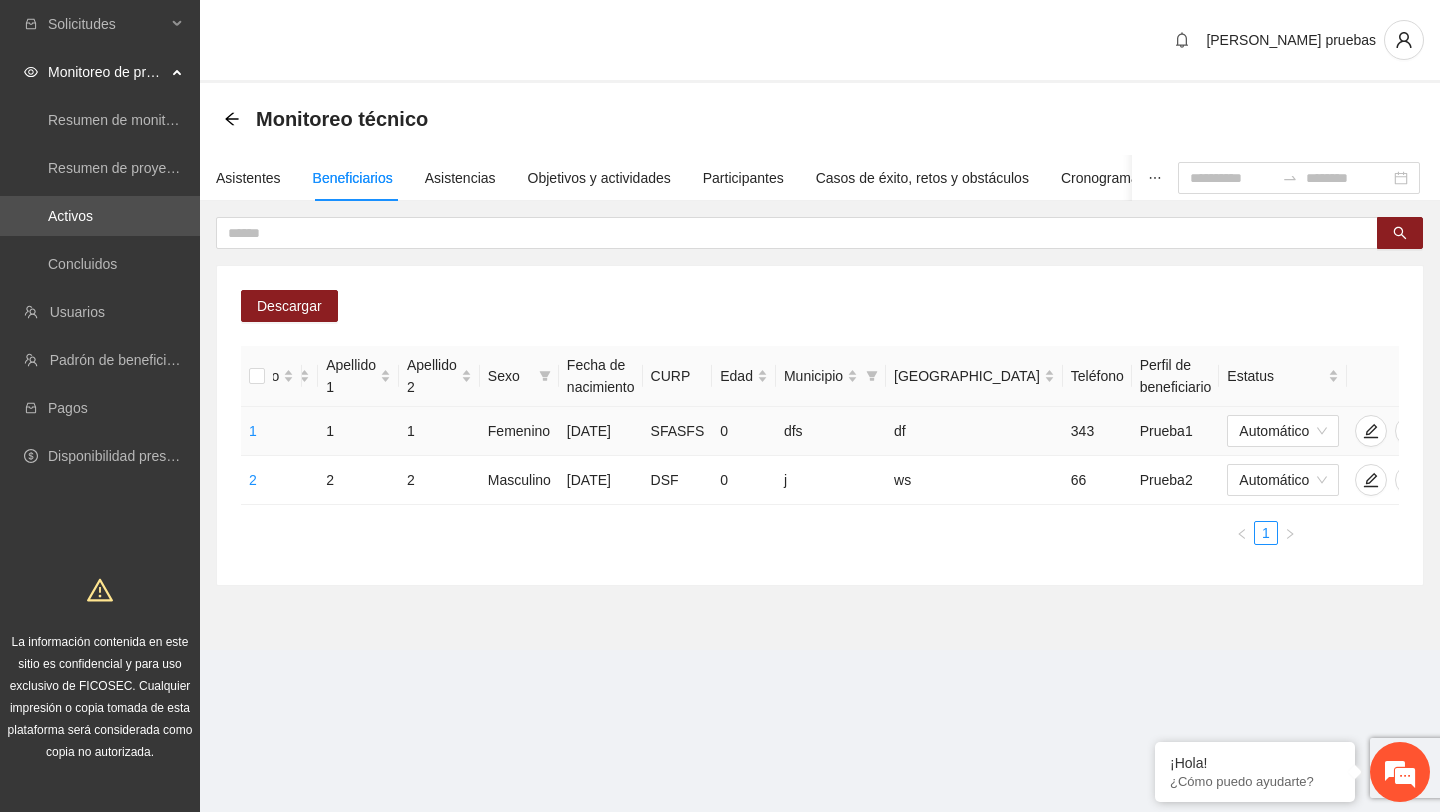 scroll, scrollTop: 0, scrollLeft: 125, axis: horizontal 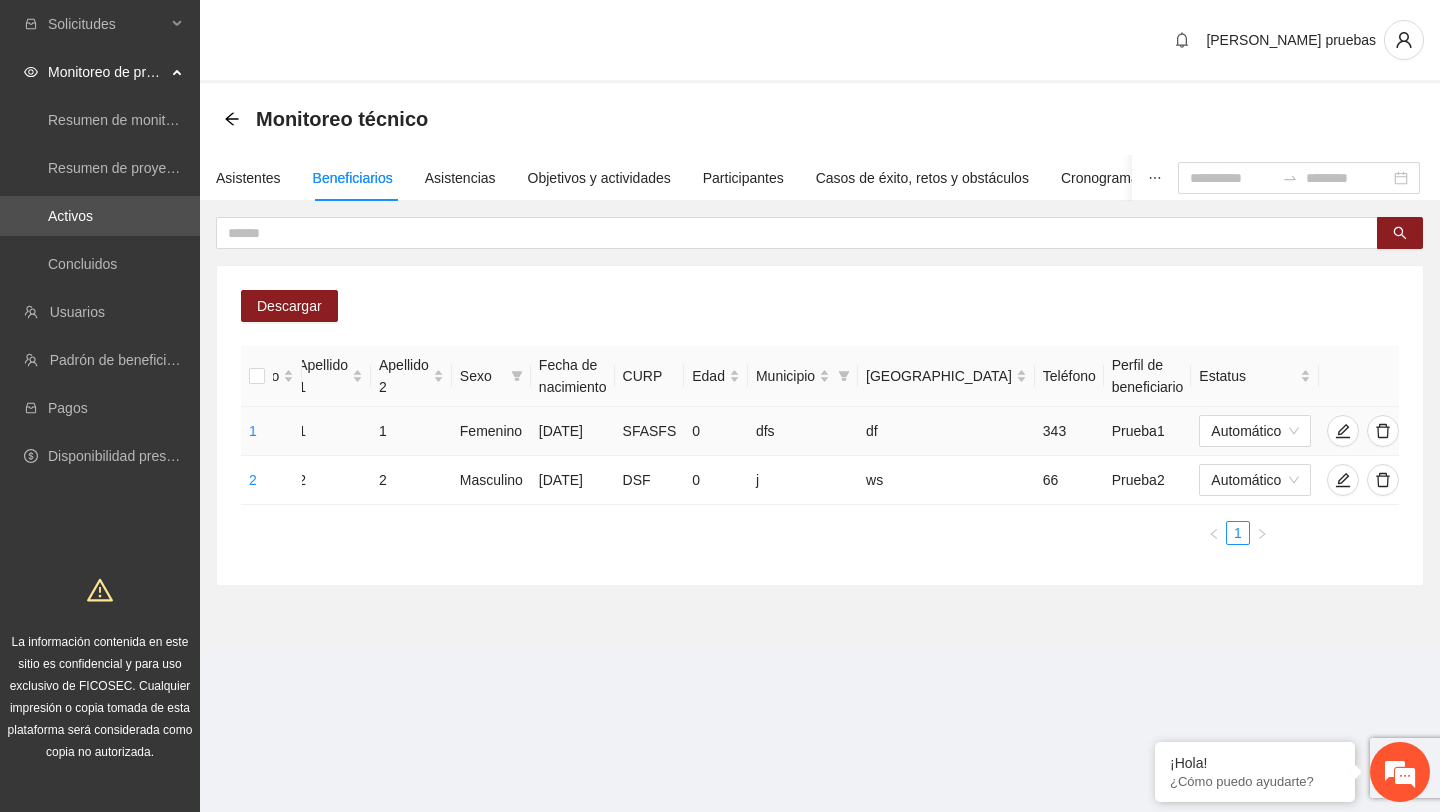 click 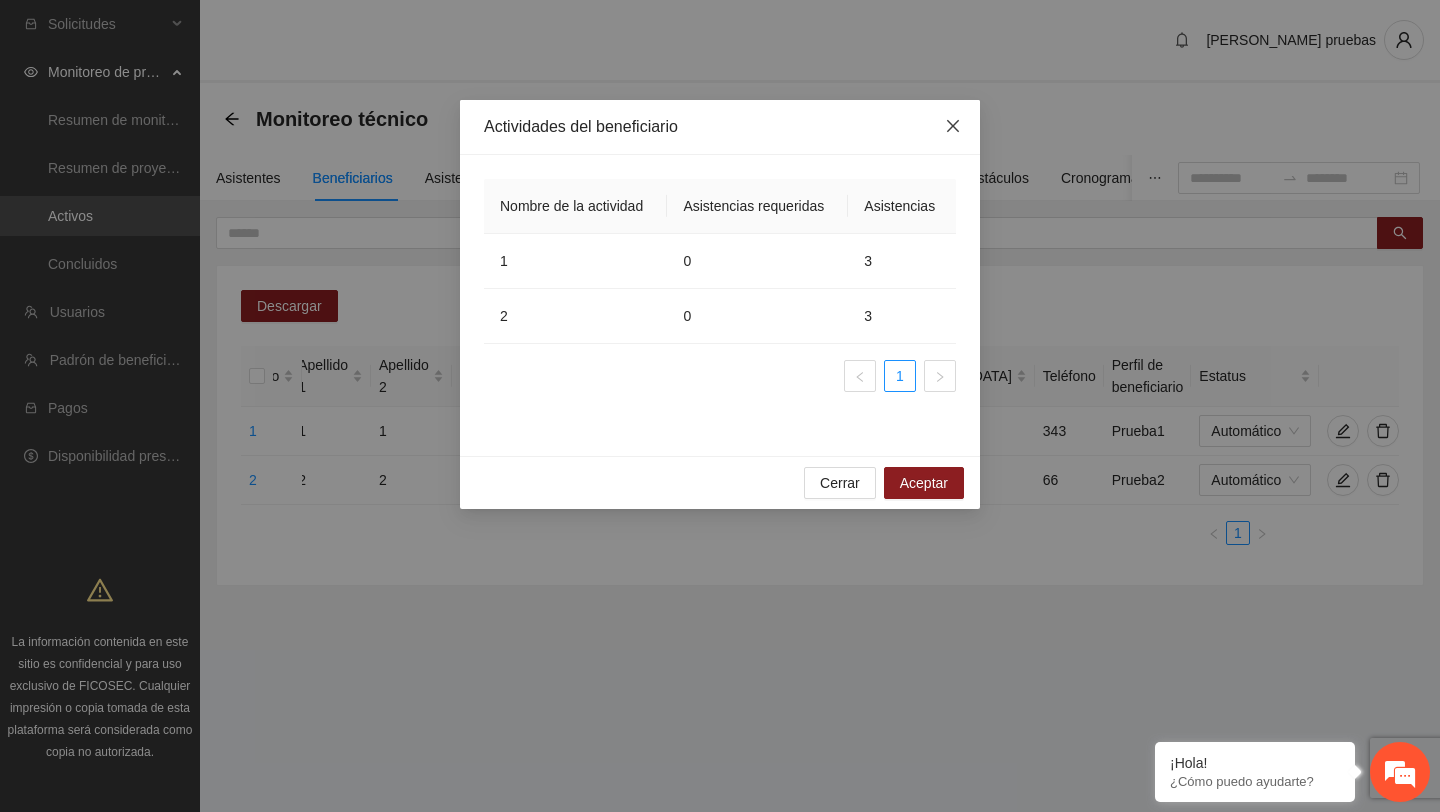 click at bounding box center [953, 127] 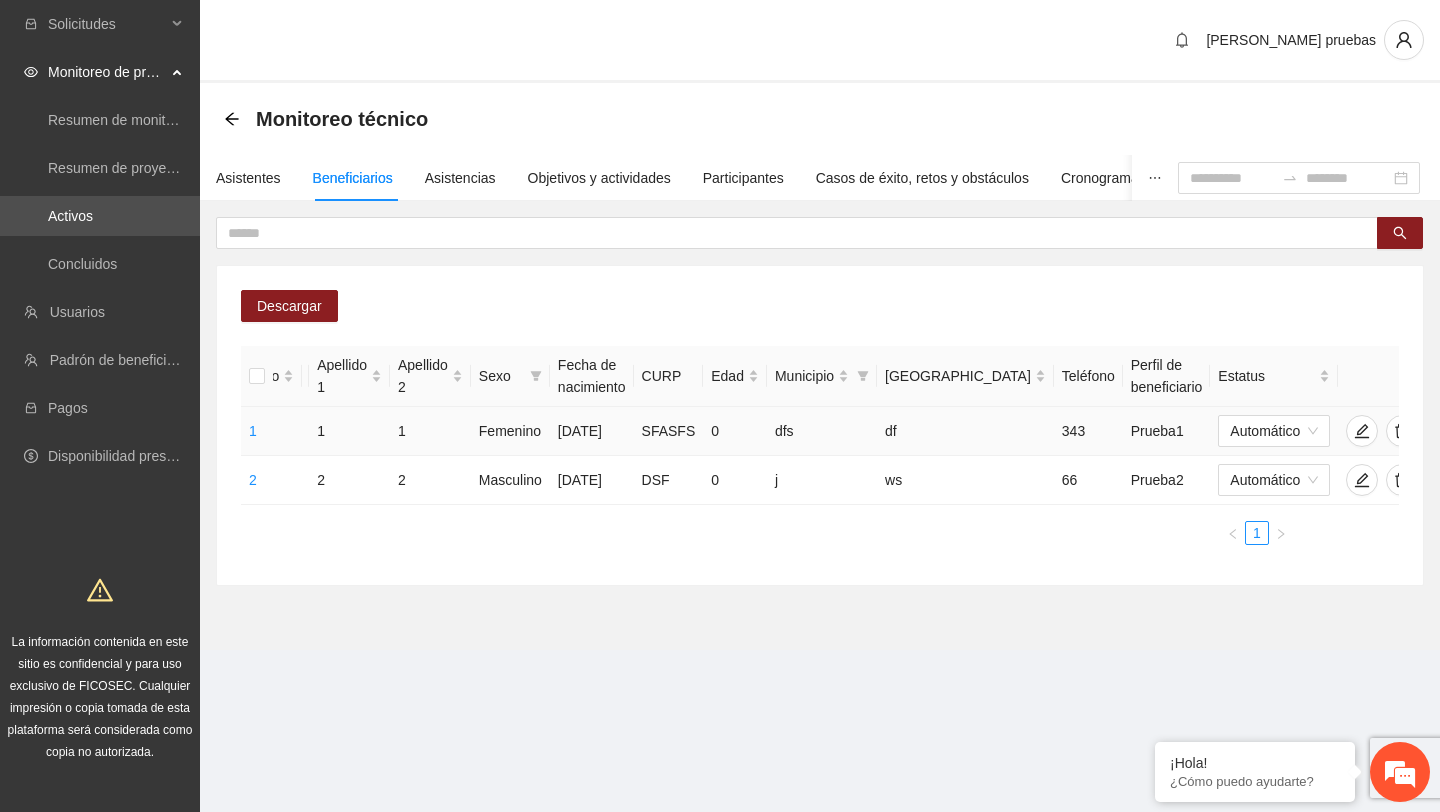 scroll, scrollTop: 0, scrollLeft: 125, axis: horizontal 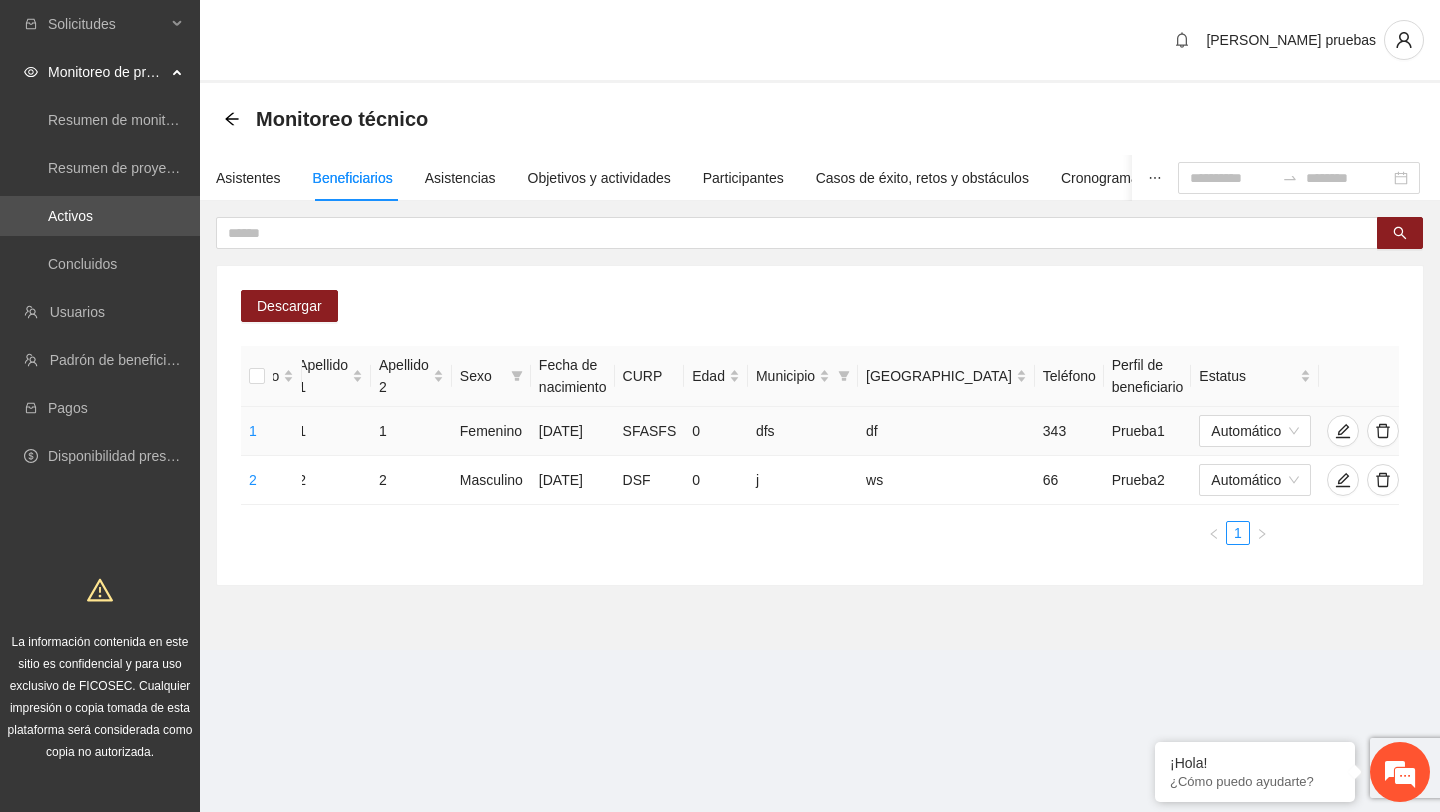 click 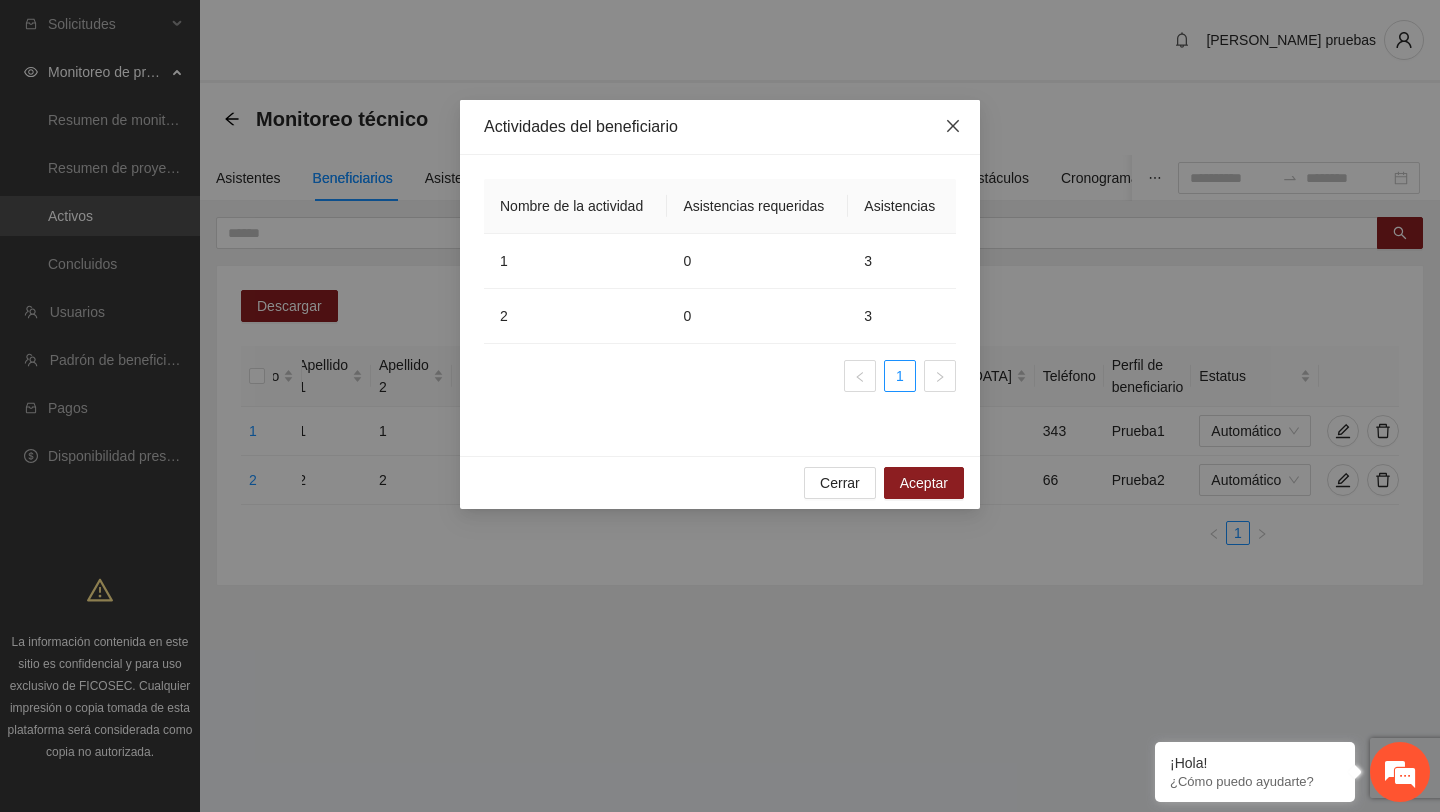 click at bounding box center (953, 127) 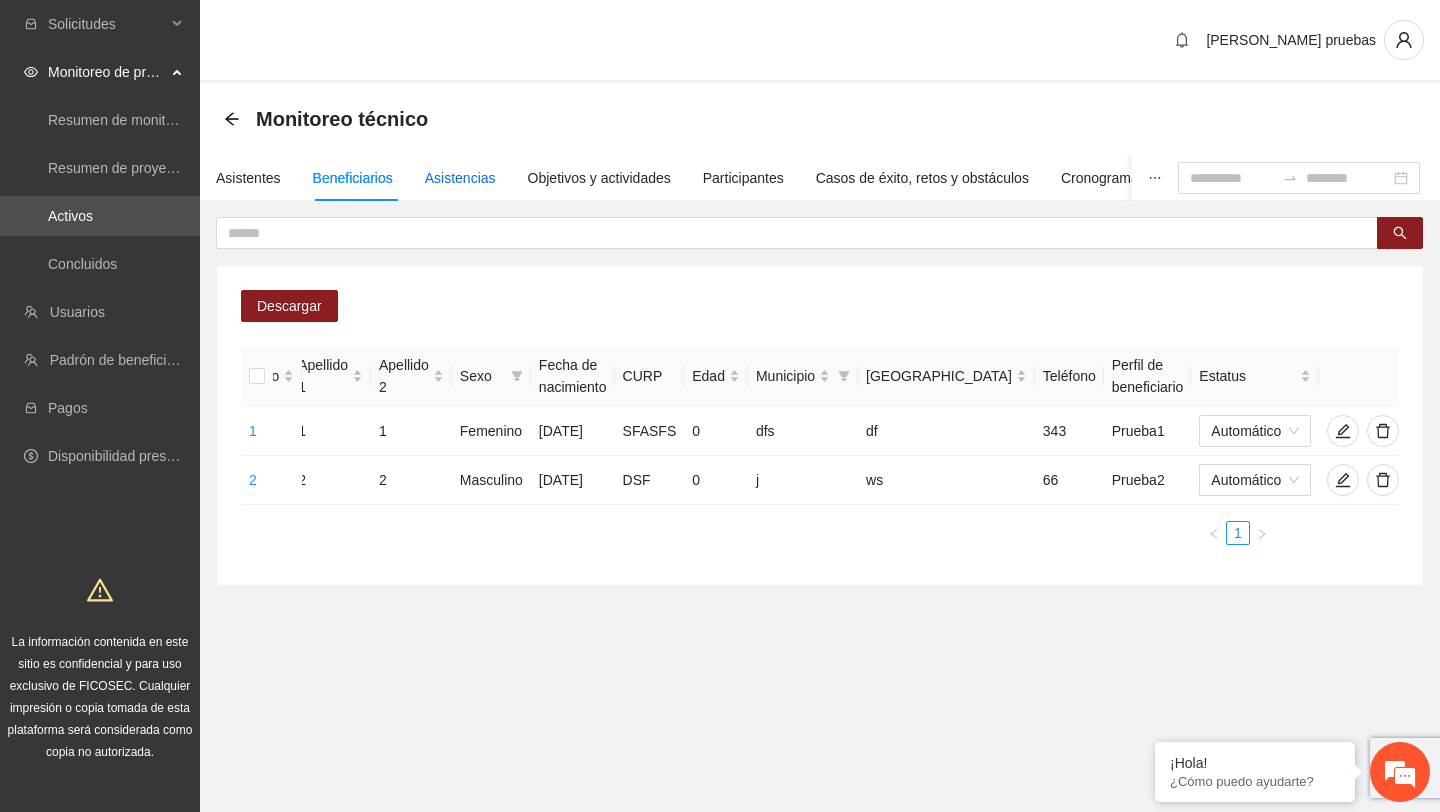 click on "Asistencias" at bounding box center (460, 178) 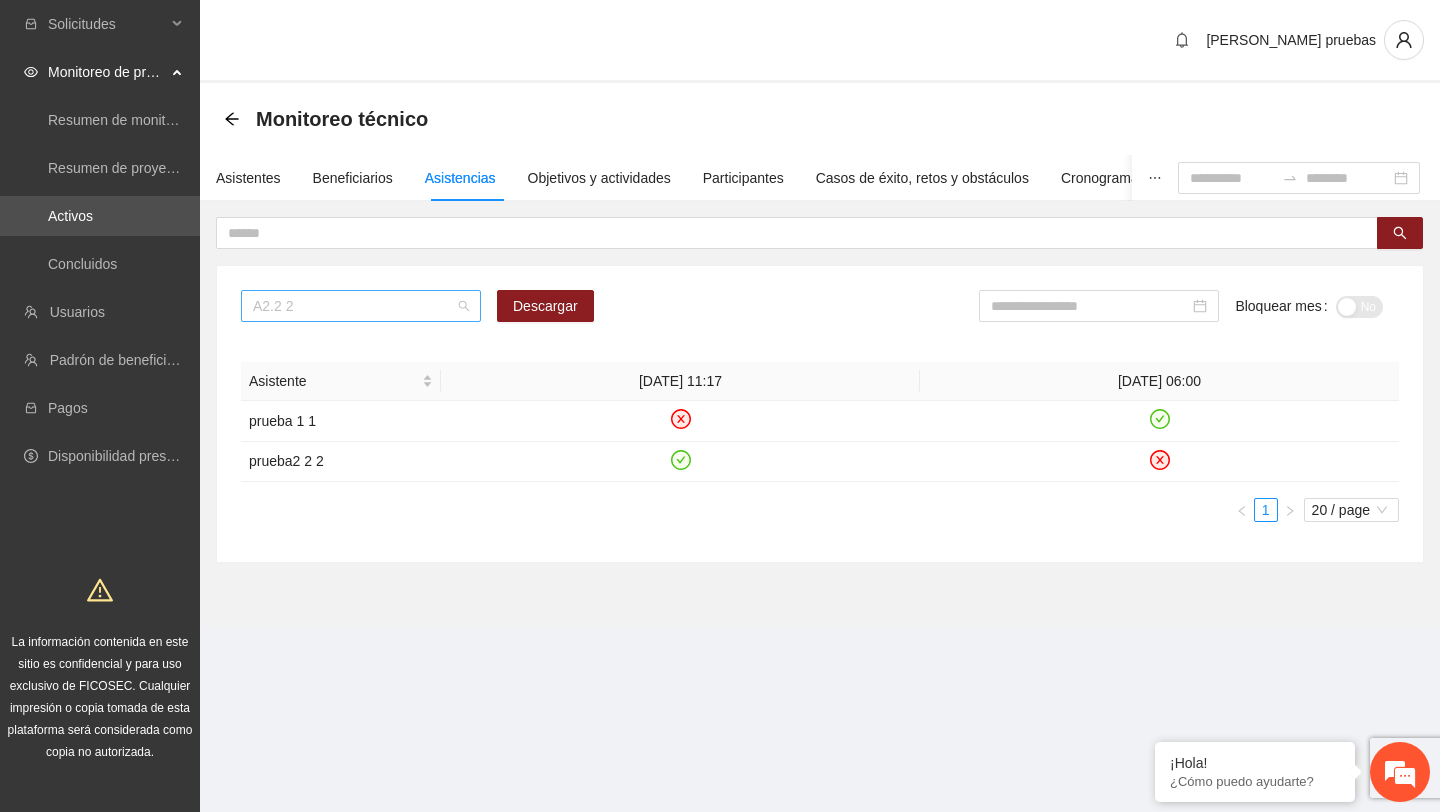 click on "A2.2 2" at bounding box center [361, 306] 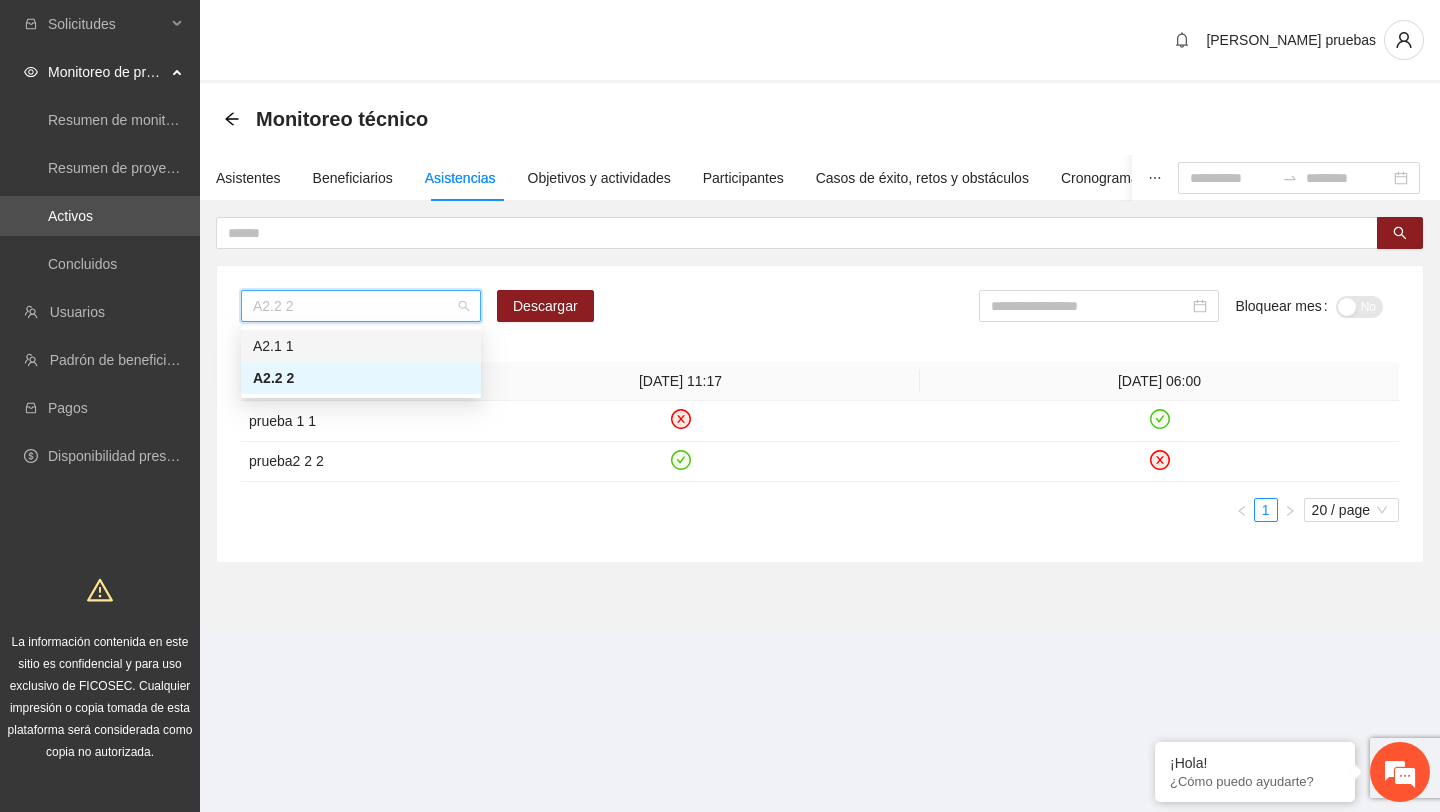 click on "A2.1 1" at bounding box center [361, 346] 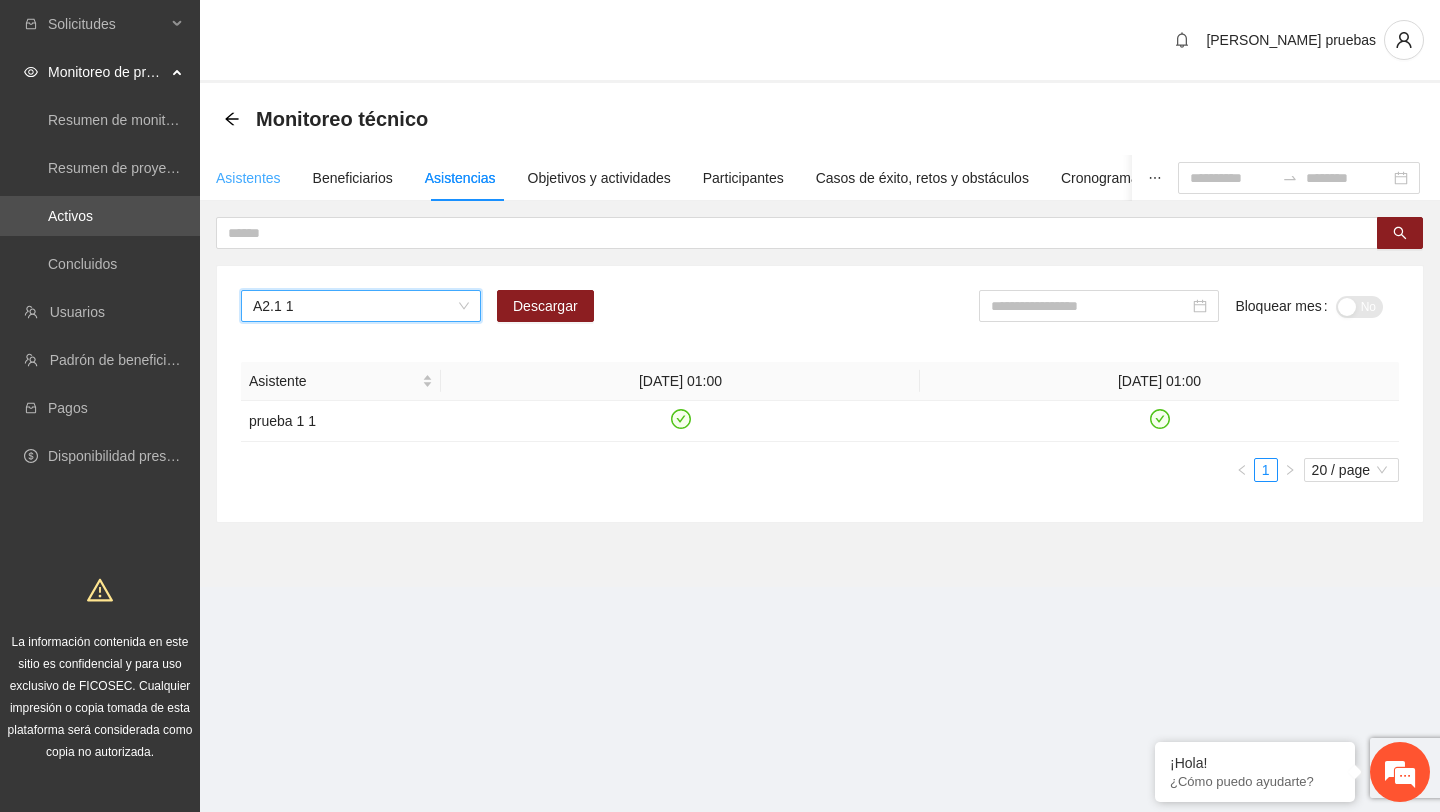 click on "Asistentes" at bounding box center [248, 178] 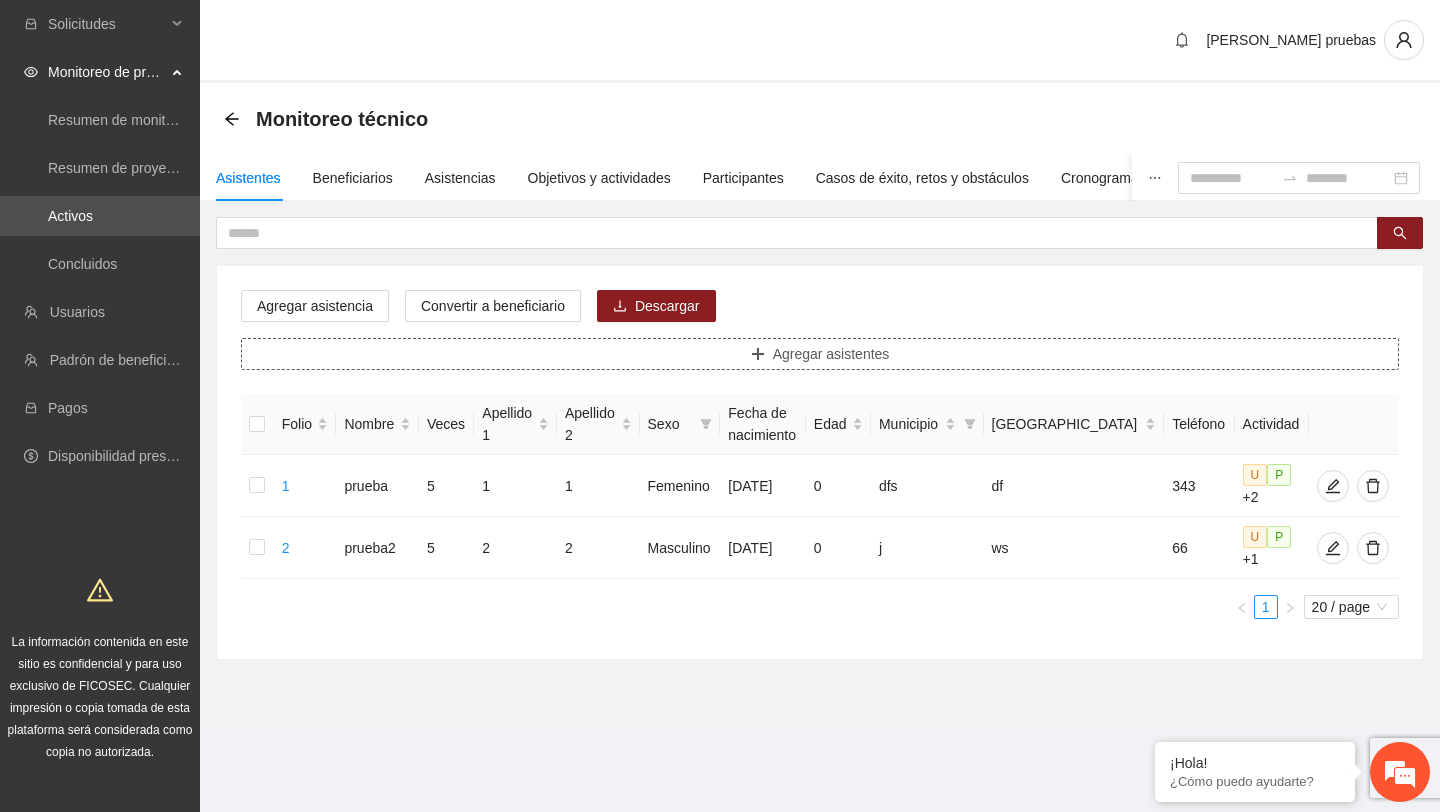 click on "Agregar asistentes" at bounding box center (820, 354) 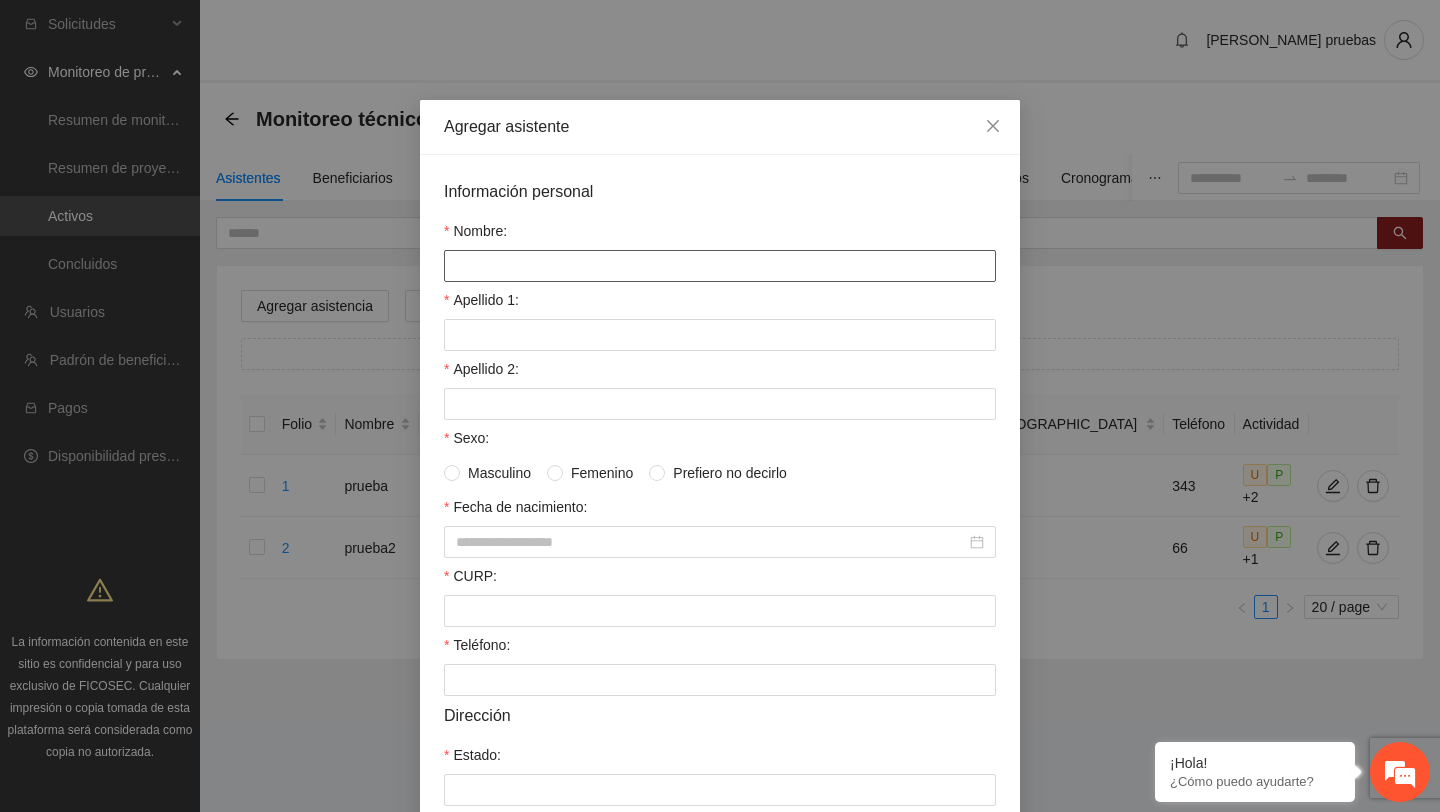 click on "Nombre:" at bounding box center [720, 266] 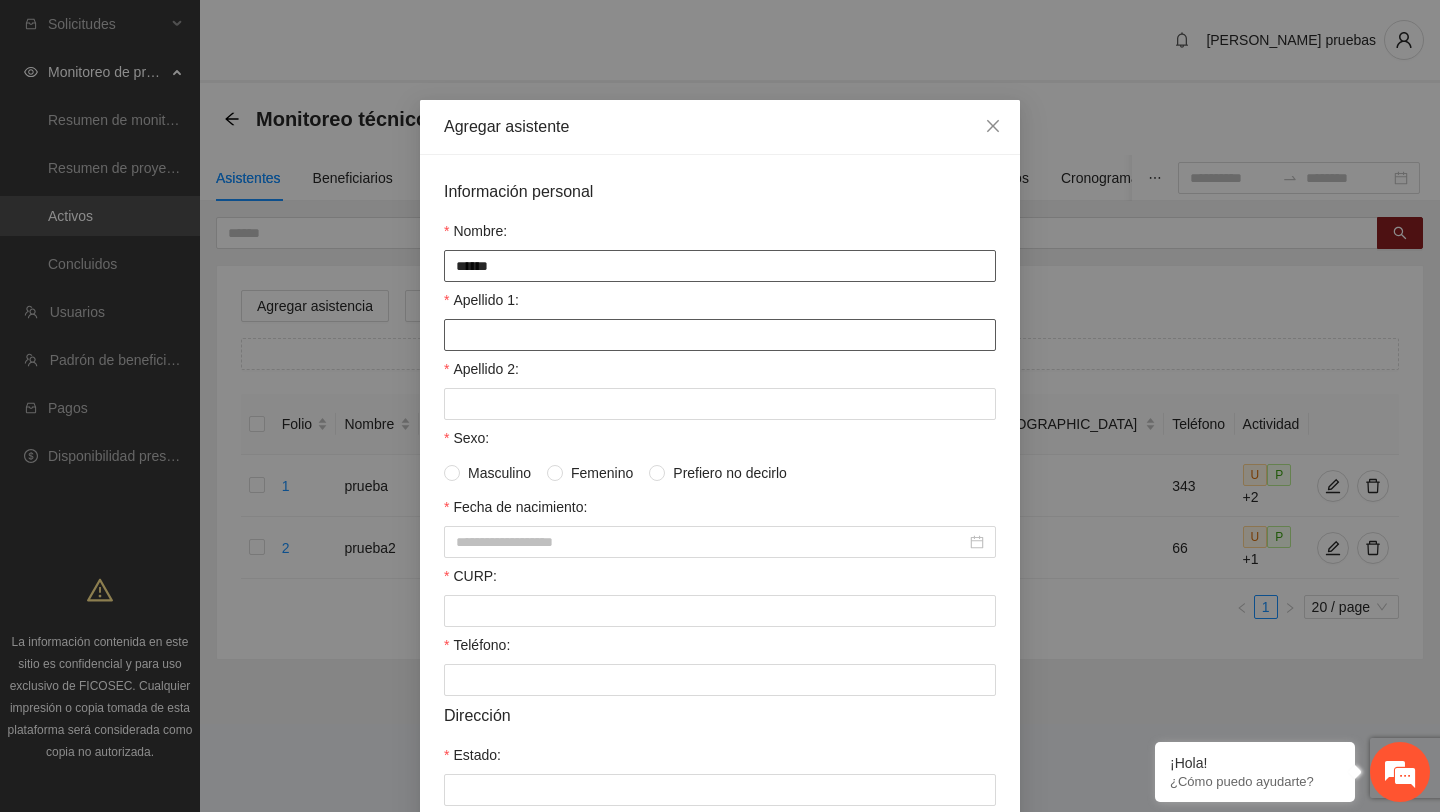 type on "*****" 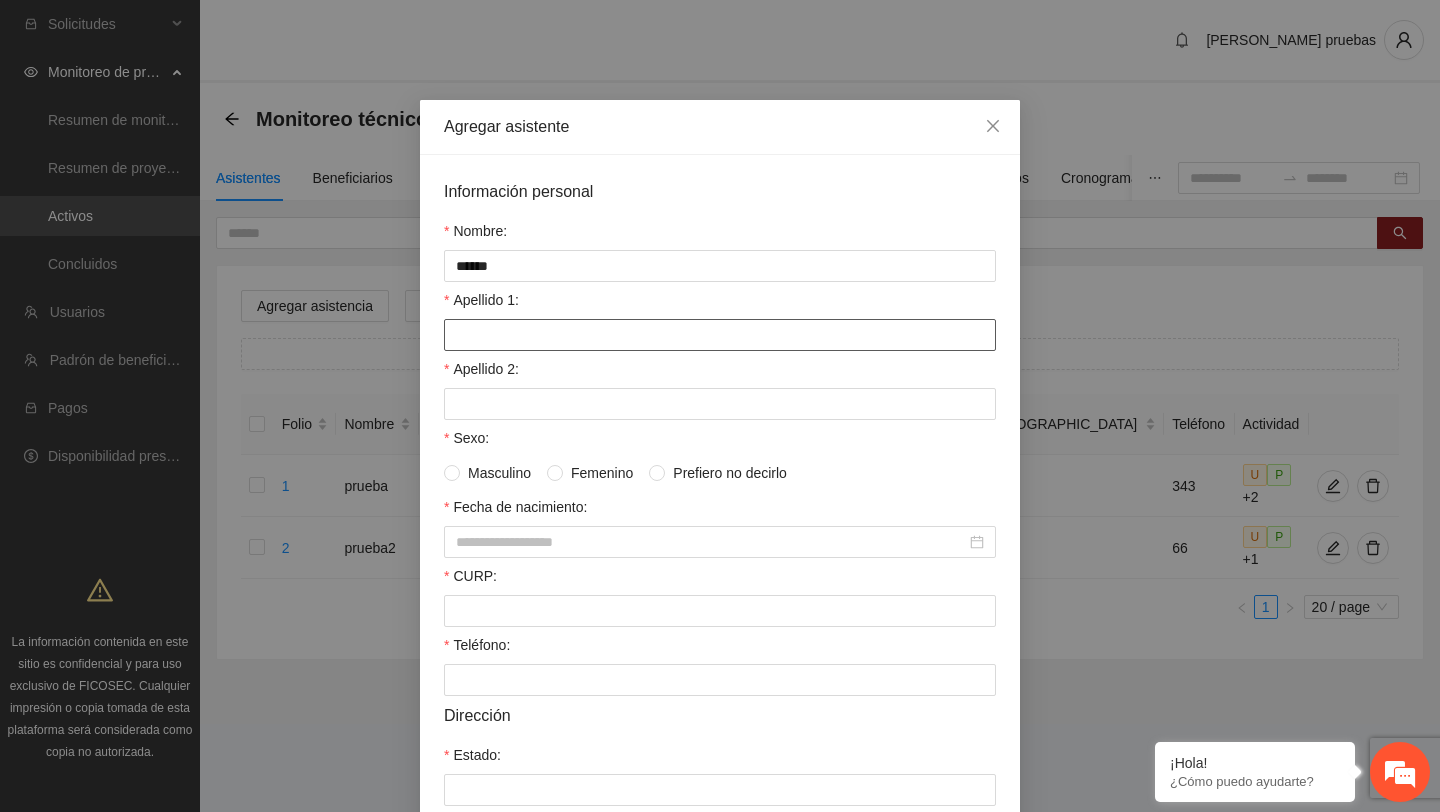 click on "Apellido 1:" at bounding box center [720, 335] 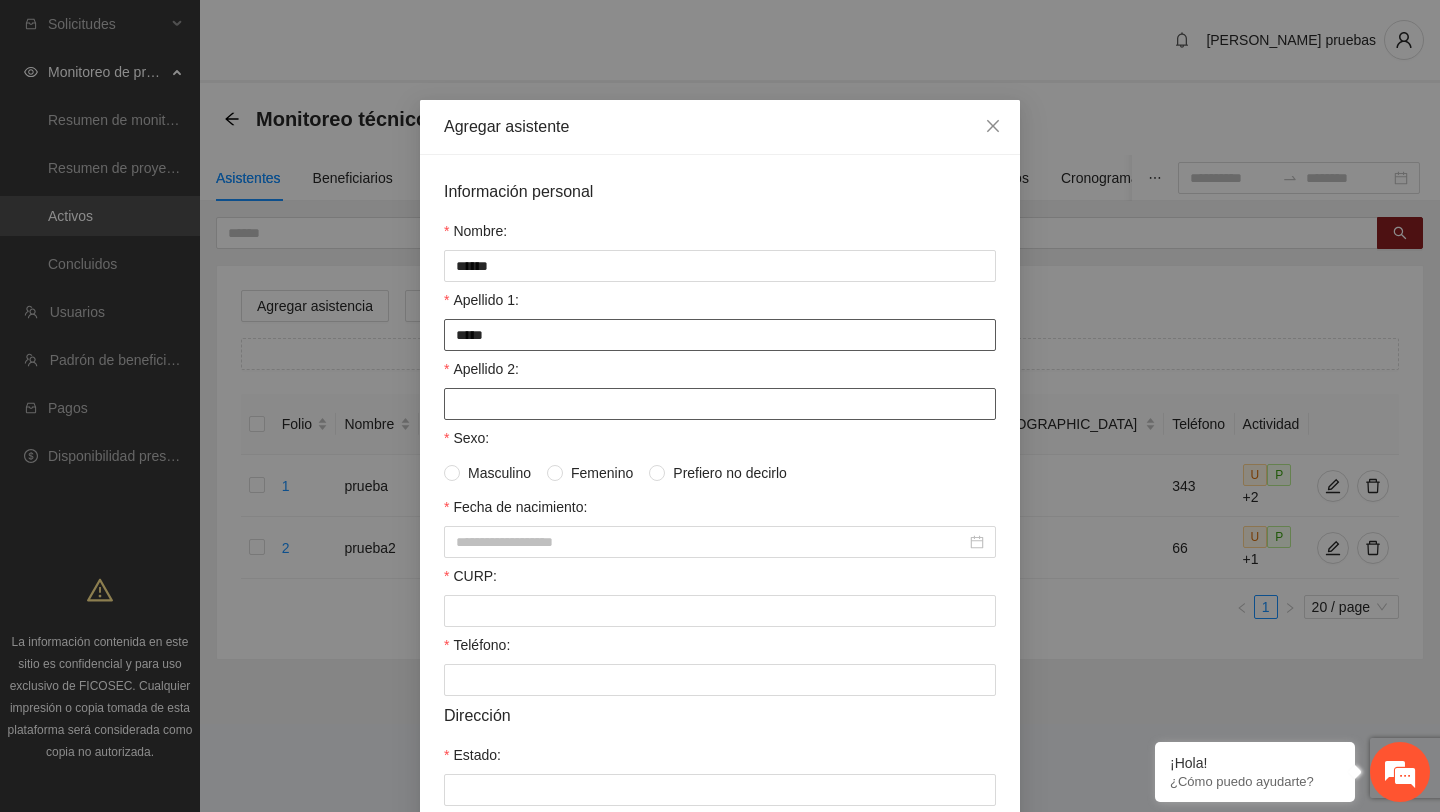 type on "*****" 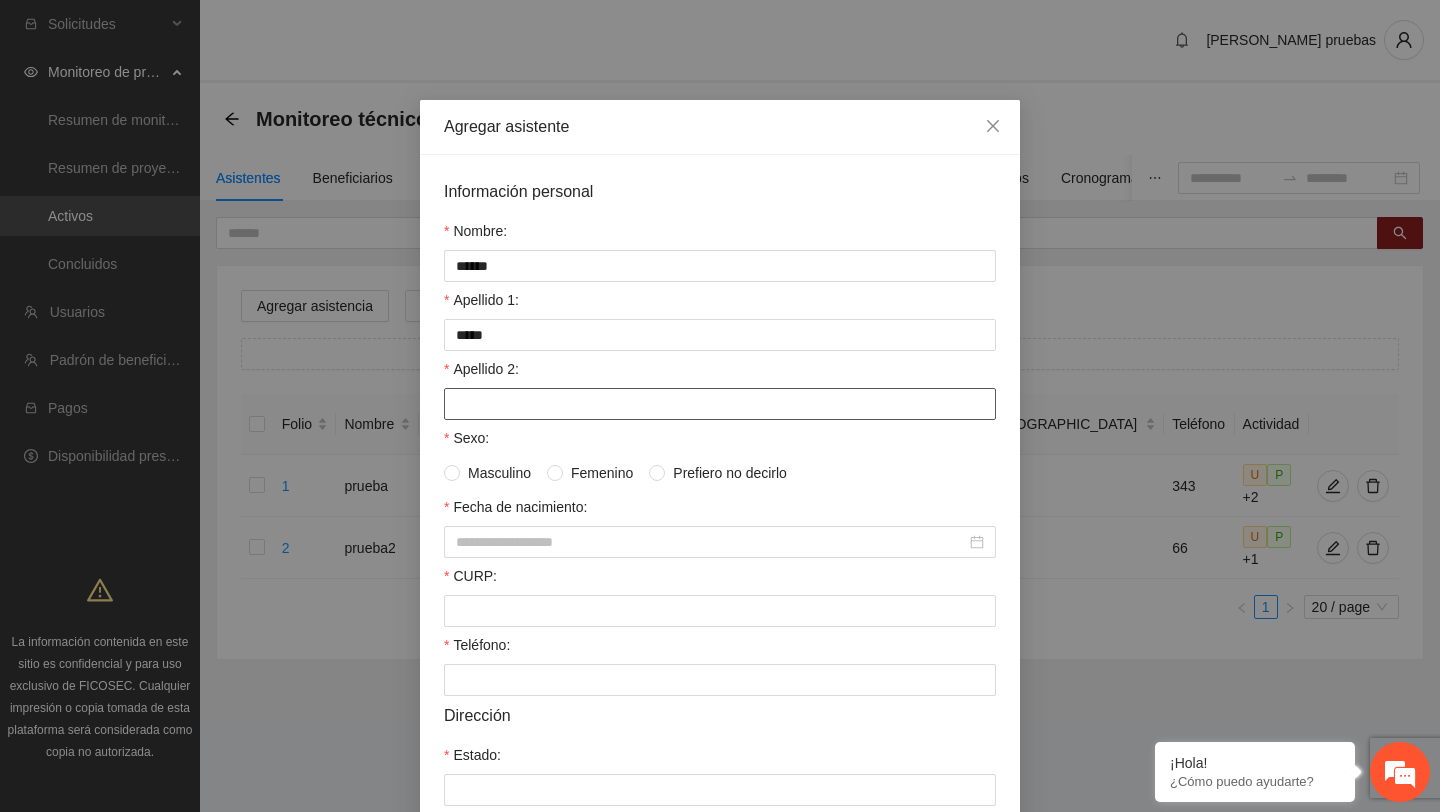click on "Apellido 2:" at bounding box center [720, 404] 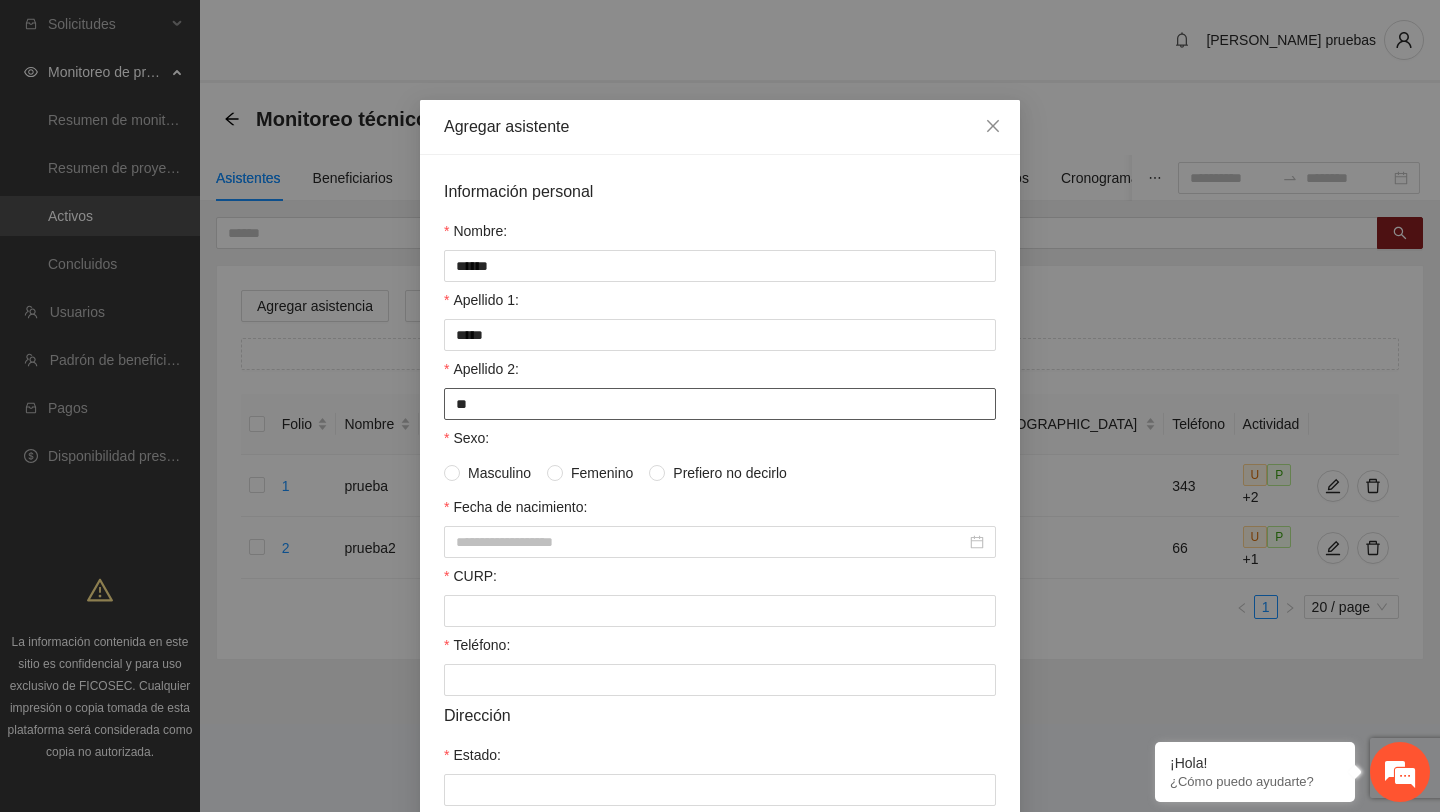 type on "*" 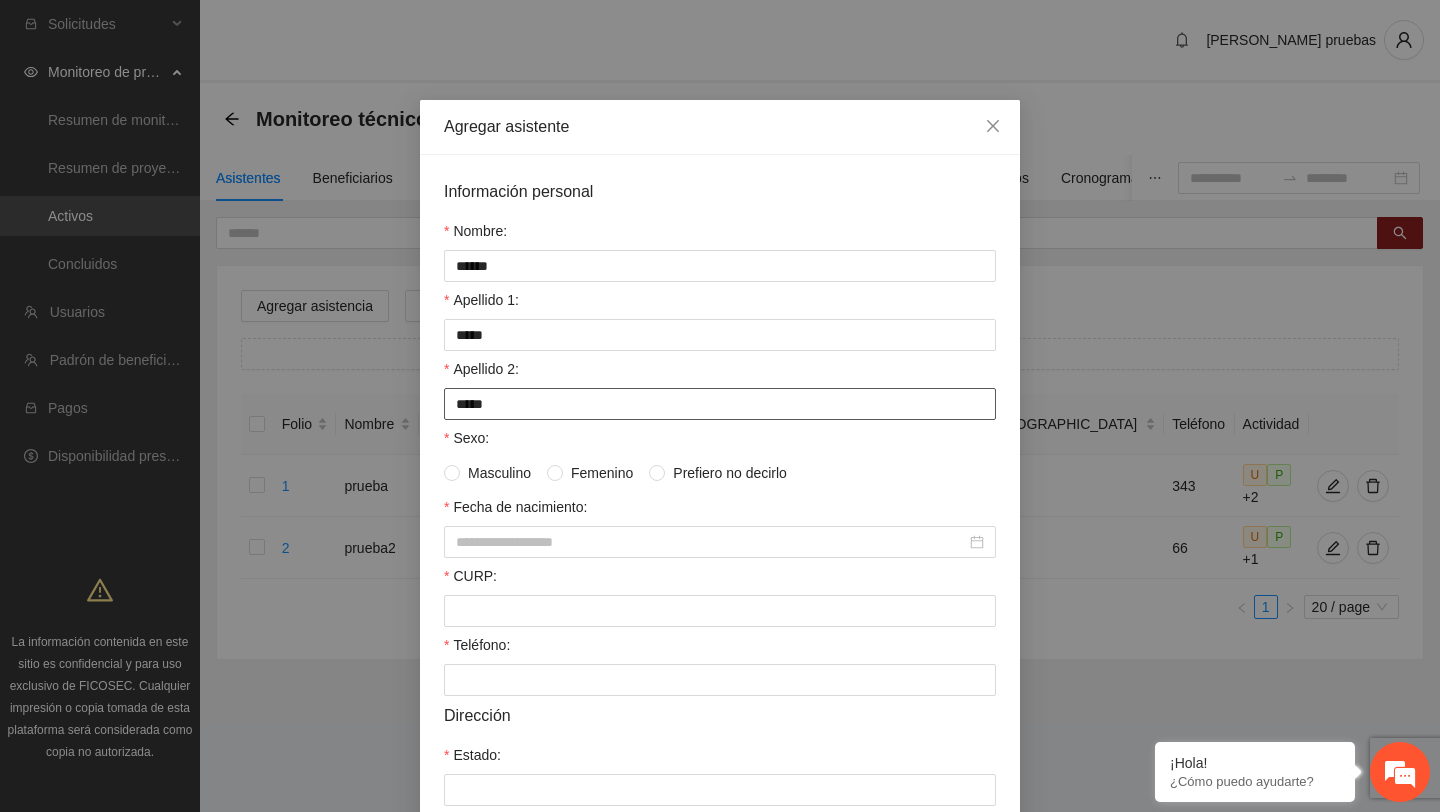 type on "*****" 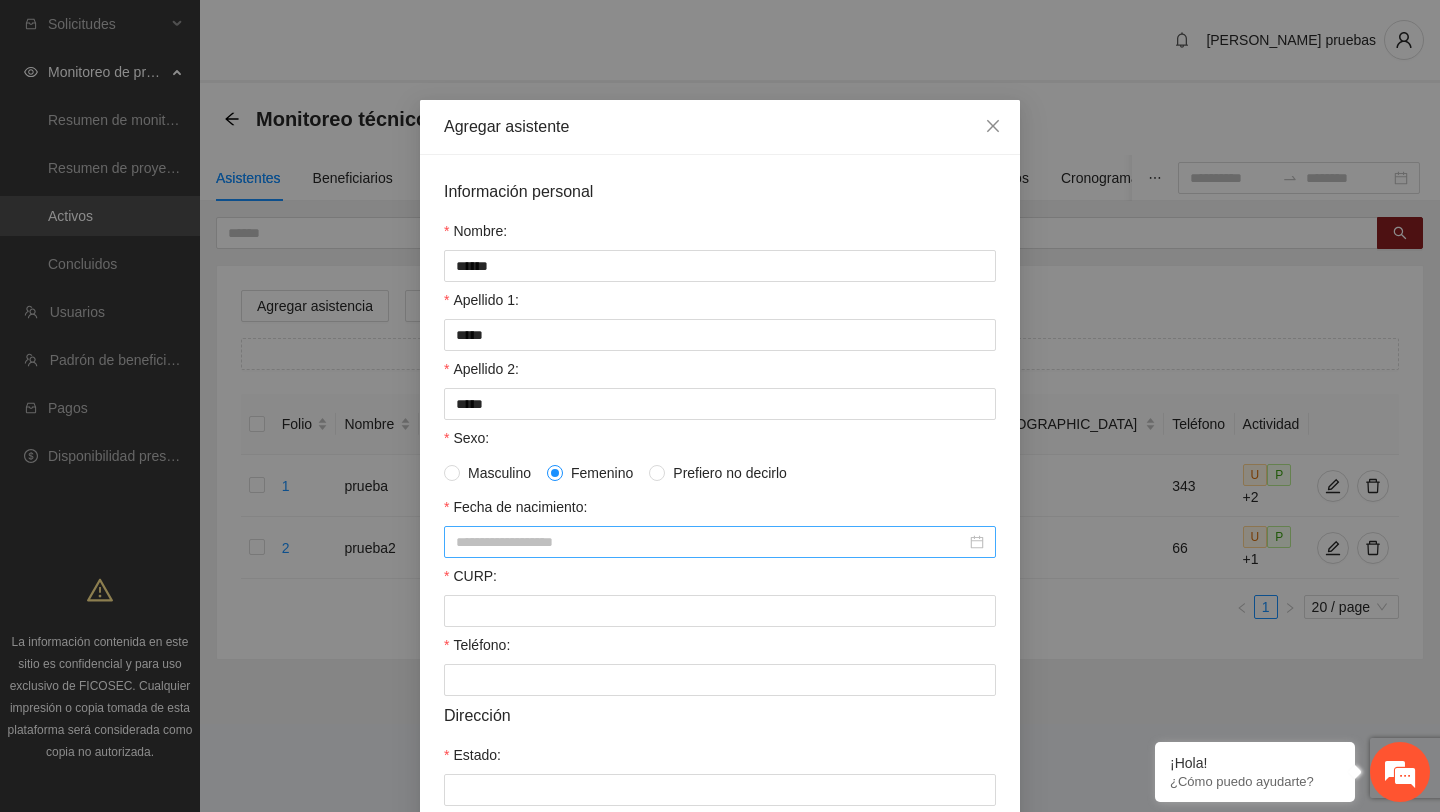 click at bounding box center [720, 542] 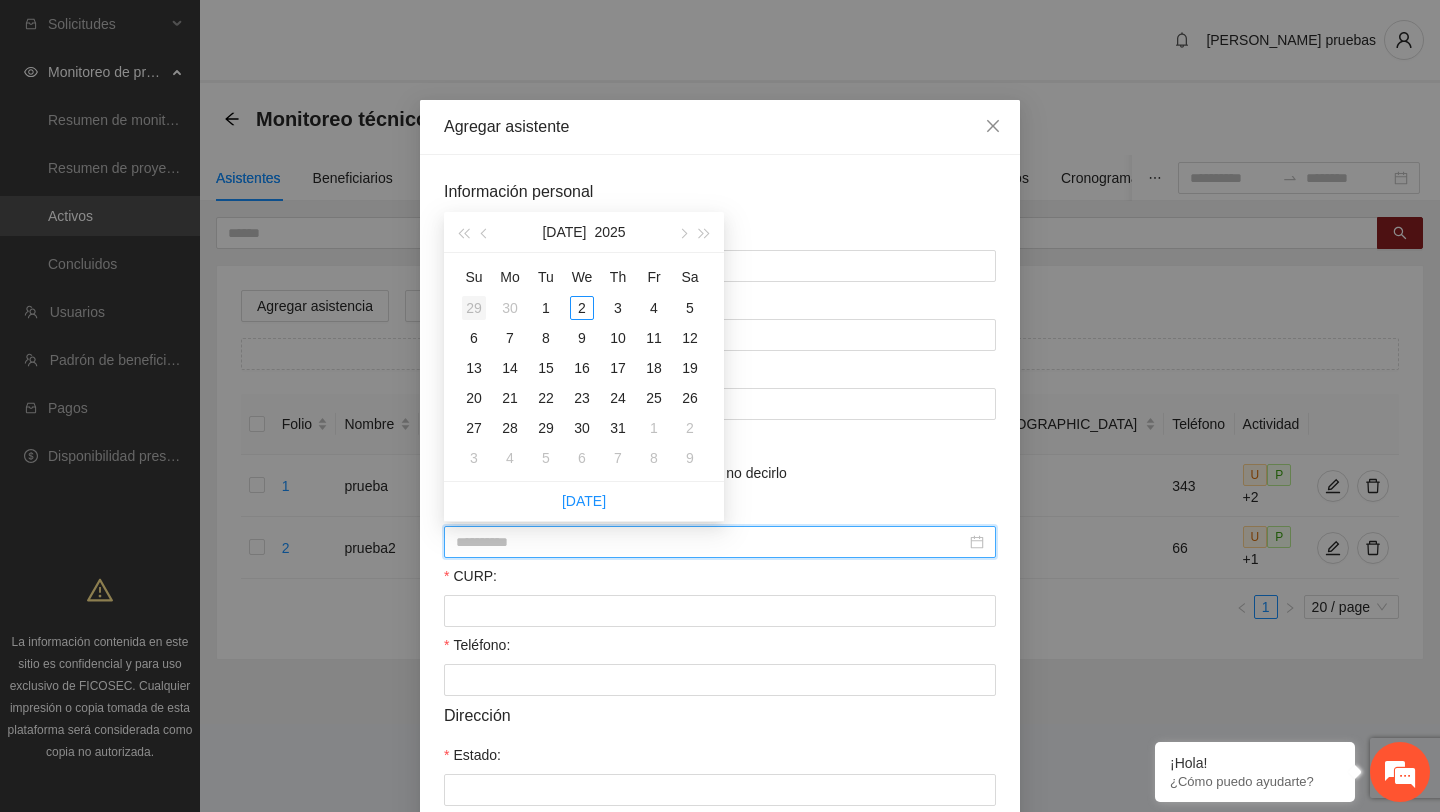 type on "**********" 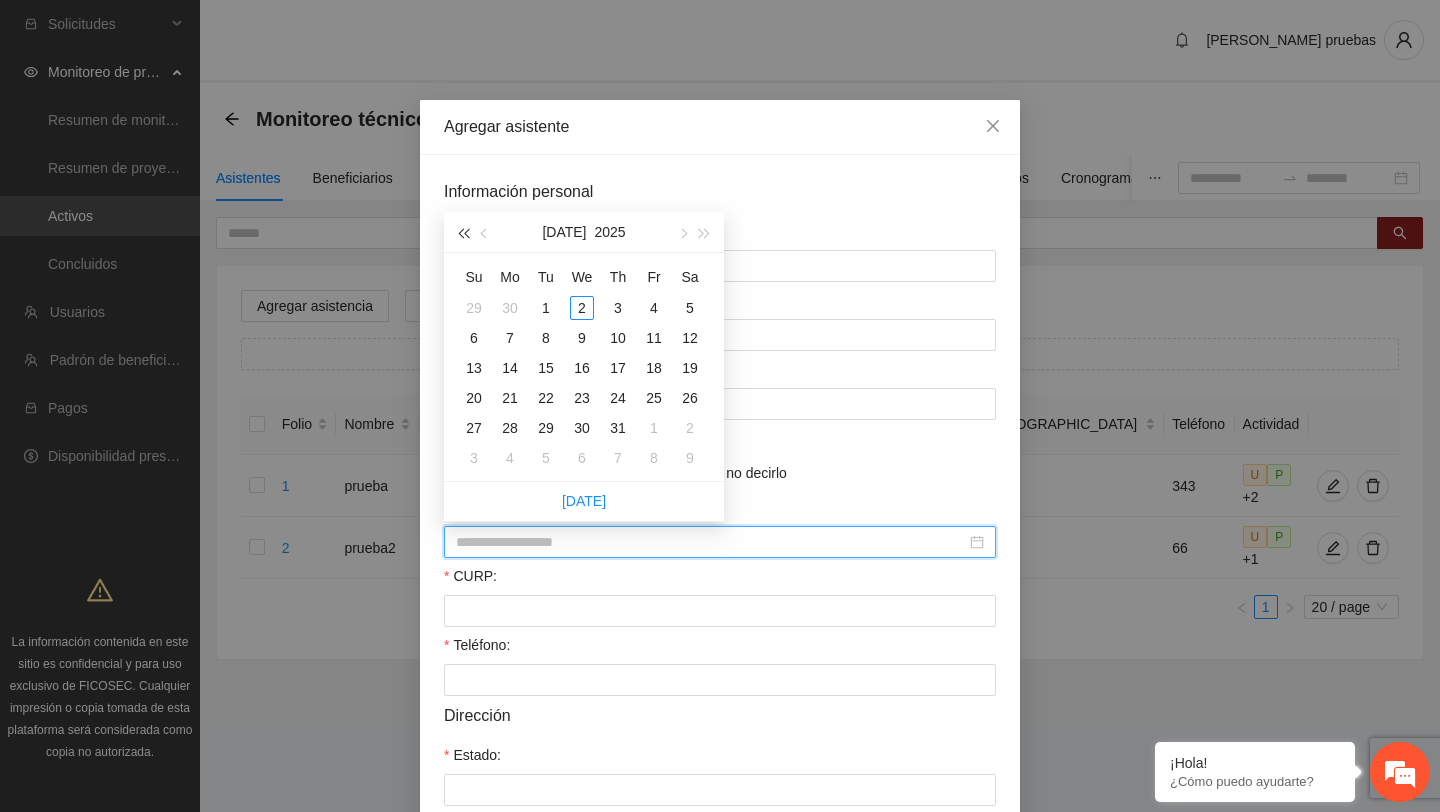 click at bounding box center [463, 232] 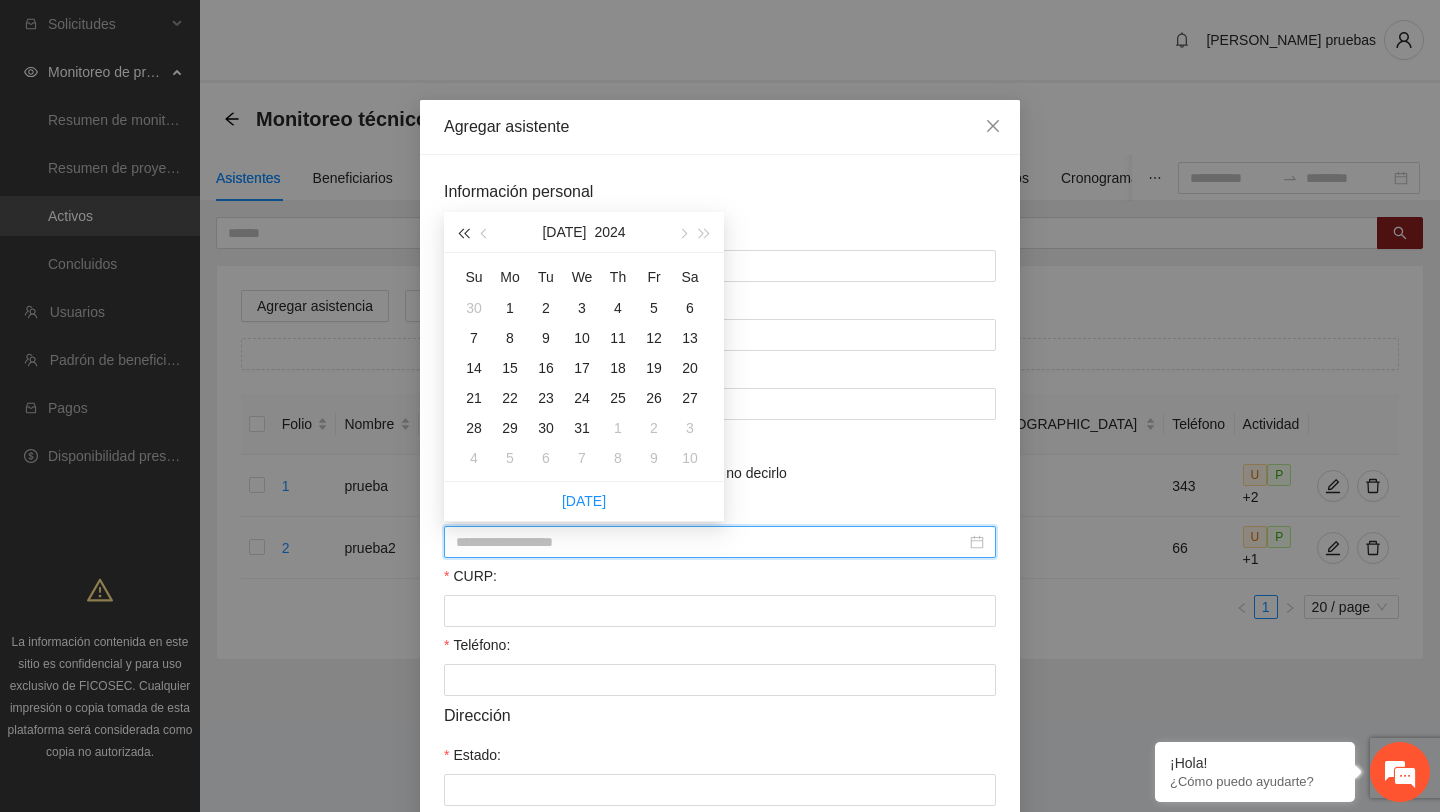click at bounding box center (463, 232) 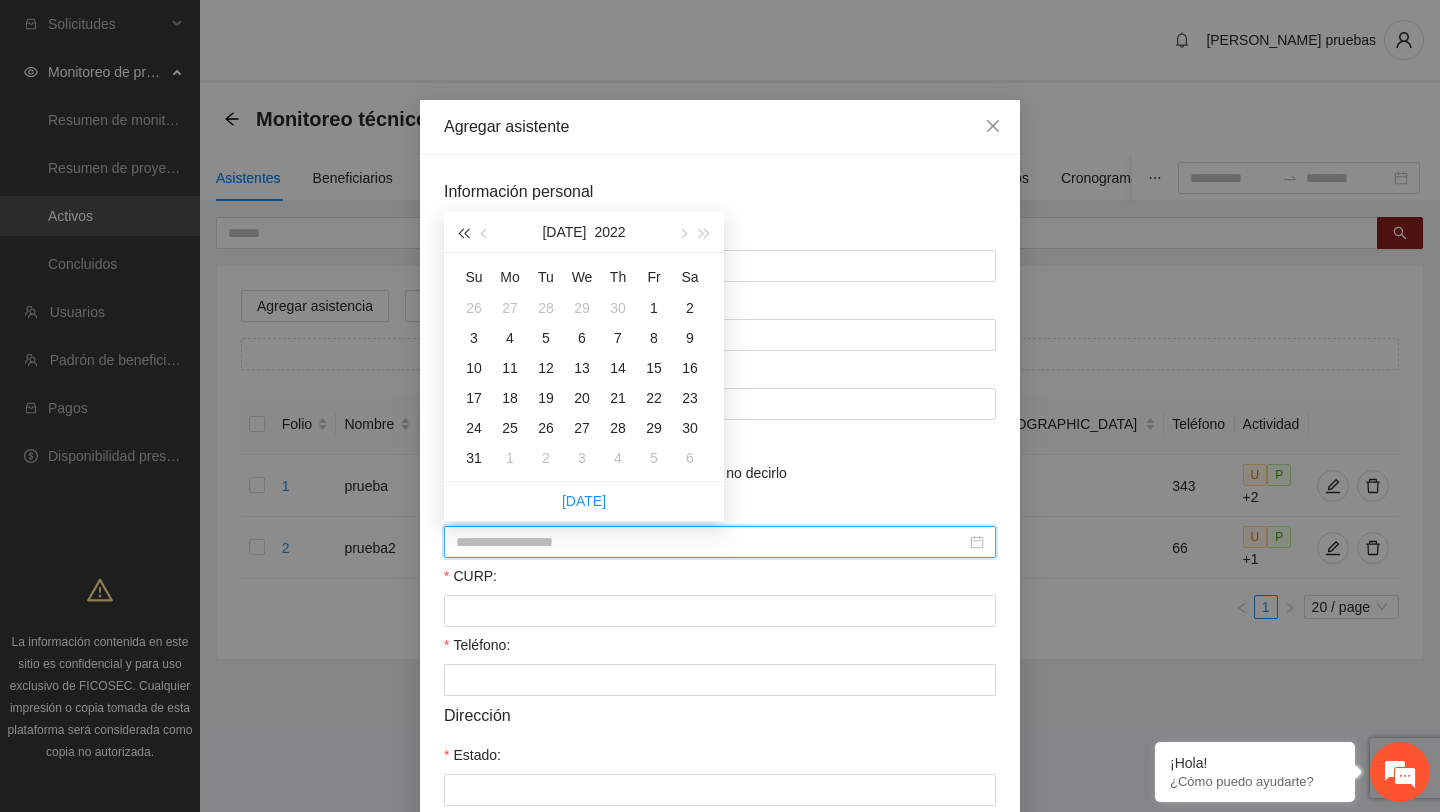 click at bounding box center [463, 232] 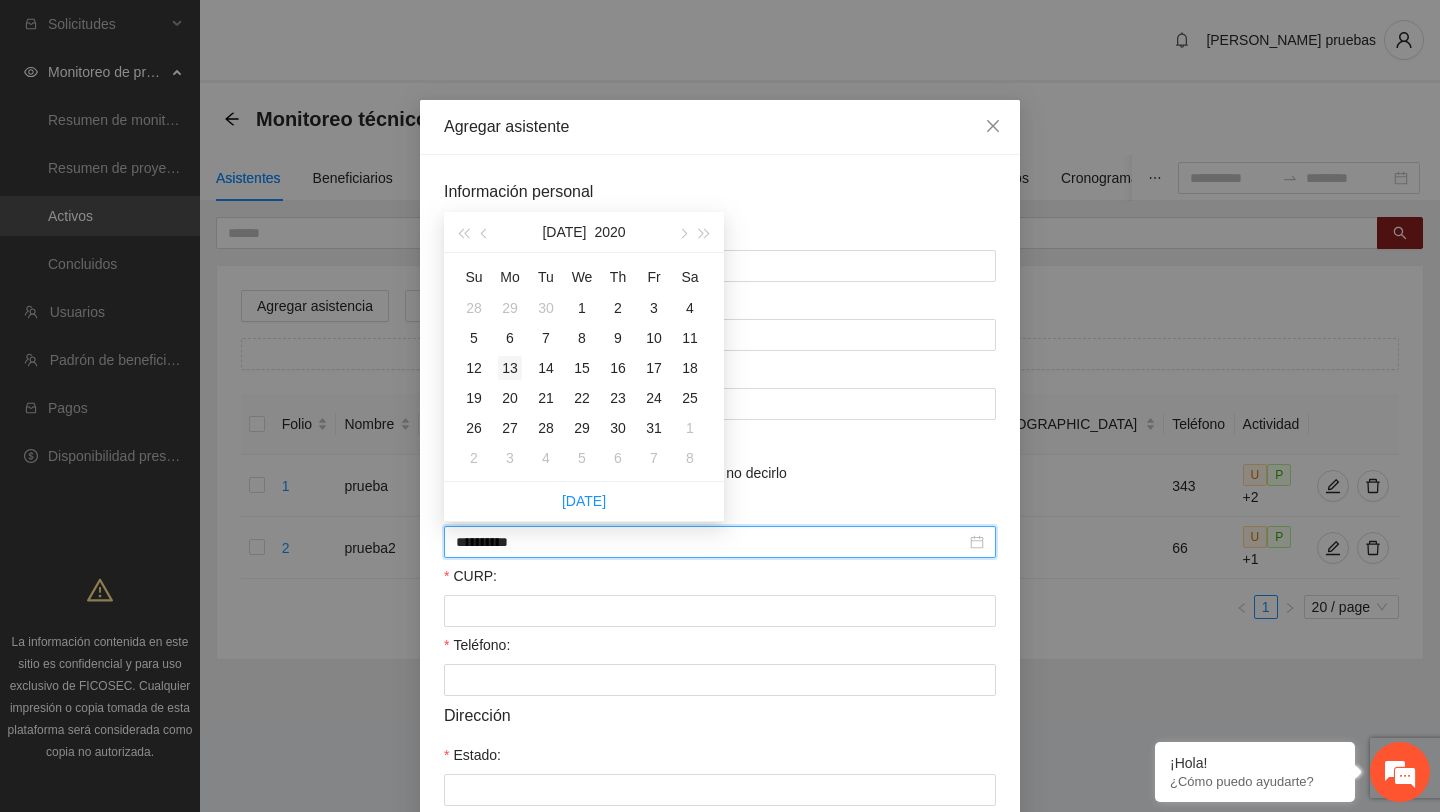 type on "**********" 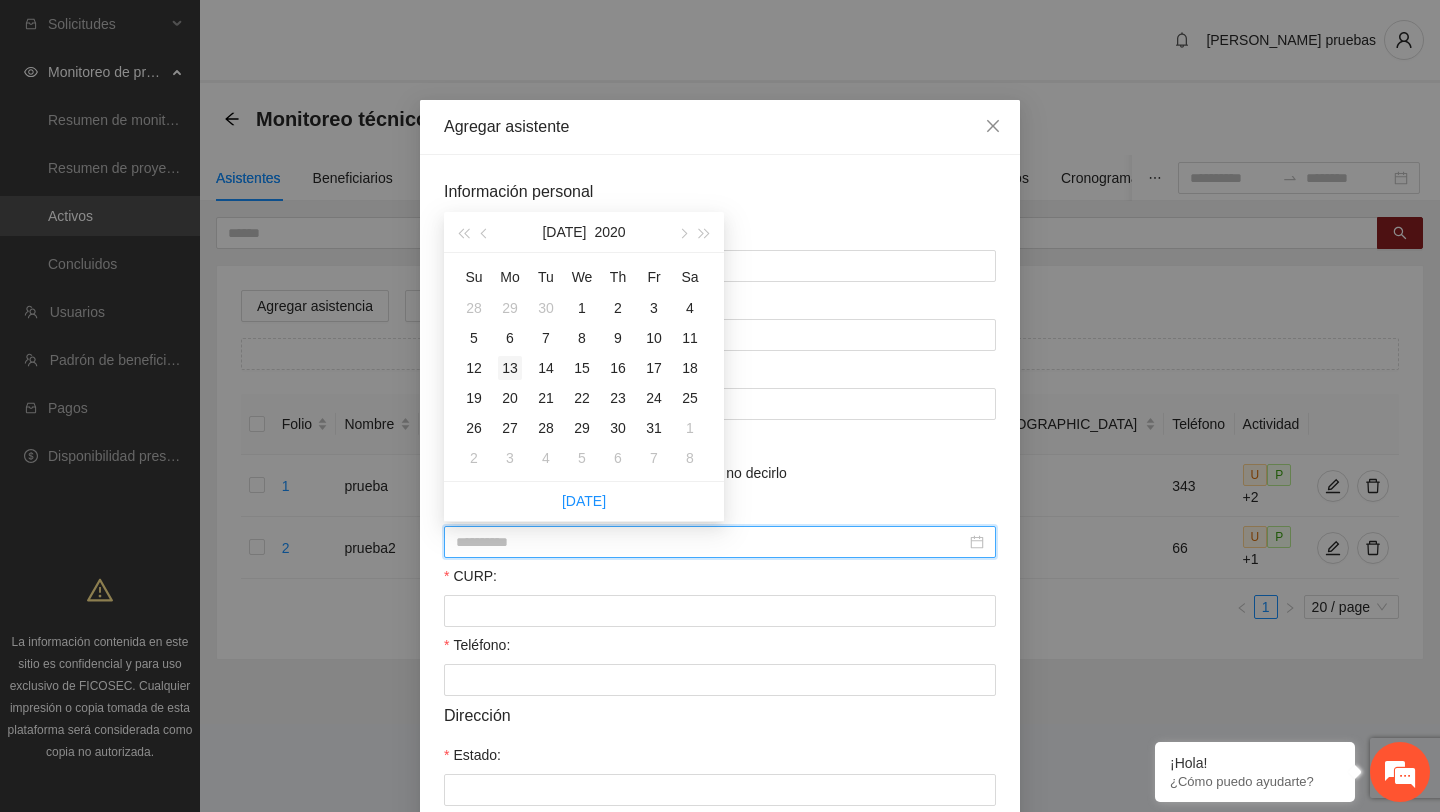click on "13" at bounding box center (510, 368) 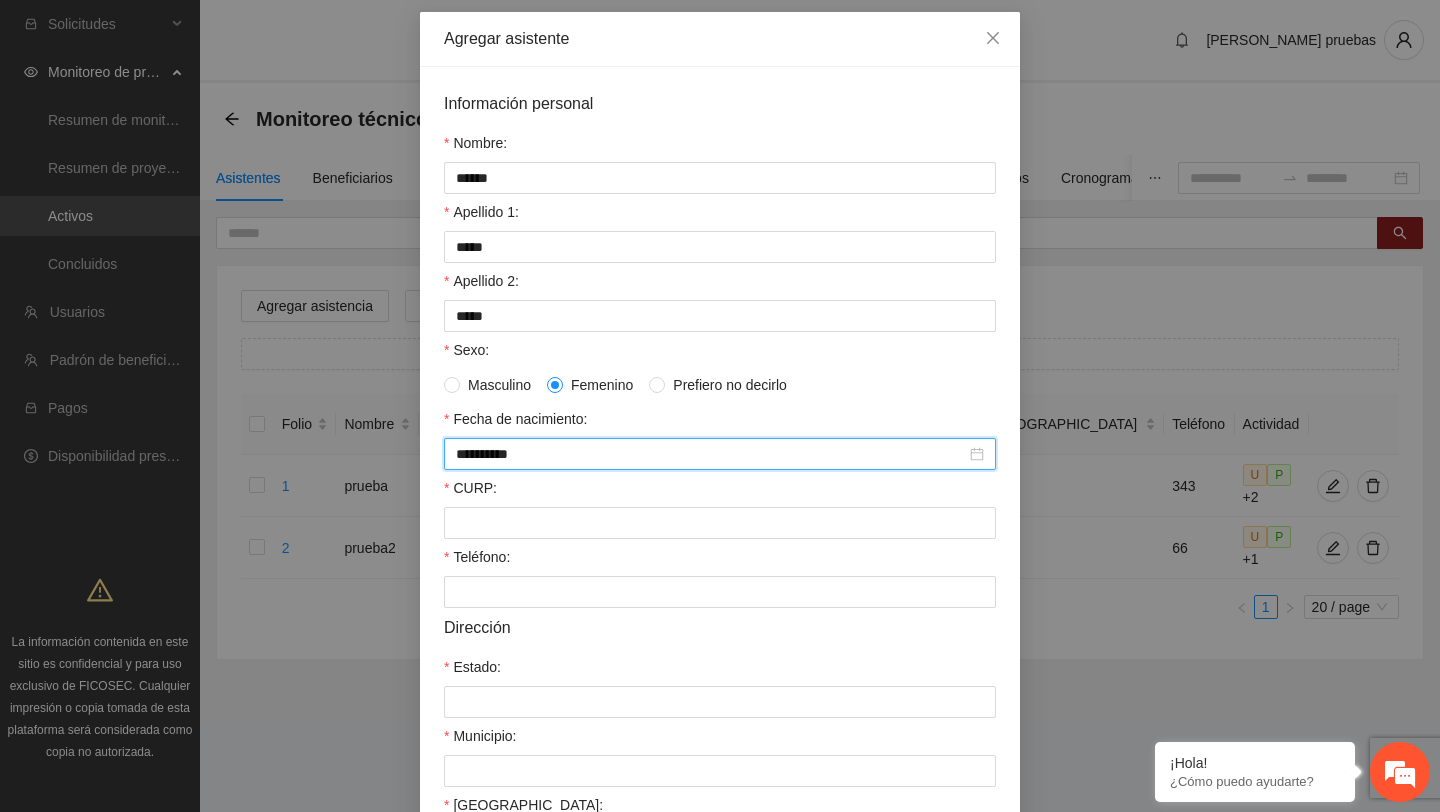 scroll, scrollTop: 123, scrollLeft: 0, axis: vertical 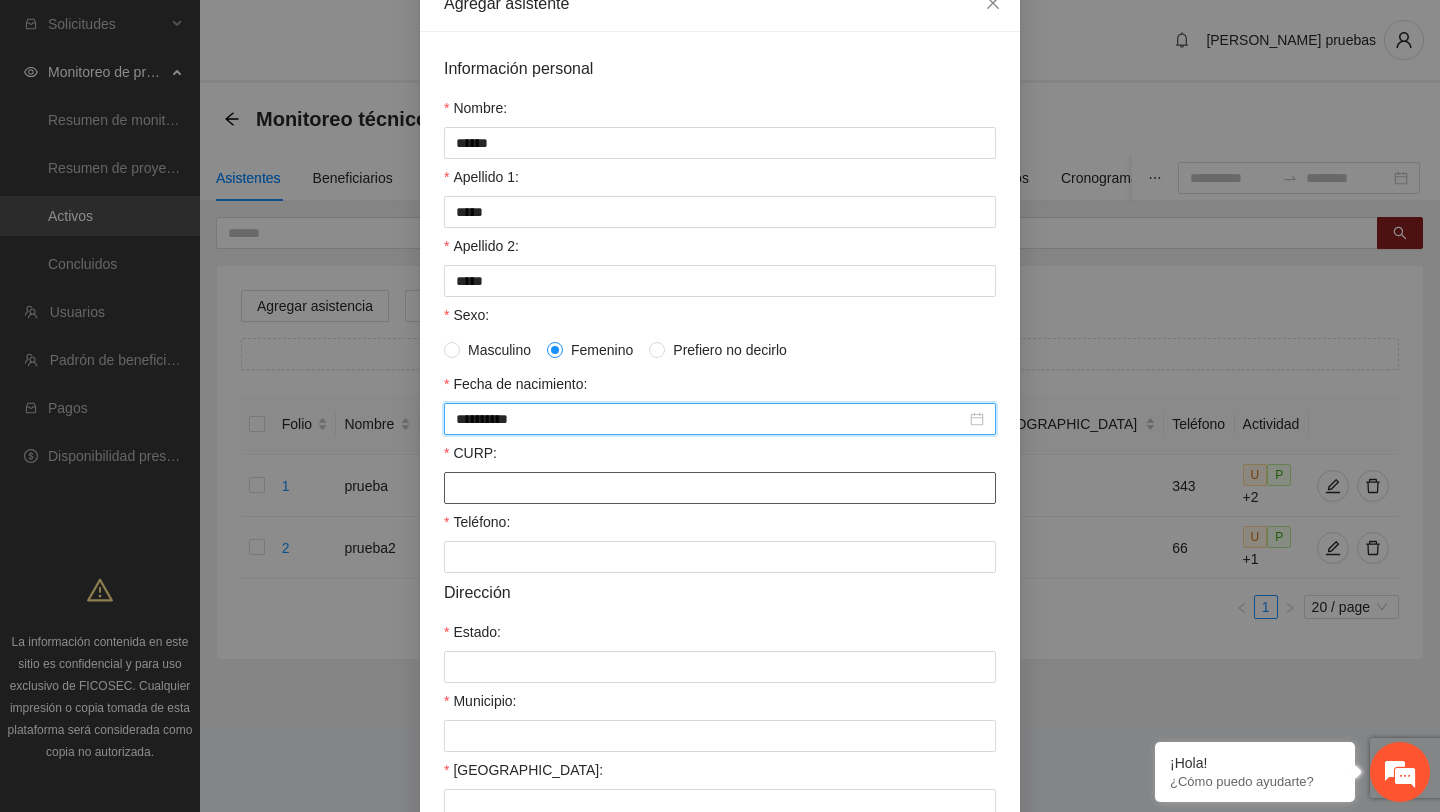 click on "CURP:" at bounding box center (720, 488) 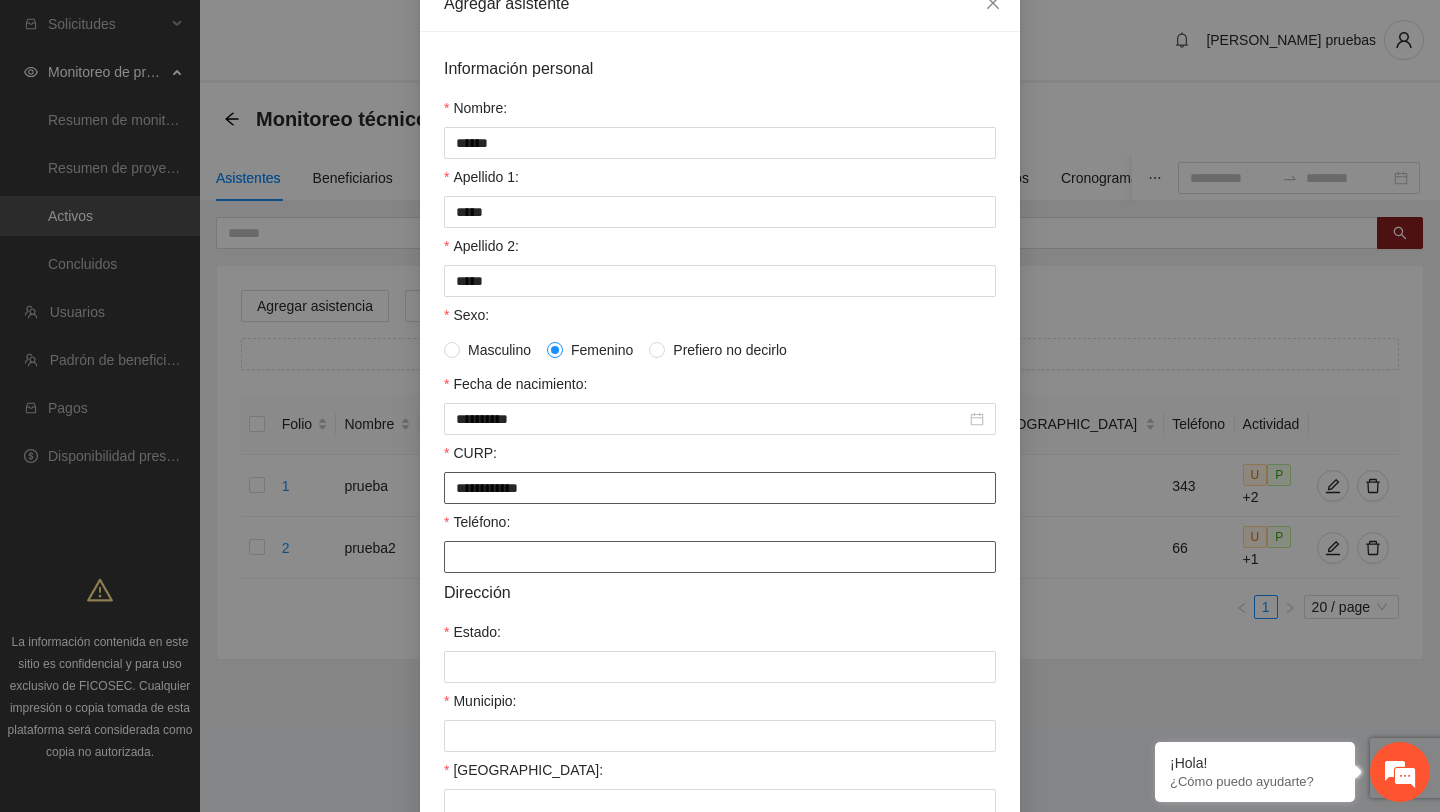 type on "**********" 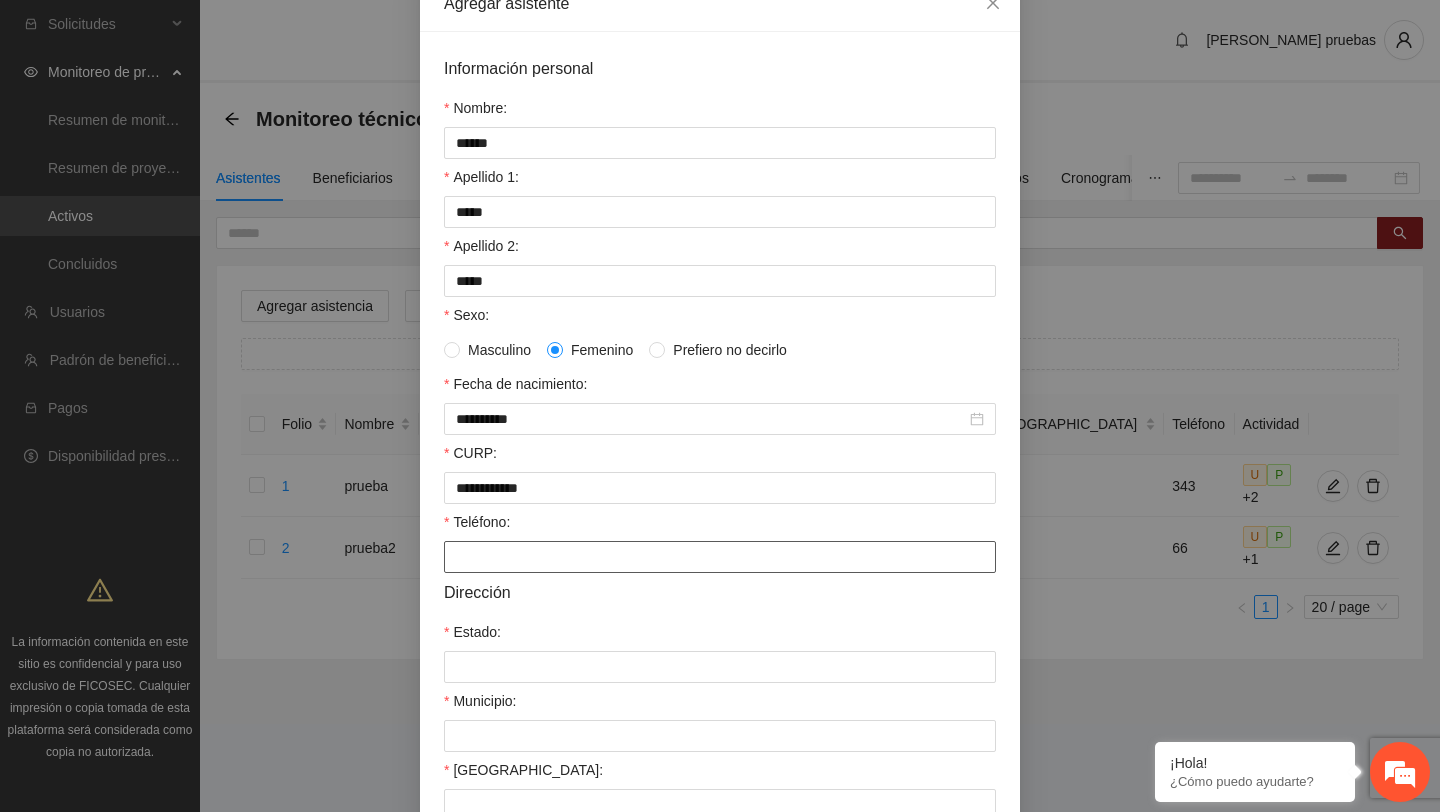 click on "Teléfono:" at bounding box center [720, 557] 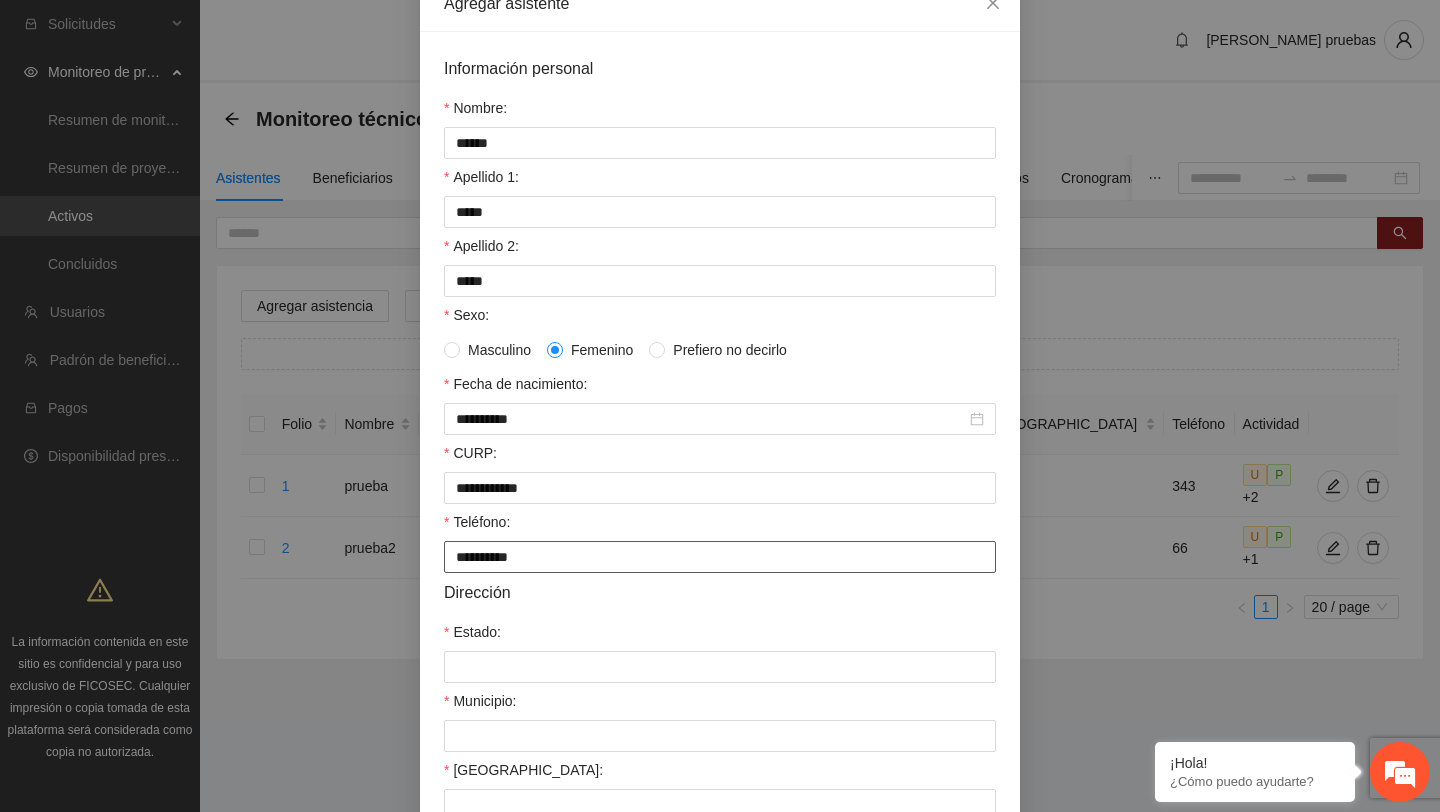 type on "**********" 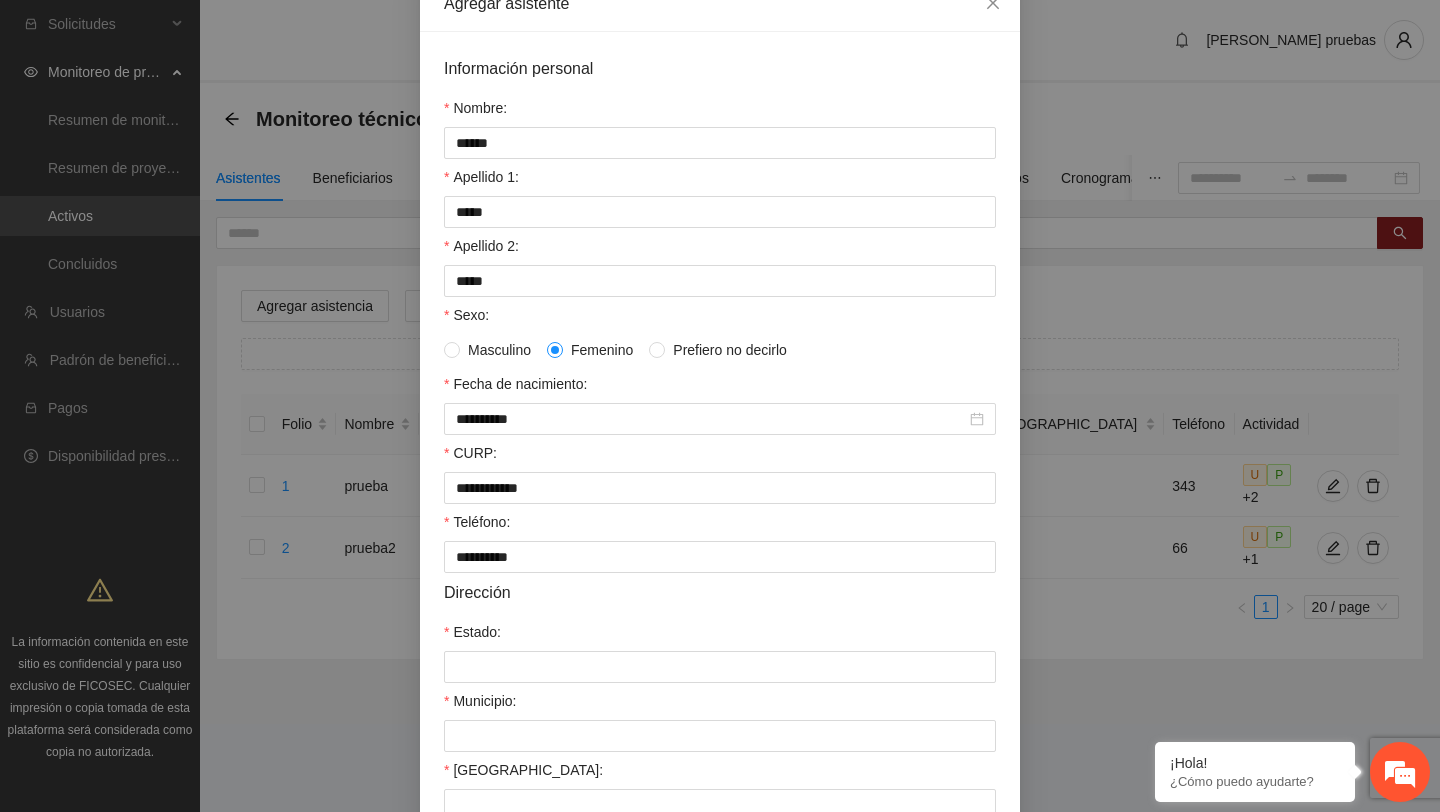 click on "**********" at bounding box center (720, 493) 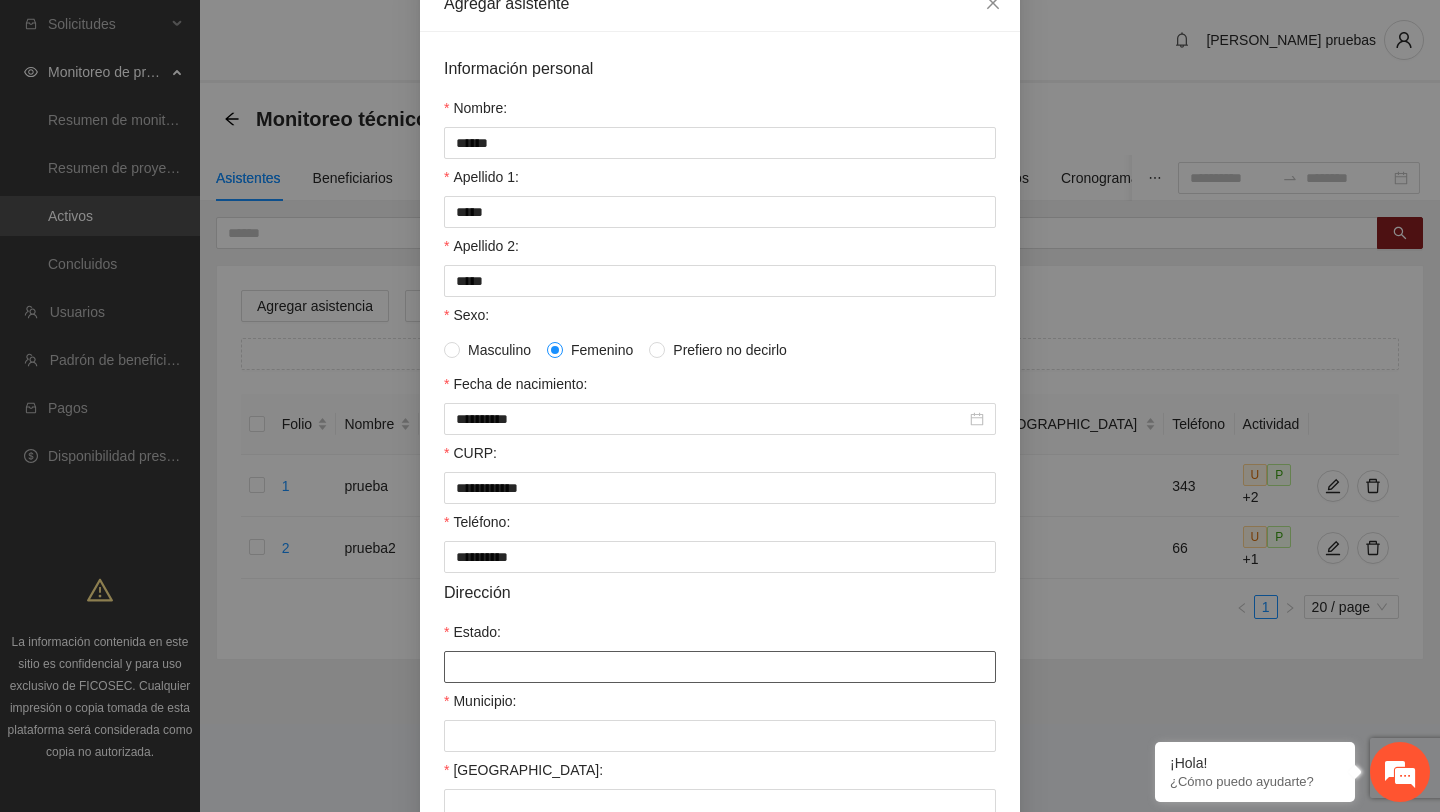 click on "Estado:" at bounding box center [720, 667] 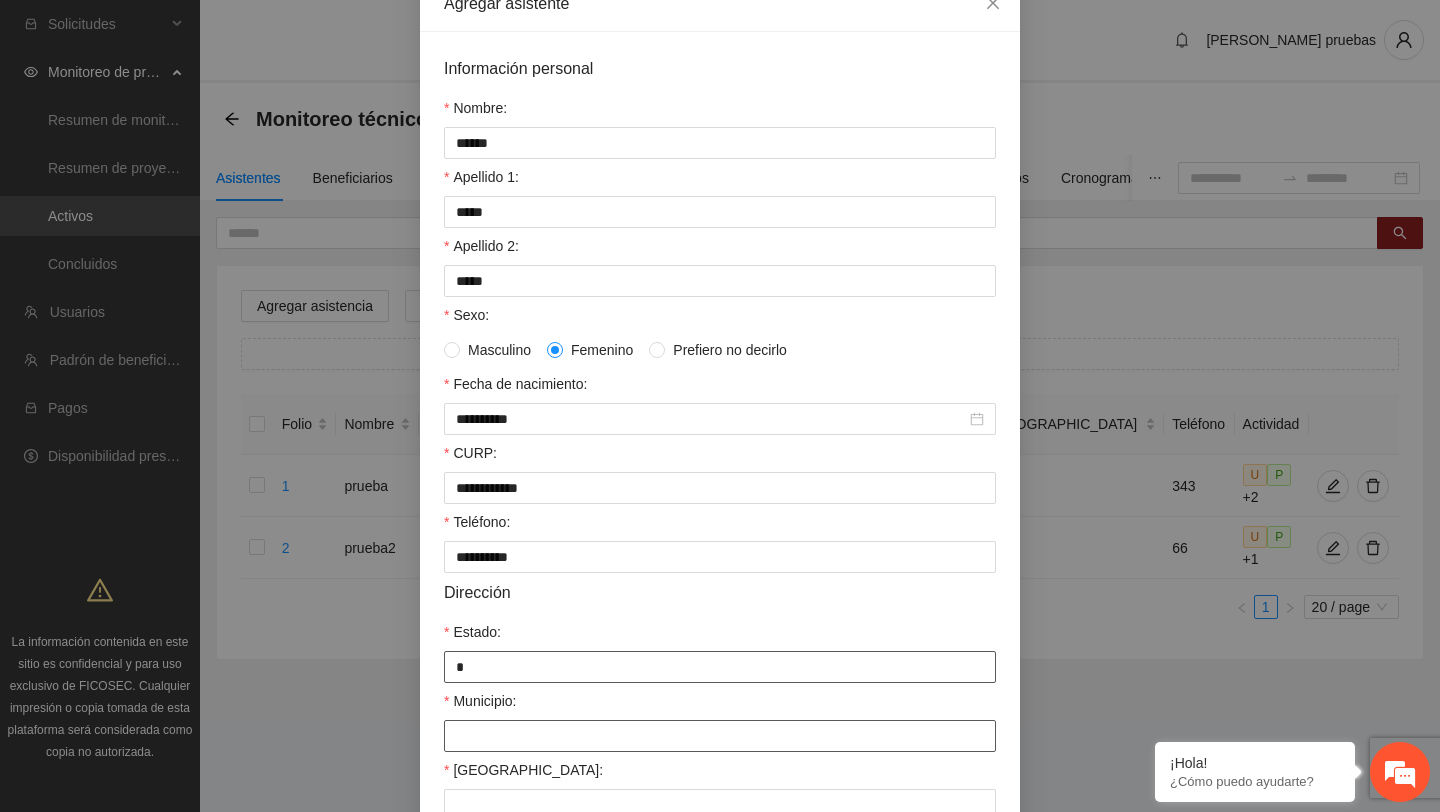 type on "*" 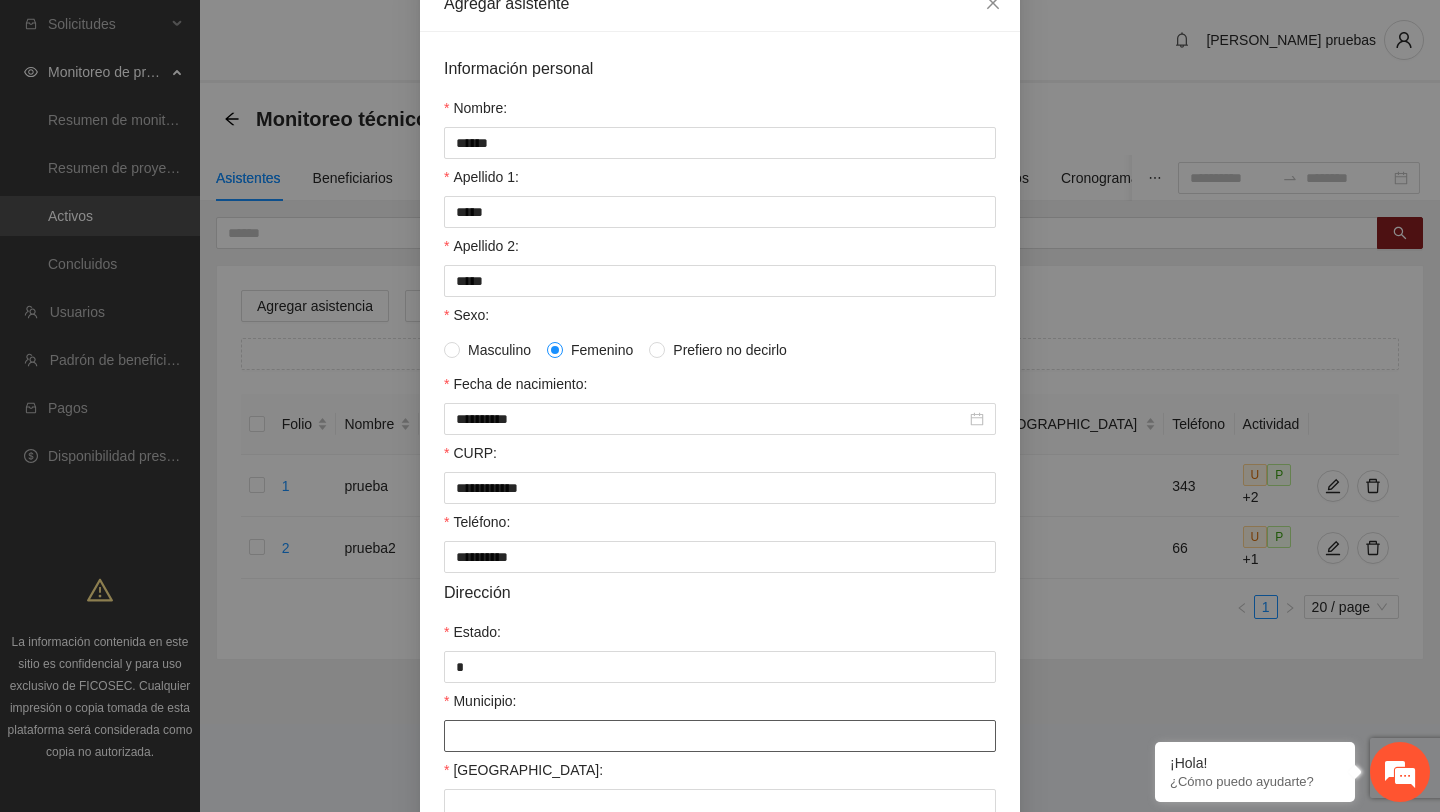 click on "Municipio:" at bounding box center [720, 736] 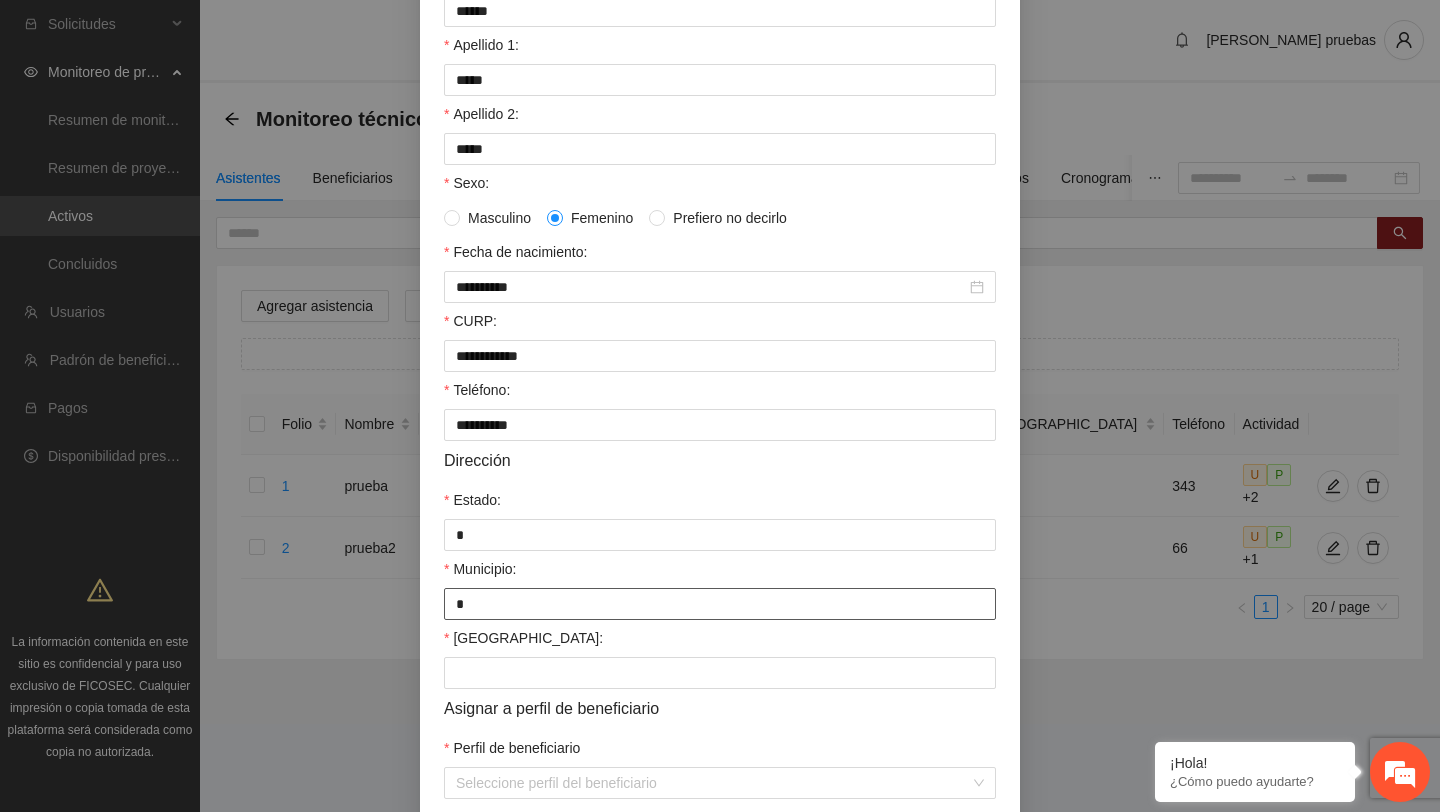 scroll, scrollTop: 263, scrollLeft: 0, axis: vertical 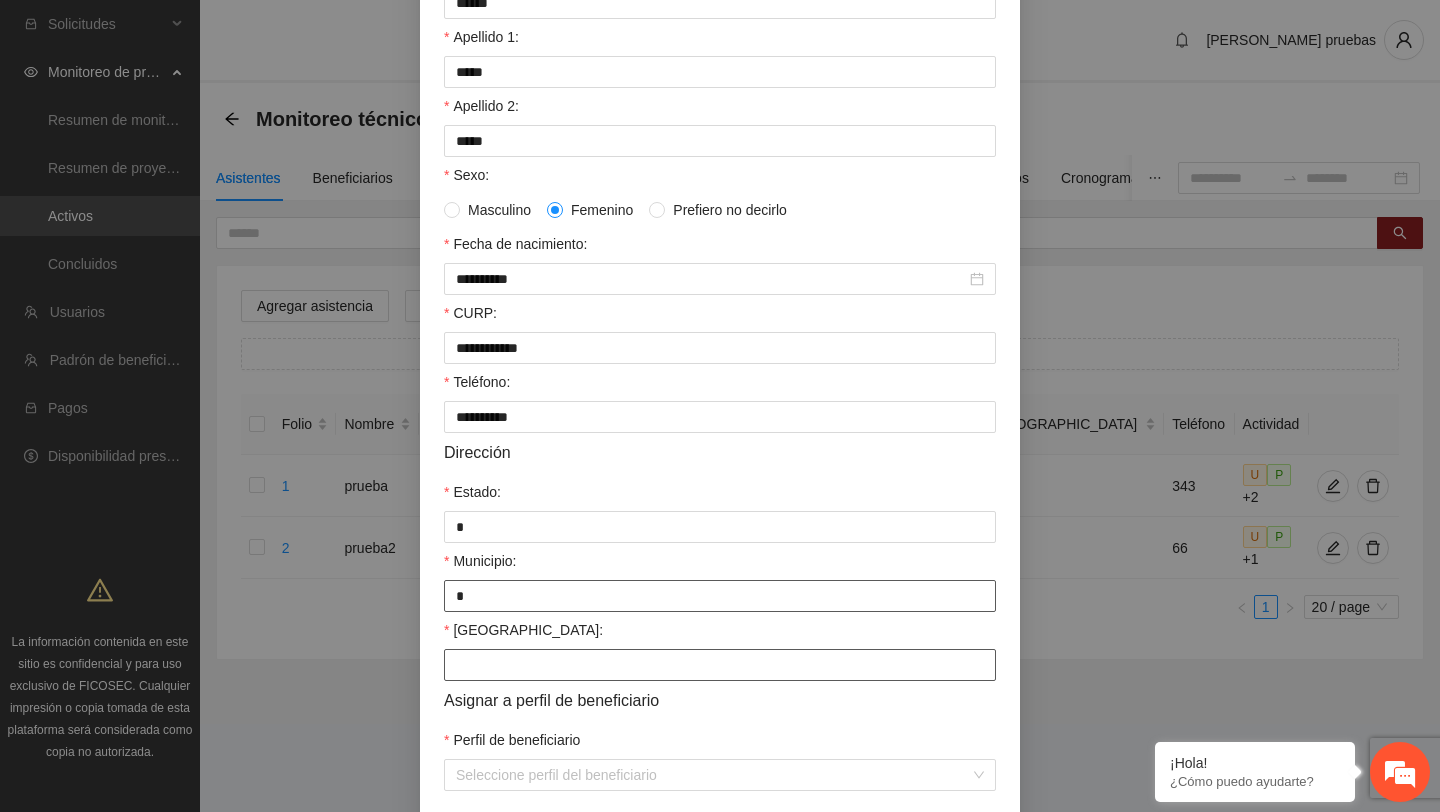 type on "*" 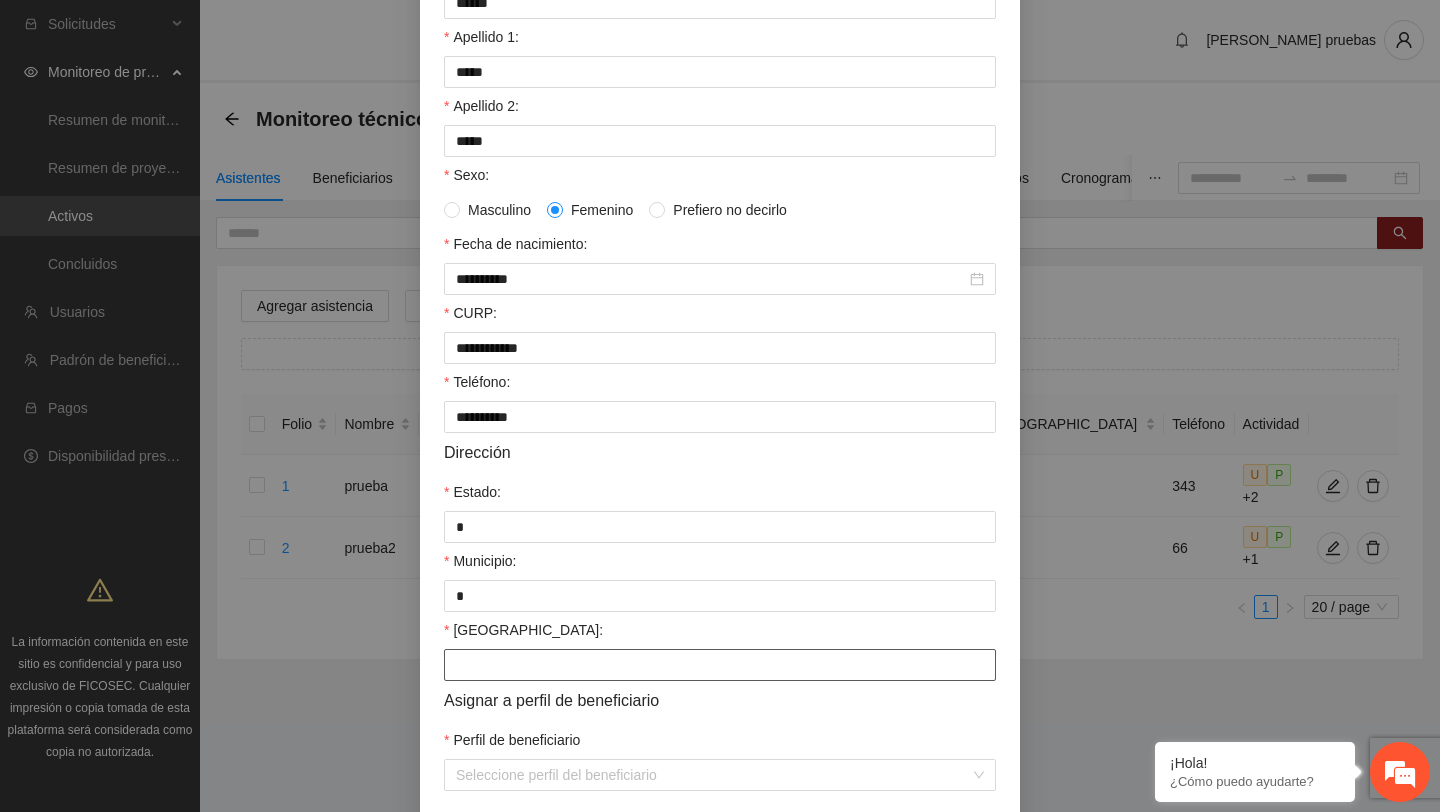 click on "[GEOGRAPHIC_DATA]:" at bounding box center (720, 665) 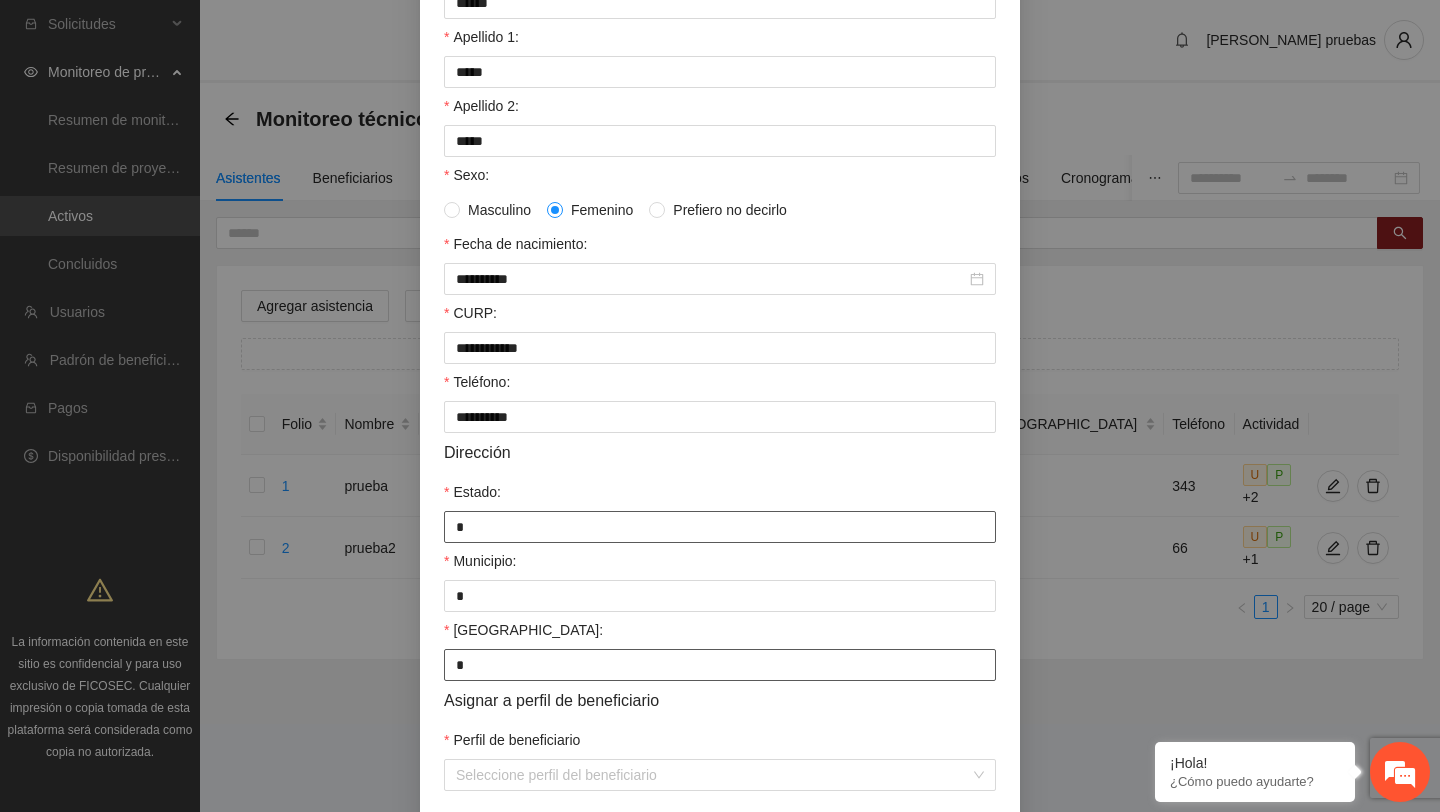 type on "*" 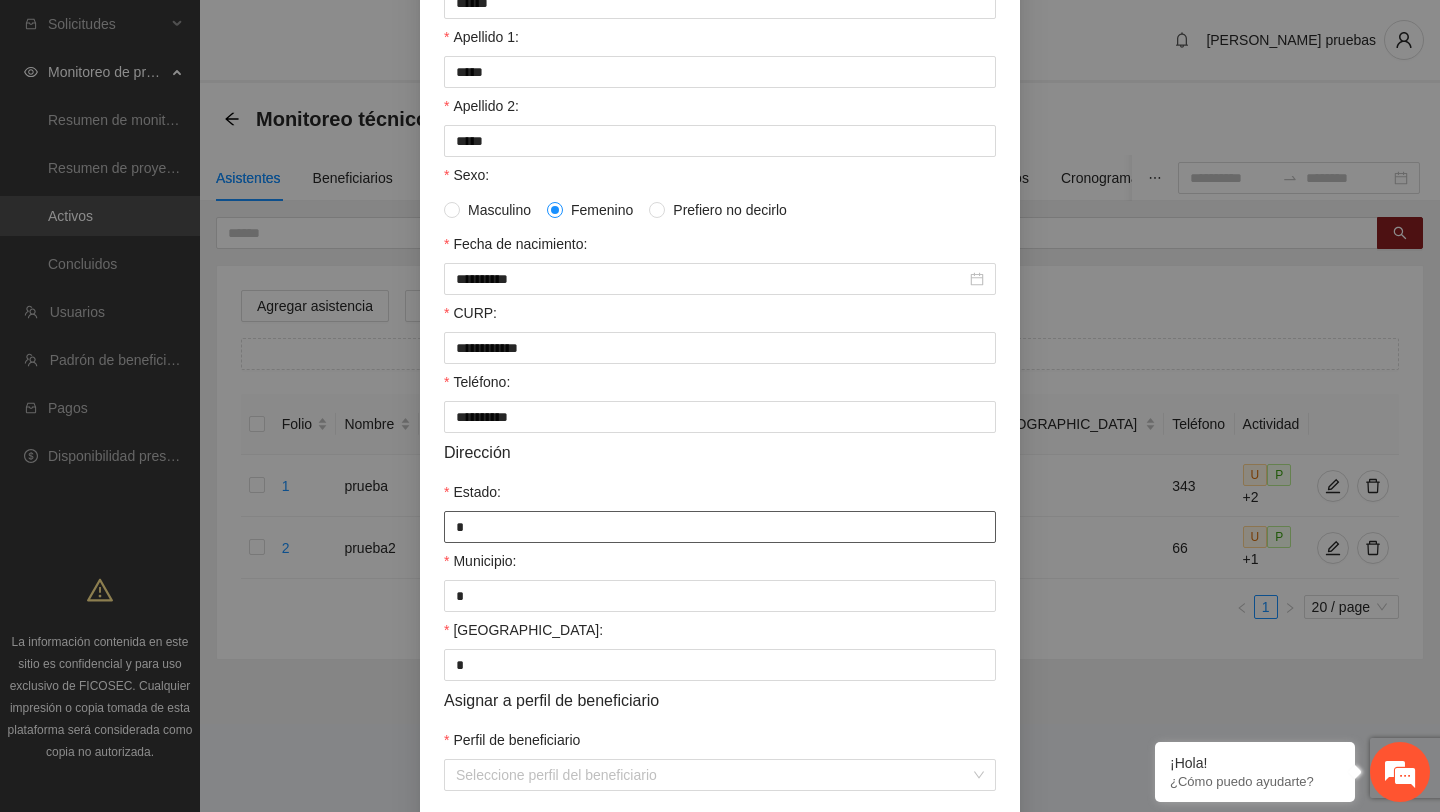 click on "*" at bounding box center (720, 527) 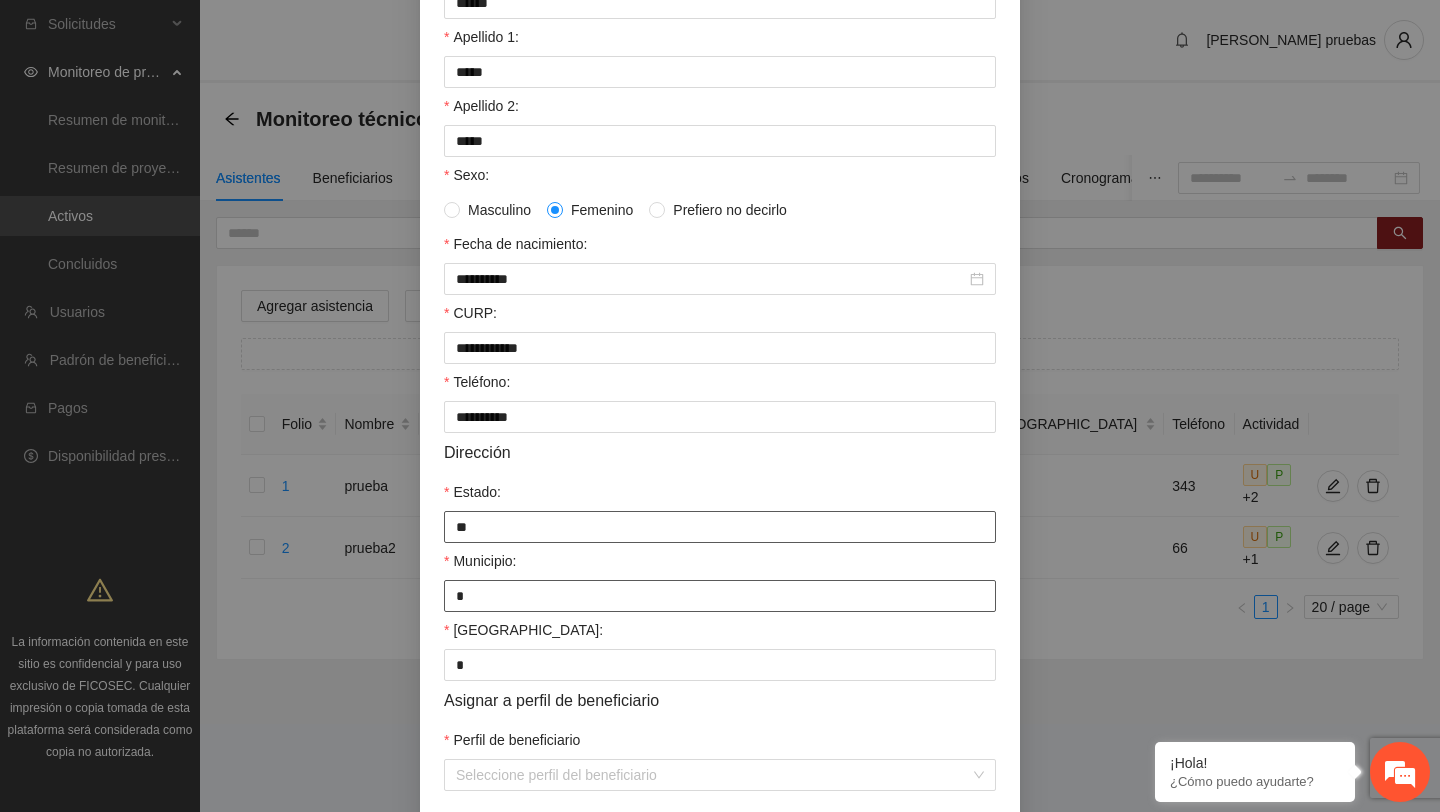 type on "**" 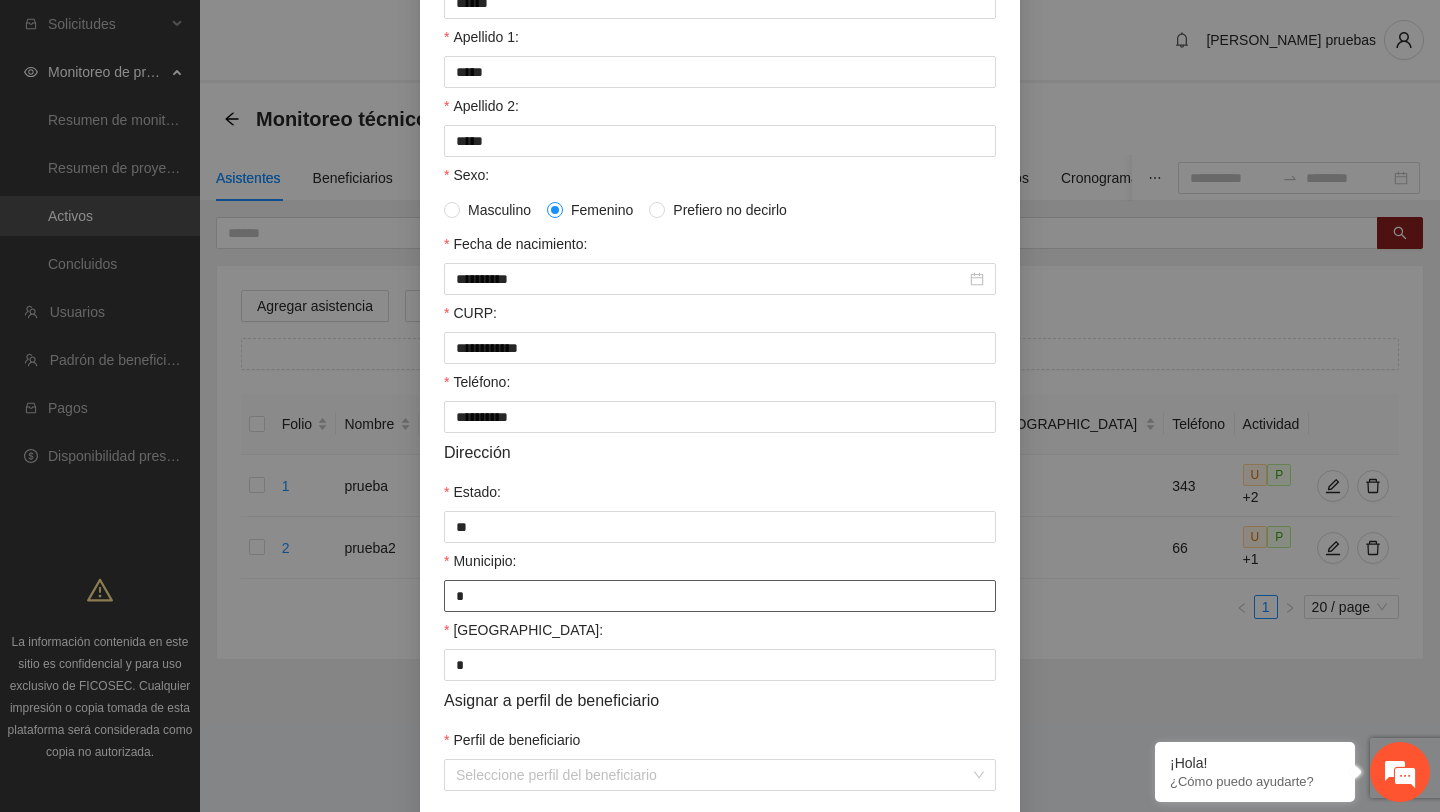 click on "*" at bounding box center [720, 596] 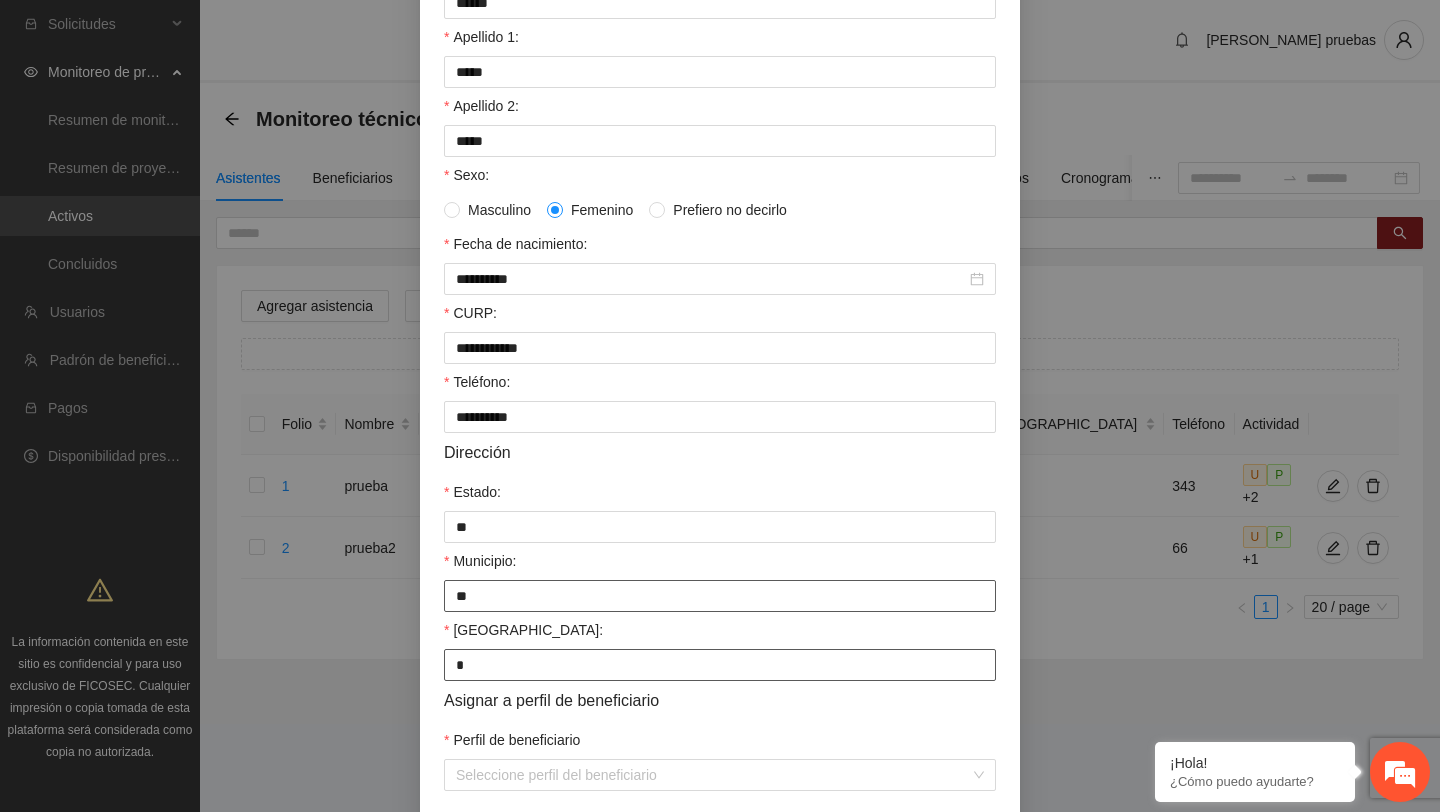 type on "**" 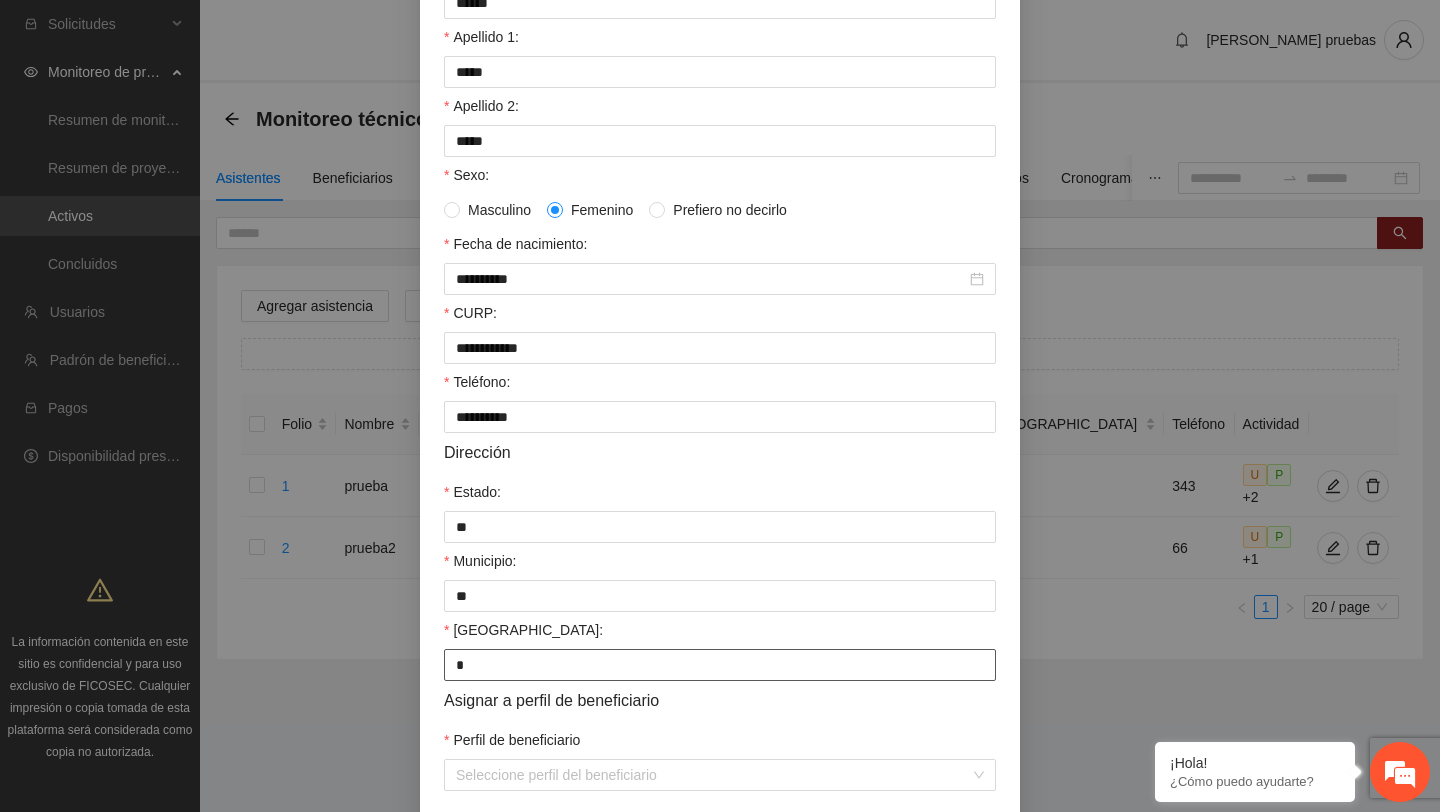 click on "*" at bounding box center (720, 665) 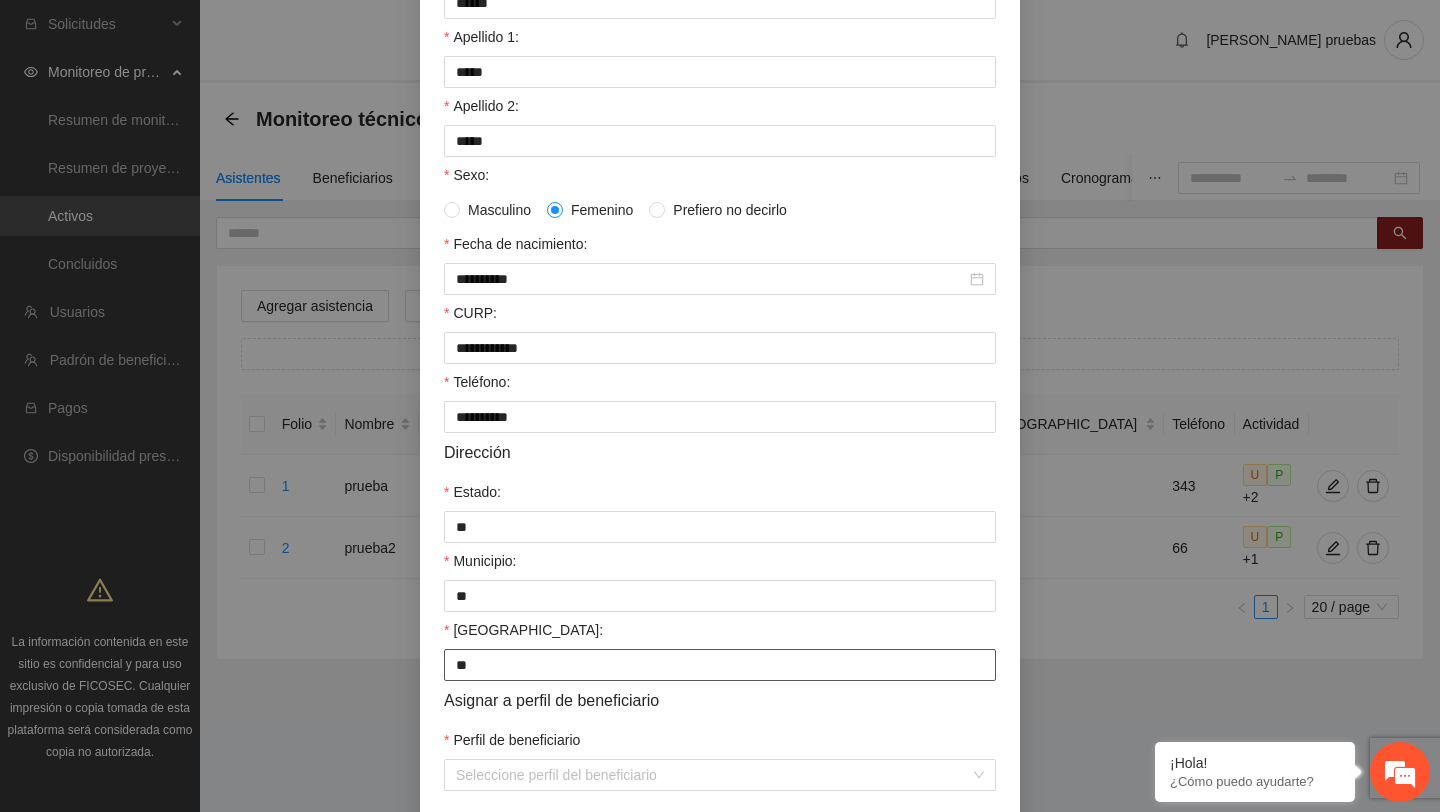 scroll, scrollTop: 350, scrollLeft: 0, axis: vertical 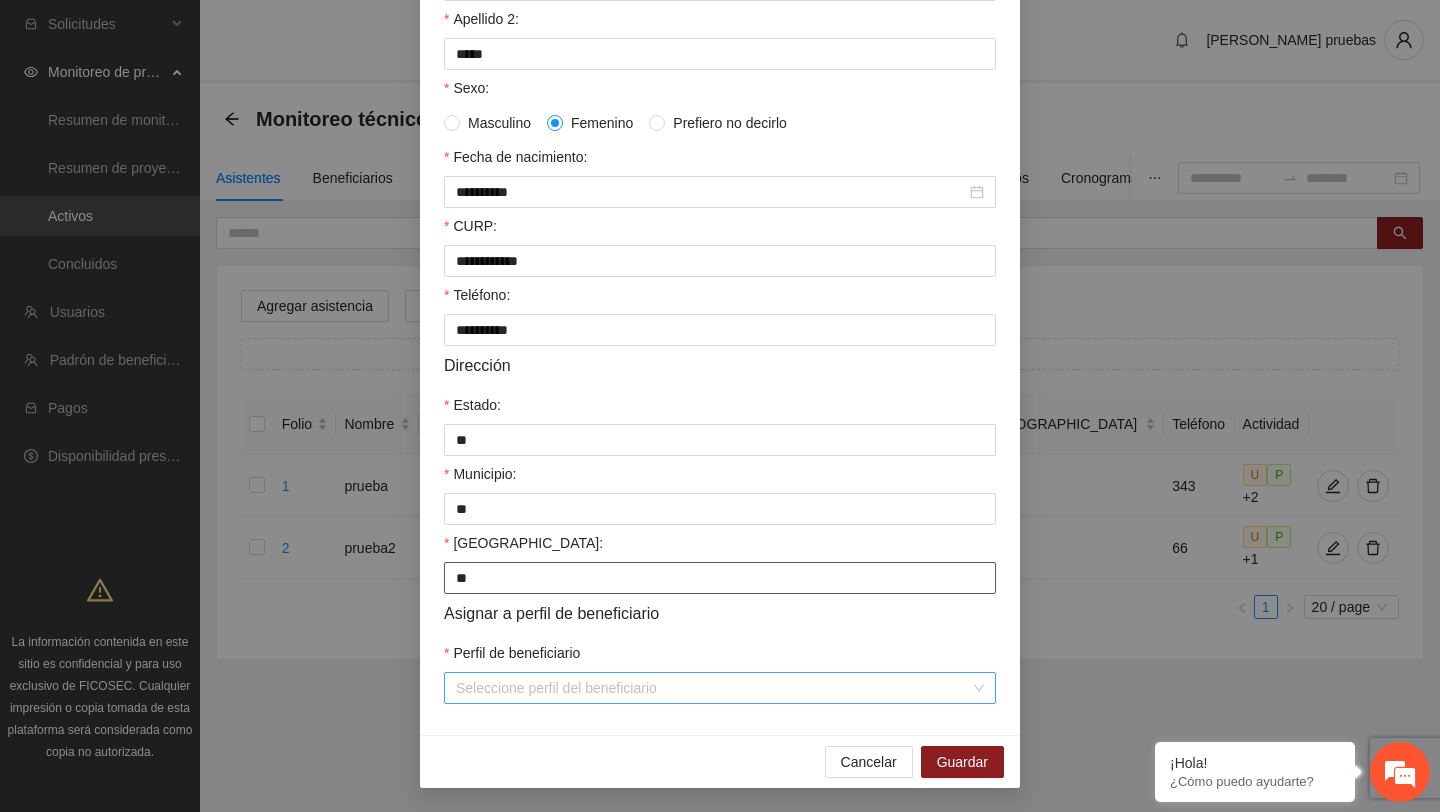 click on "Seleccione perfil del beneficiario" at bounding box center [720, 688] 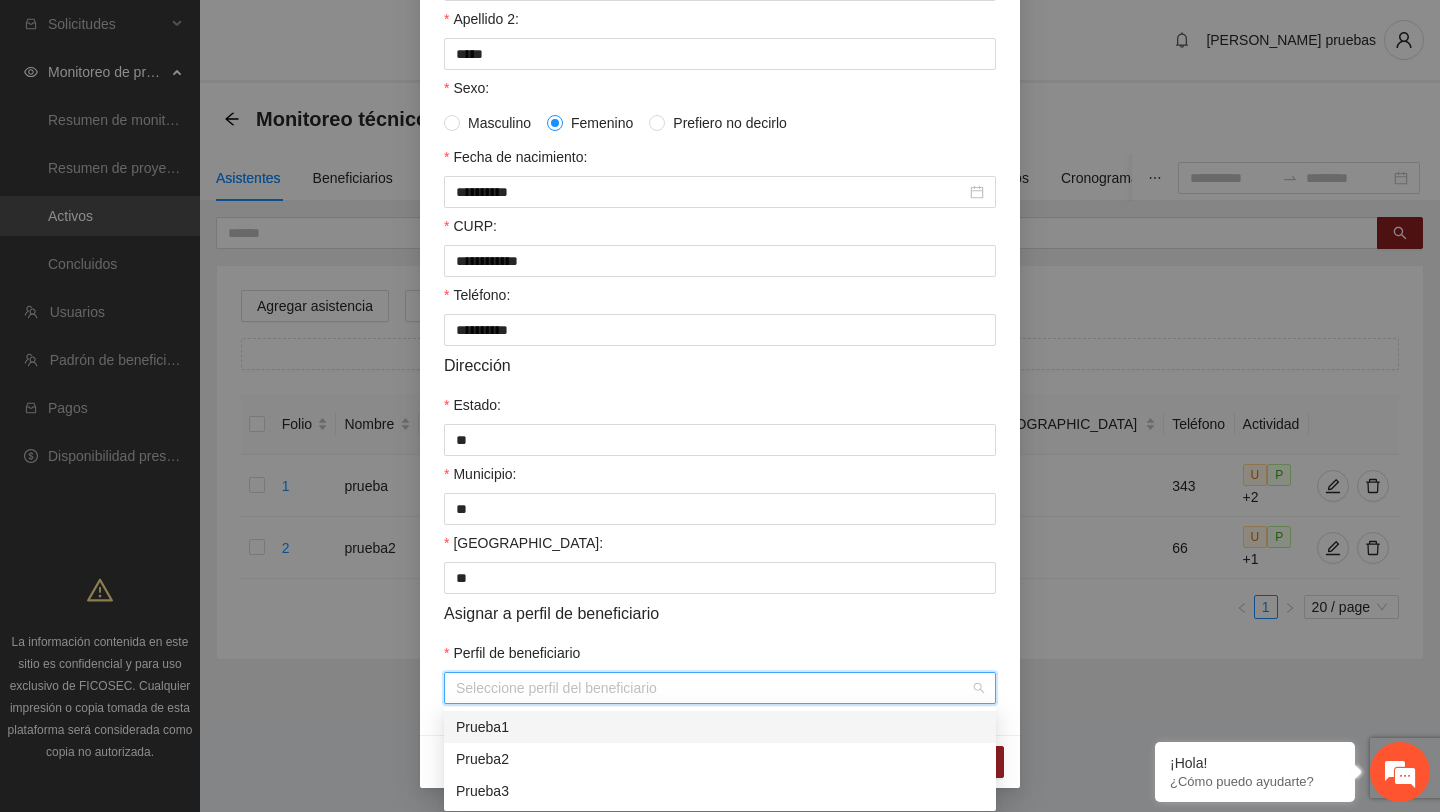 click on "Prueba1" at bounding box center (720, 727) 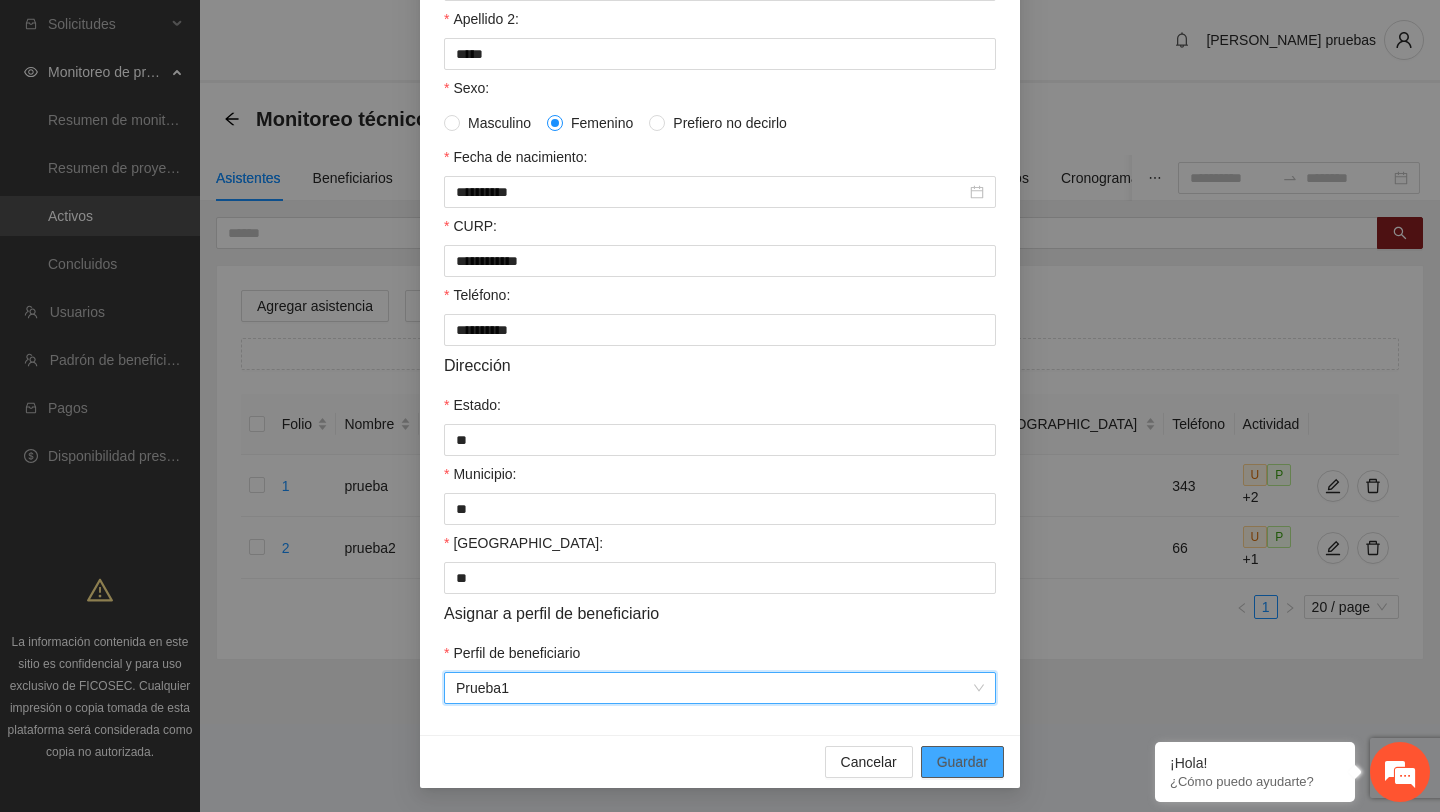 click on "Guardar" at bounding box center (962, 762) 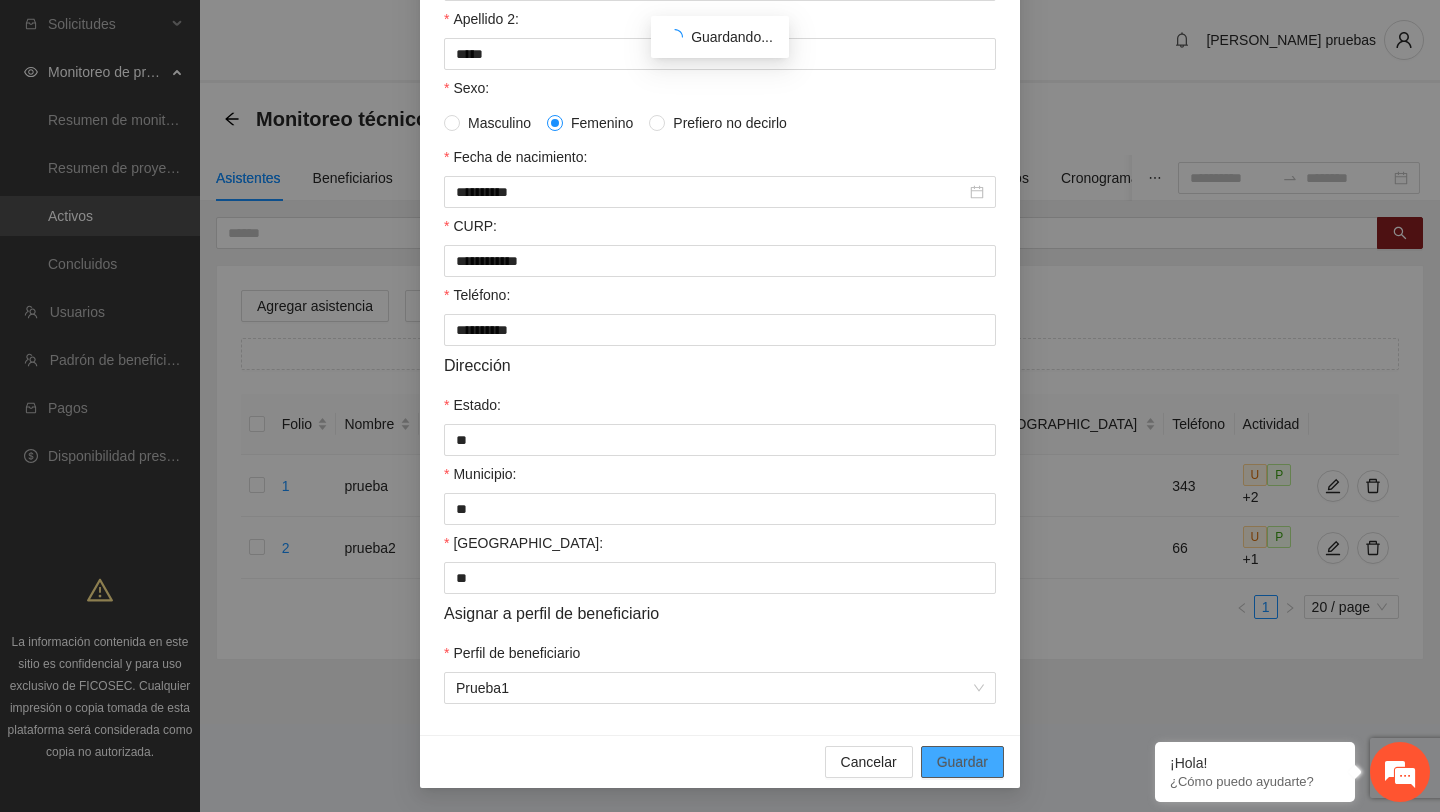 scroll, scrollTop: 250, scrollLeft: 0, axis: vertical 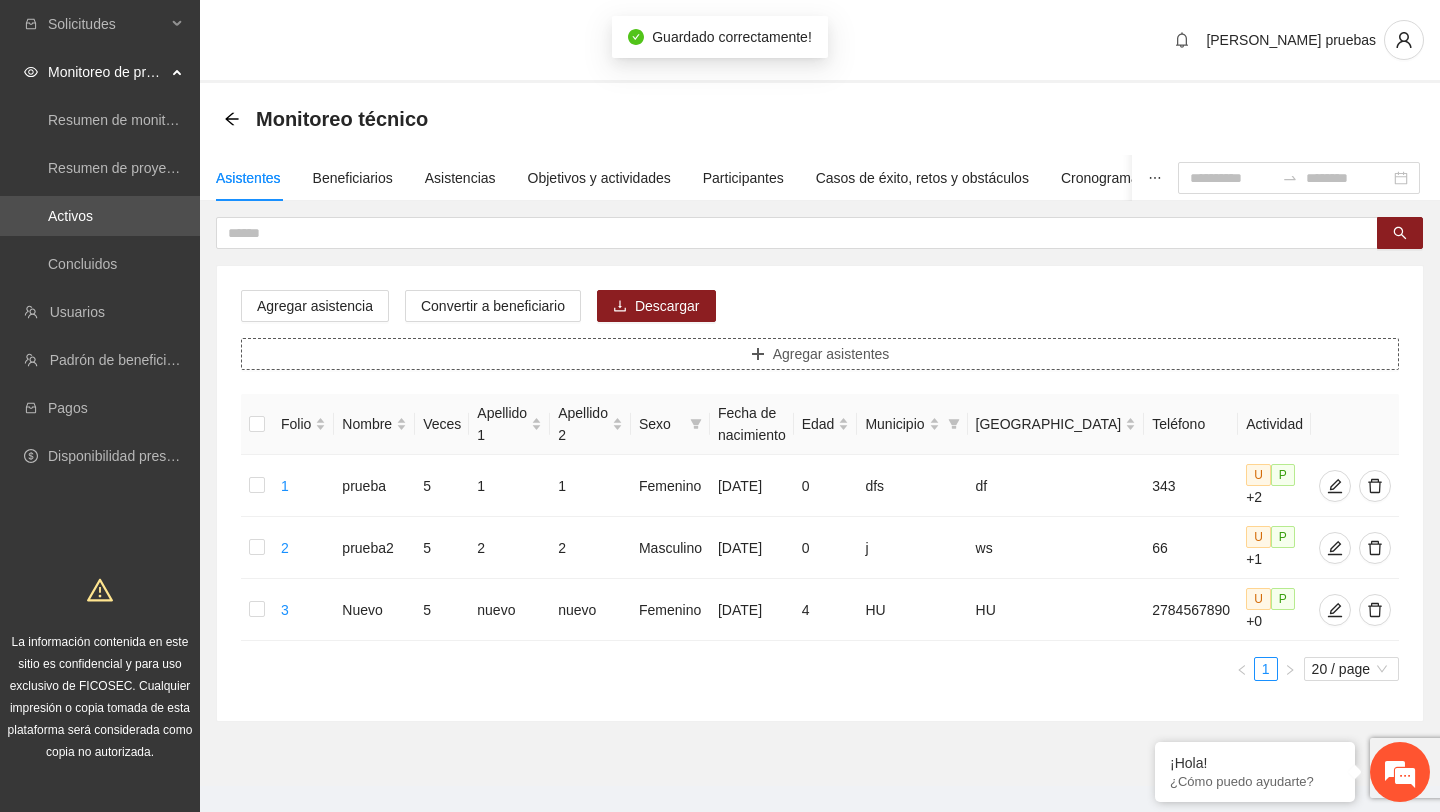 click on "Agregar asistentes" at bounding box center [820, 354] 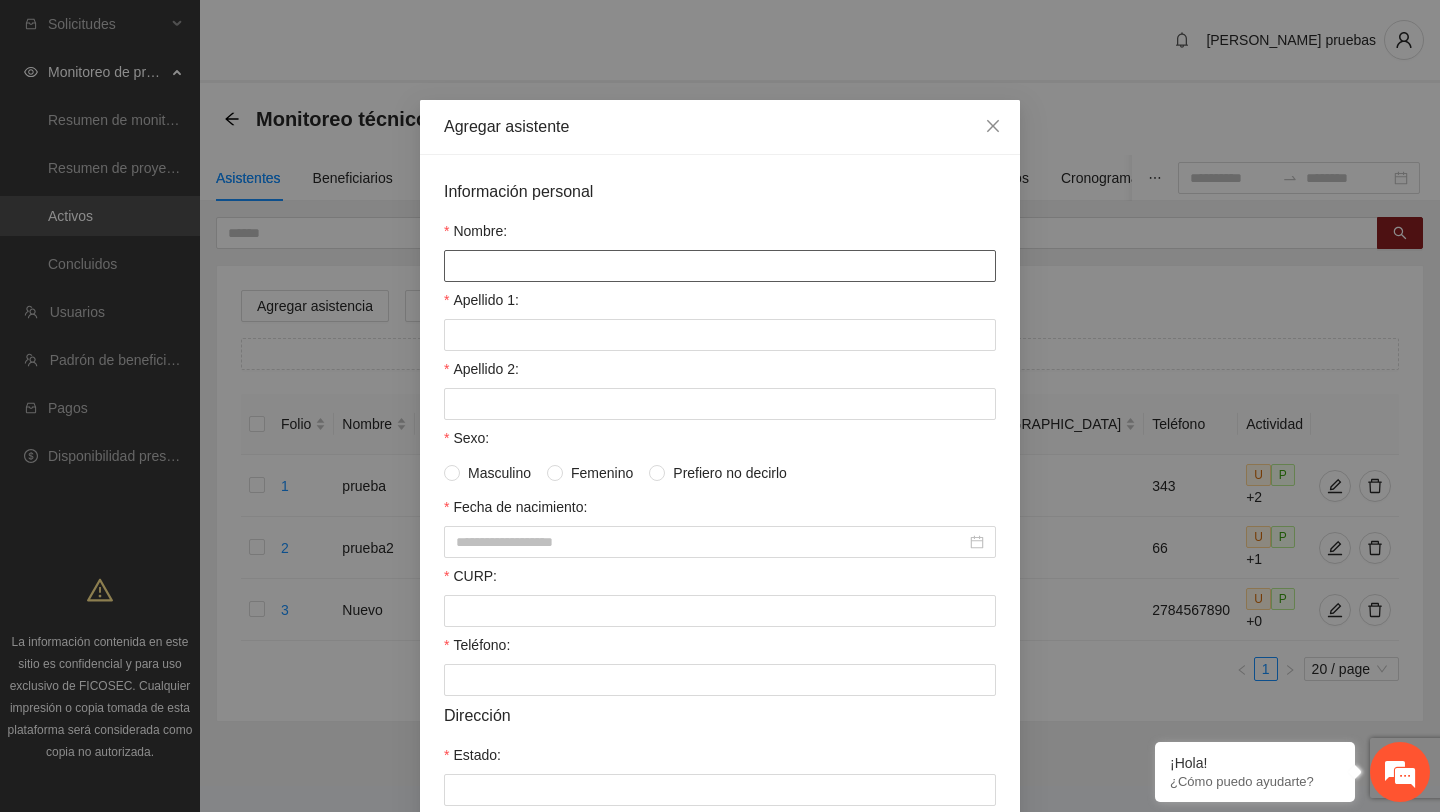 click on "Nombre:" at bounding box center (720, 266) 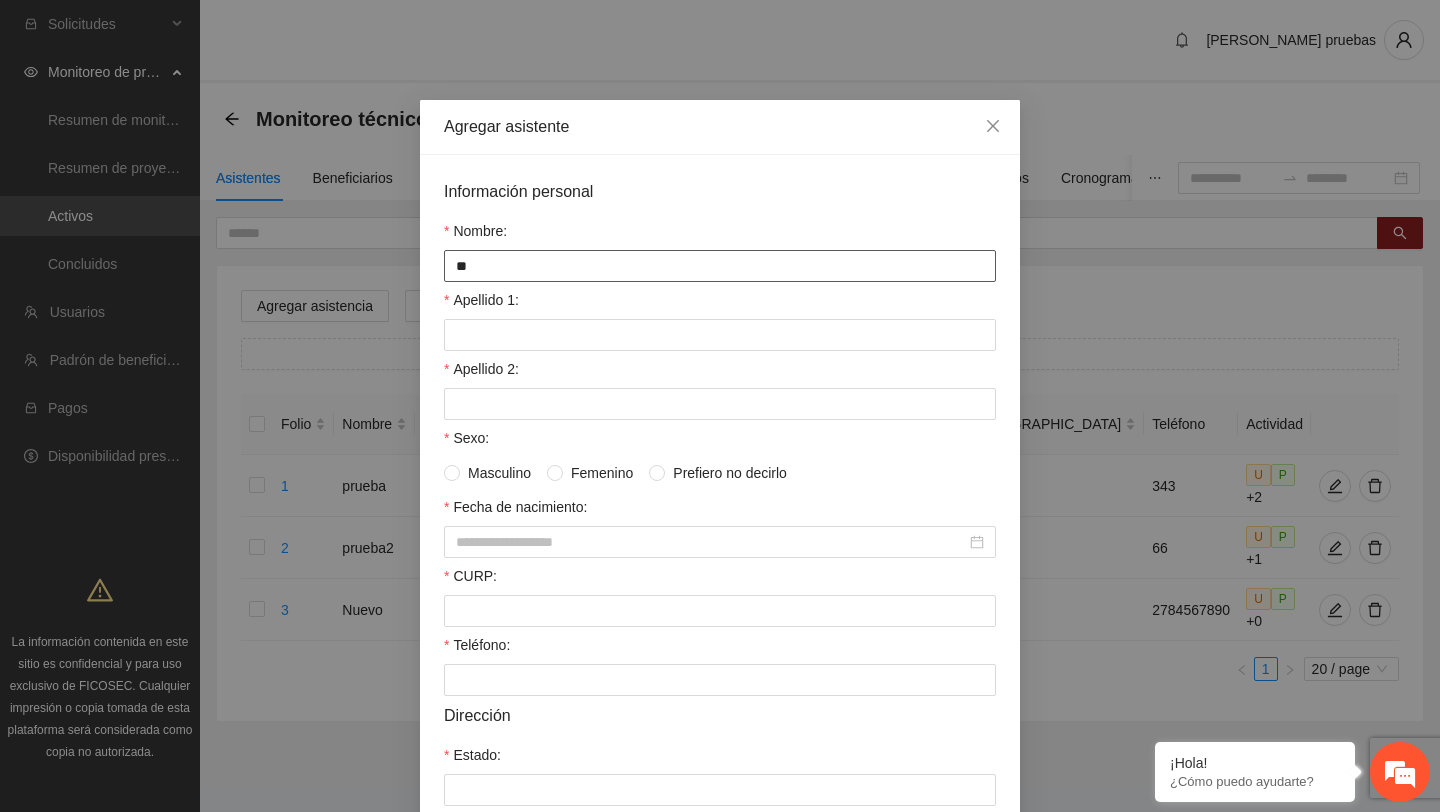 type on "*" 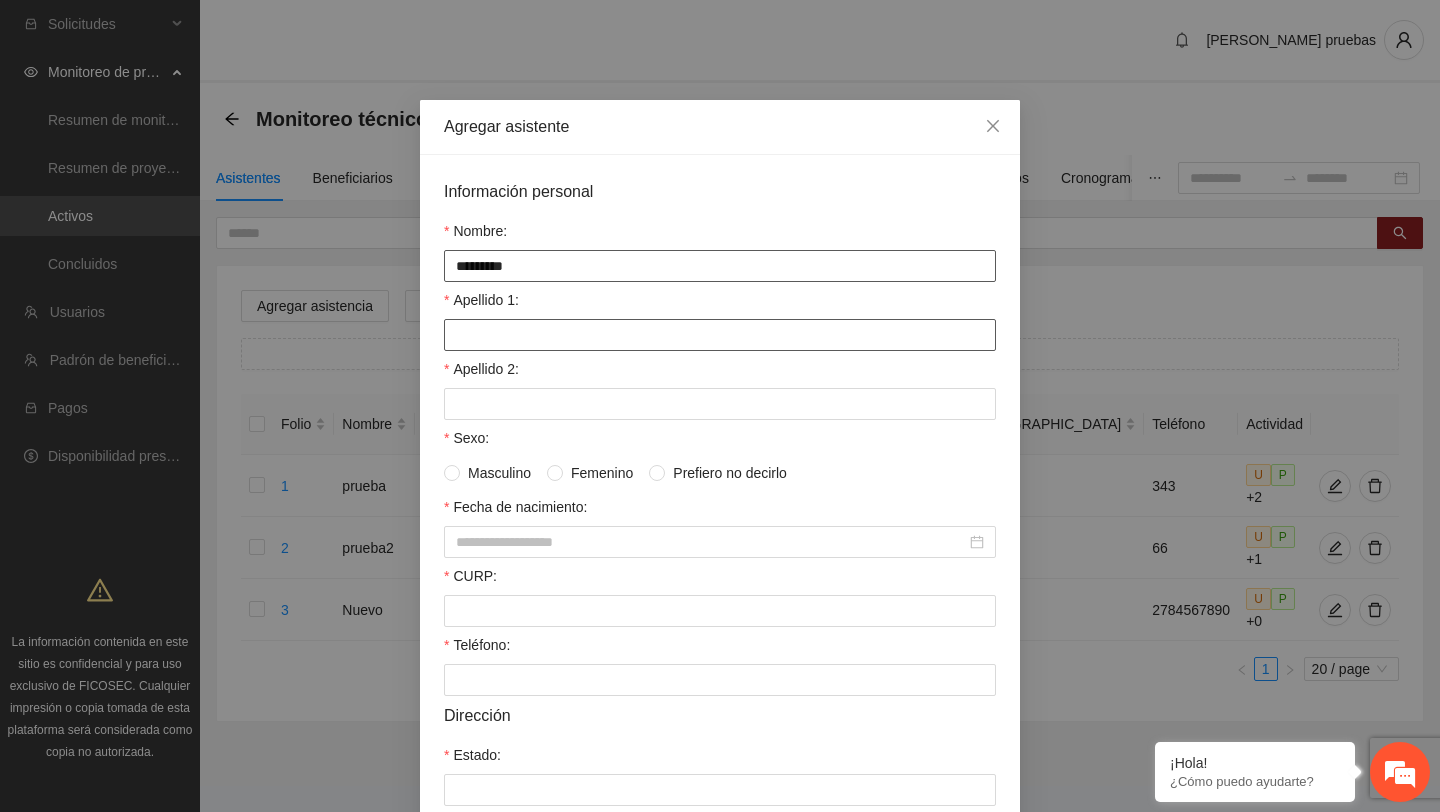 type on "*********" 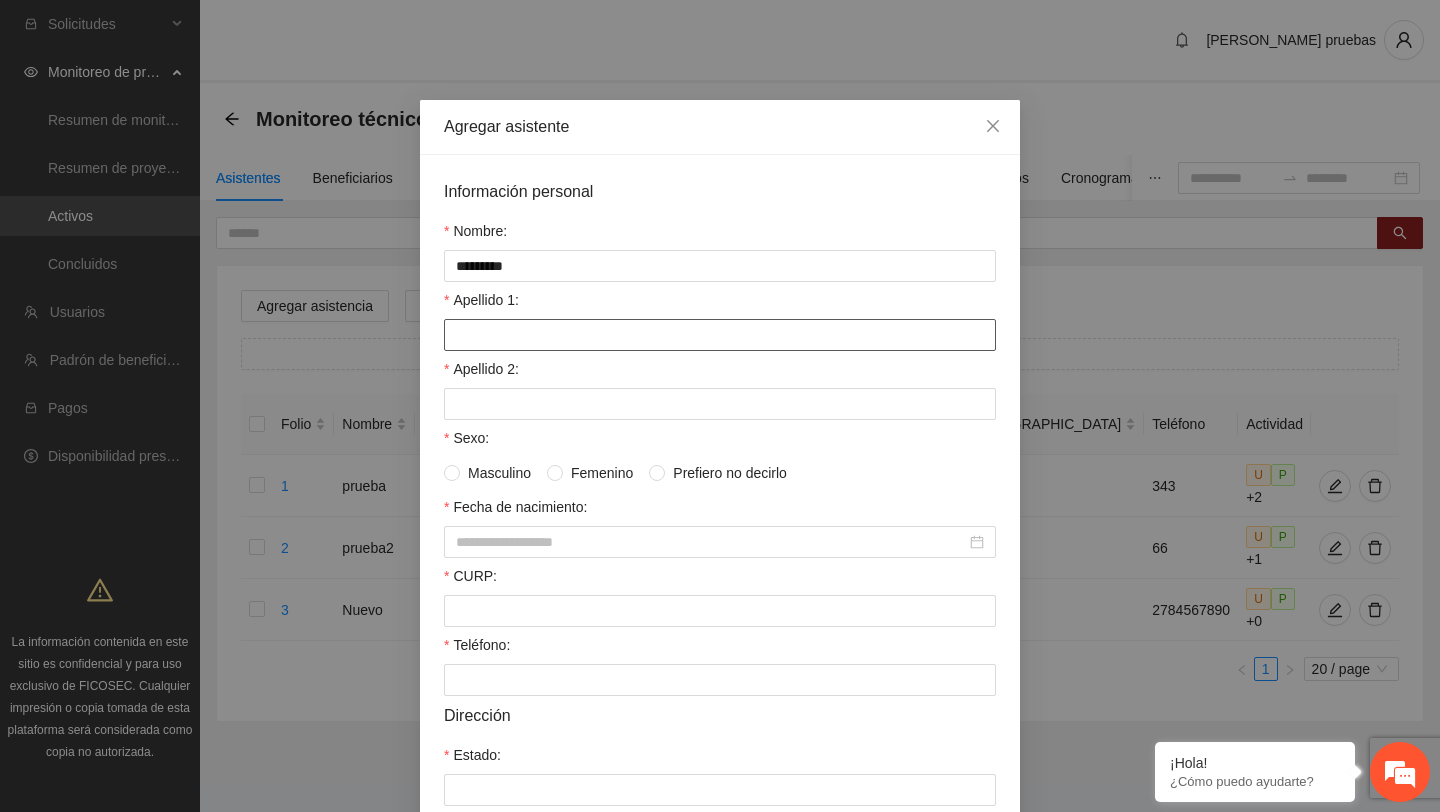 click on "Apellido 1:" at bounding box center (720, 335) 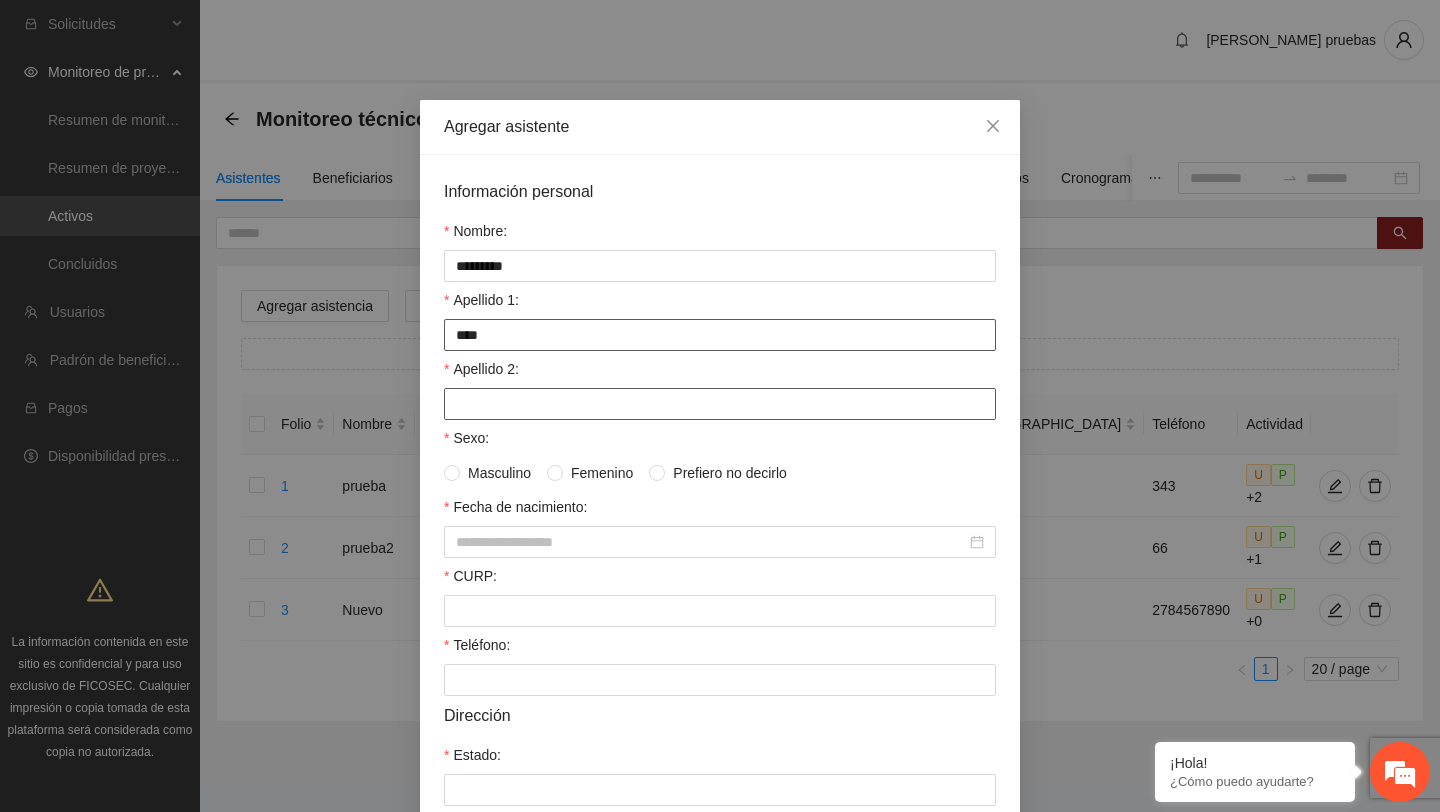 type on "****" 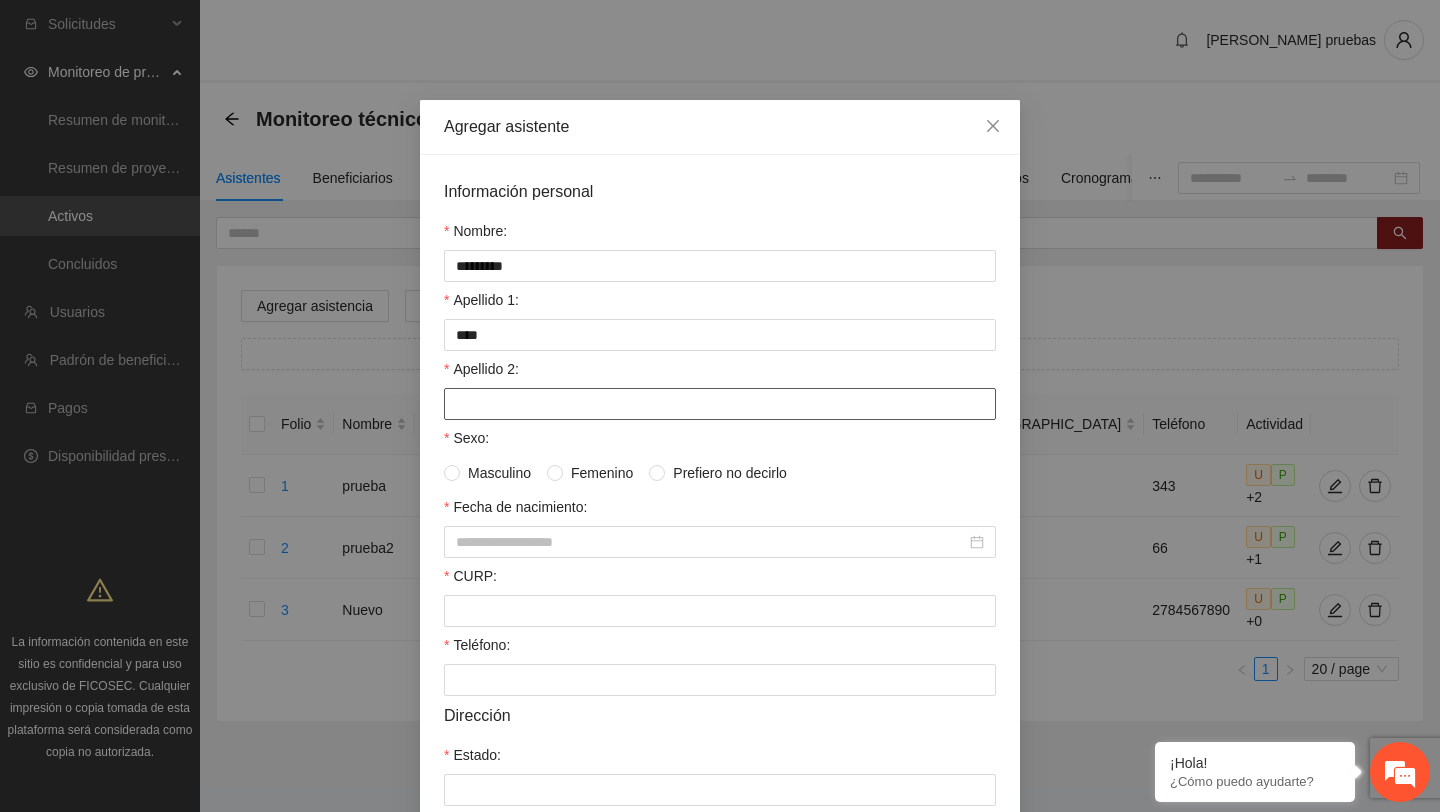click on "Apellido 2:" at bounding box center [720, 404] 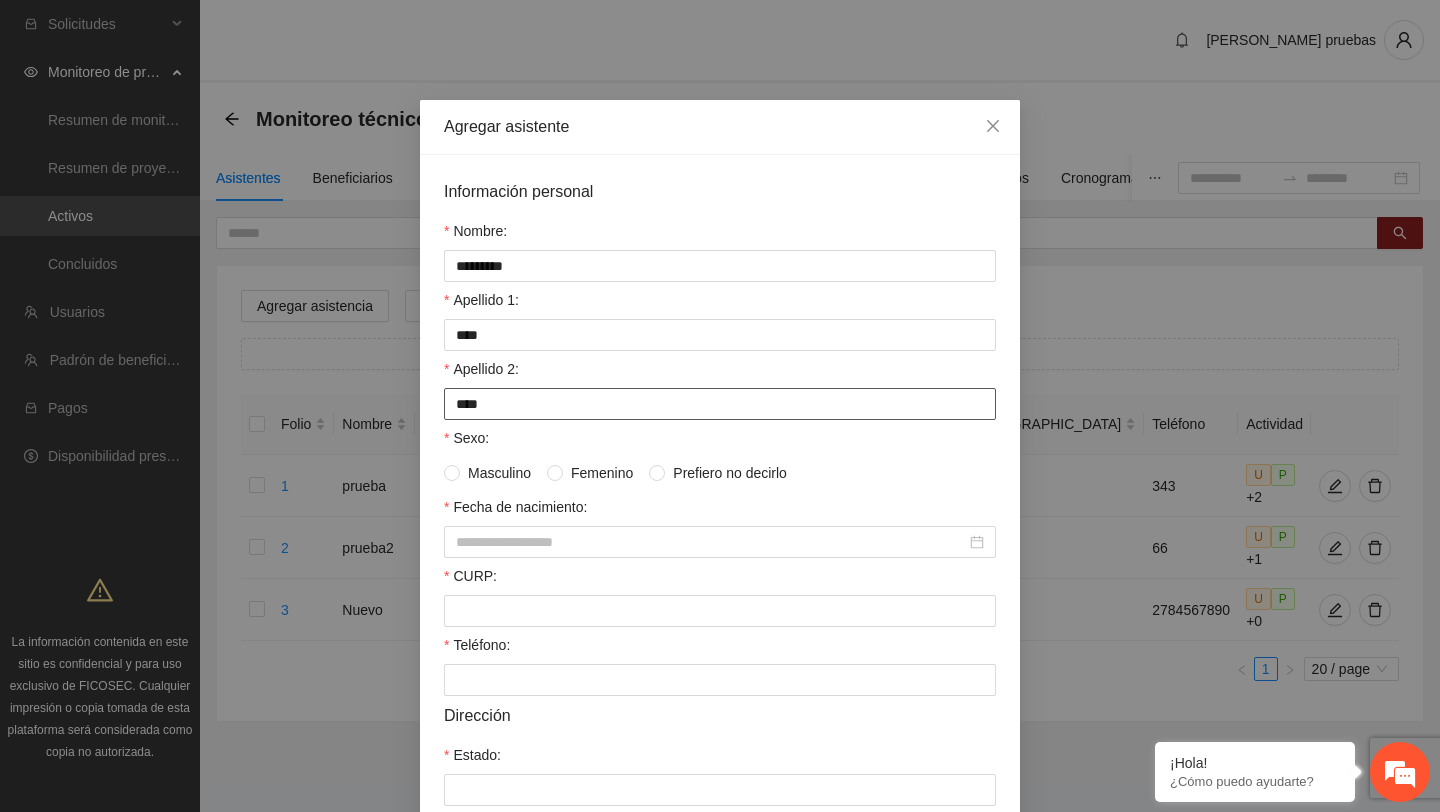 type on "****" 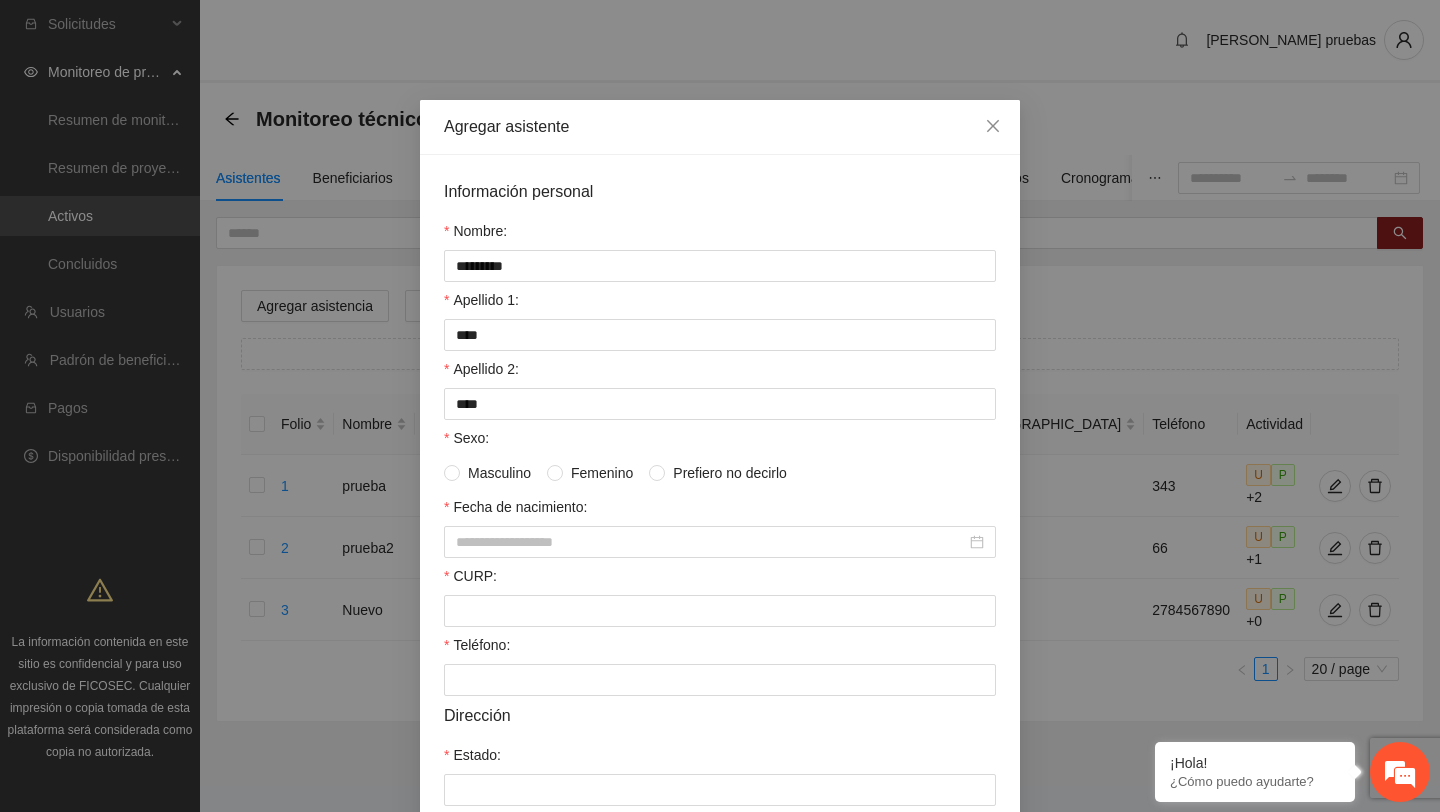 click on "Masculino Femenino Prefiero no decirlo" at bounding box center [720, 473] 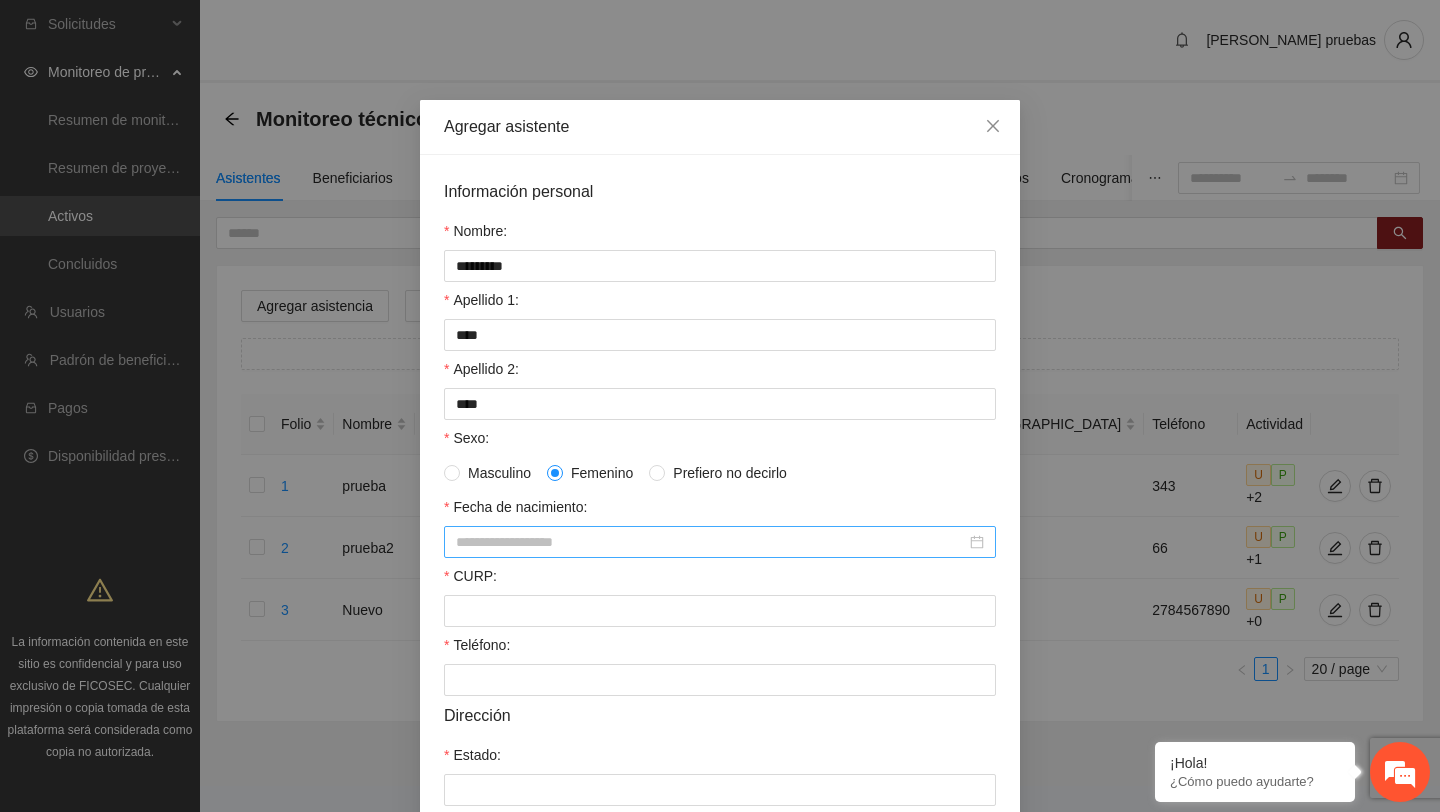 click on "Fecha de nacimiento:" at bounding box center (711, 542) 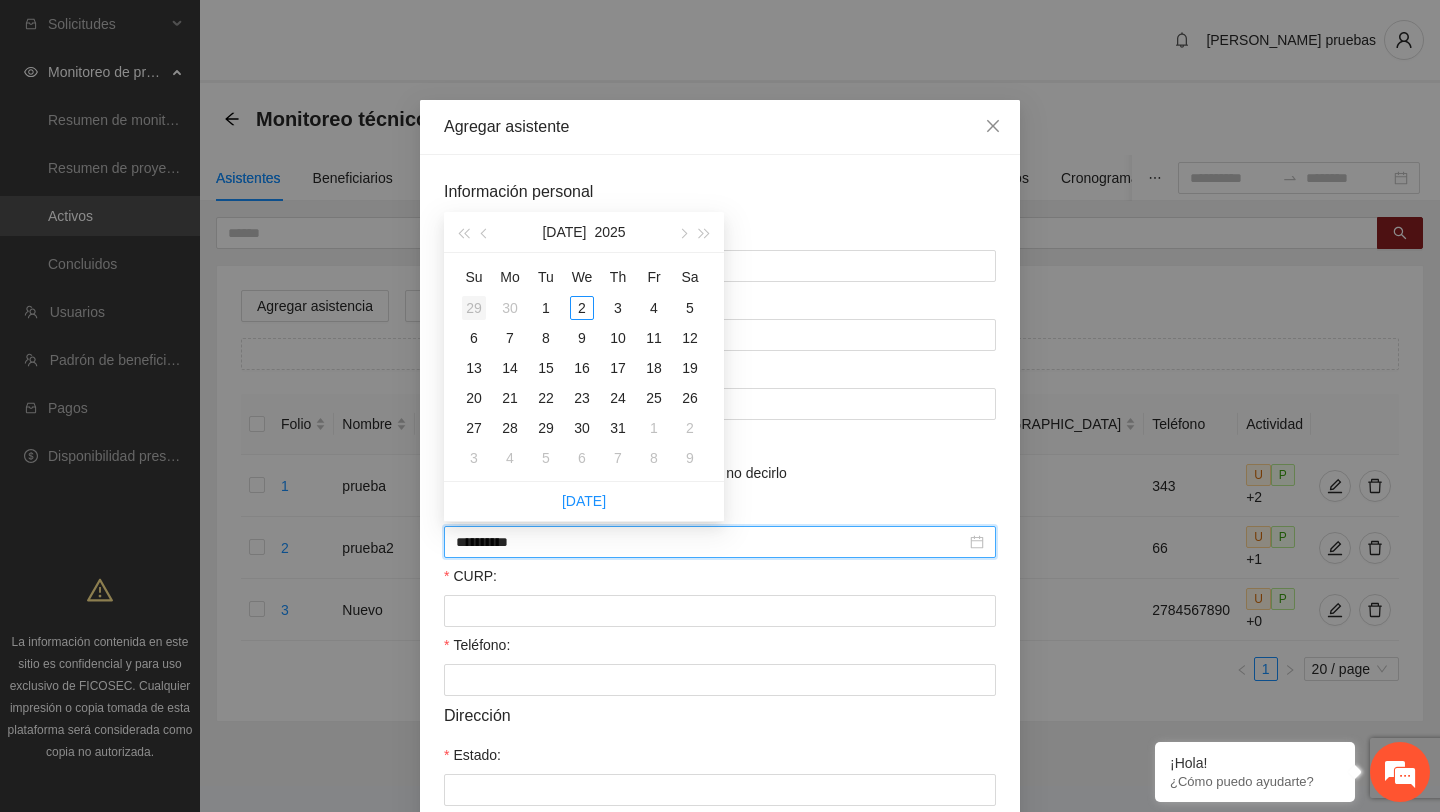 type on "**********" 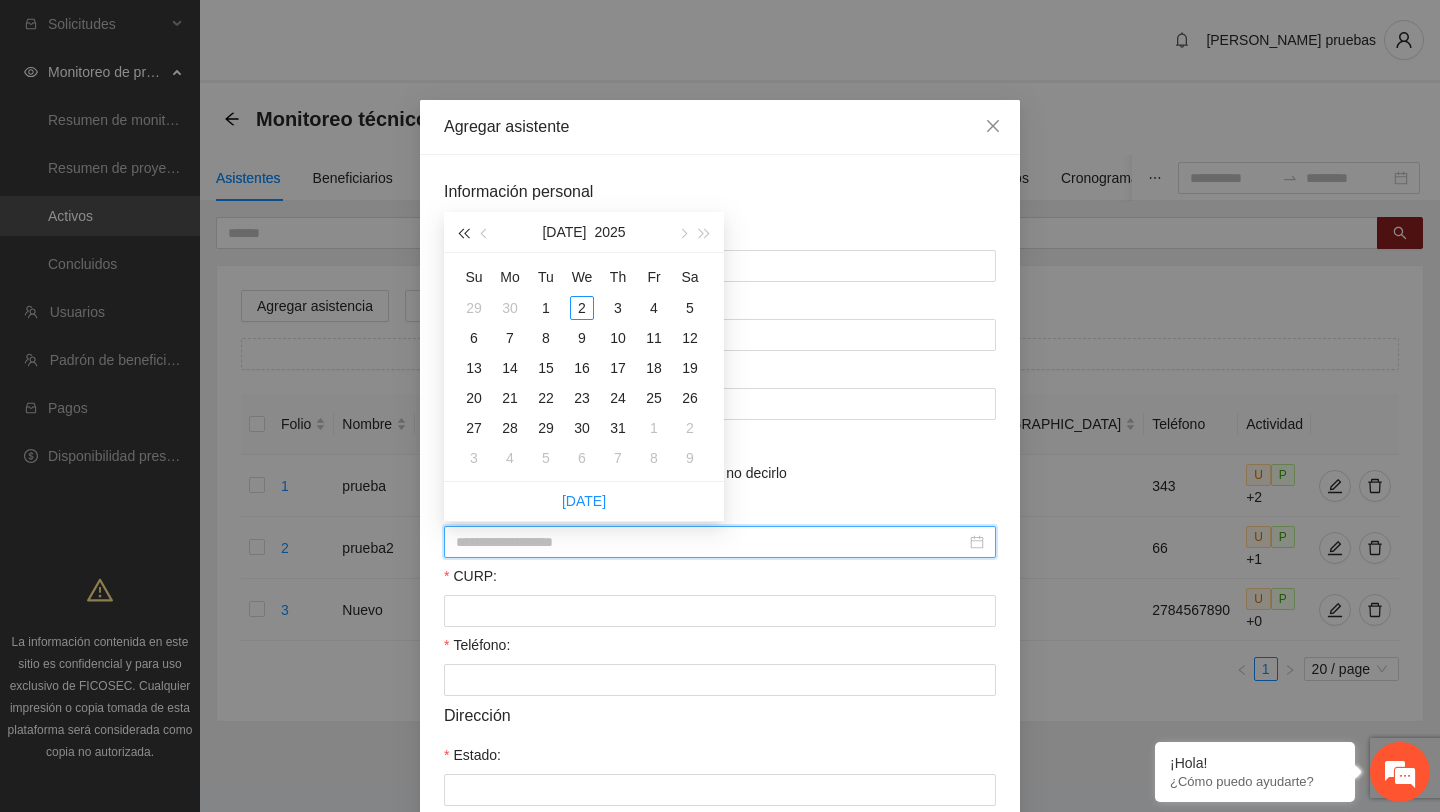 click at bounding box center [463, 232] 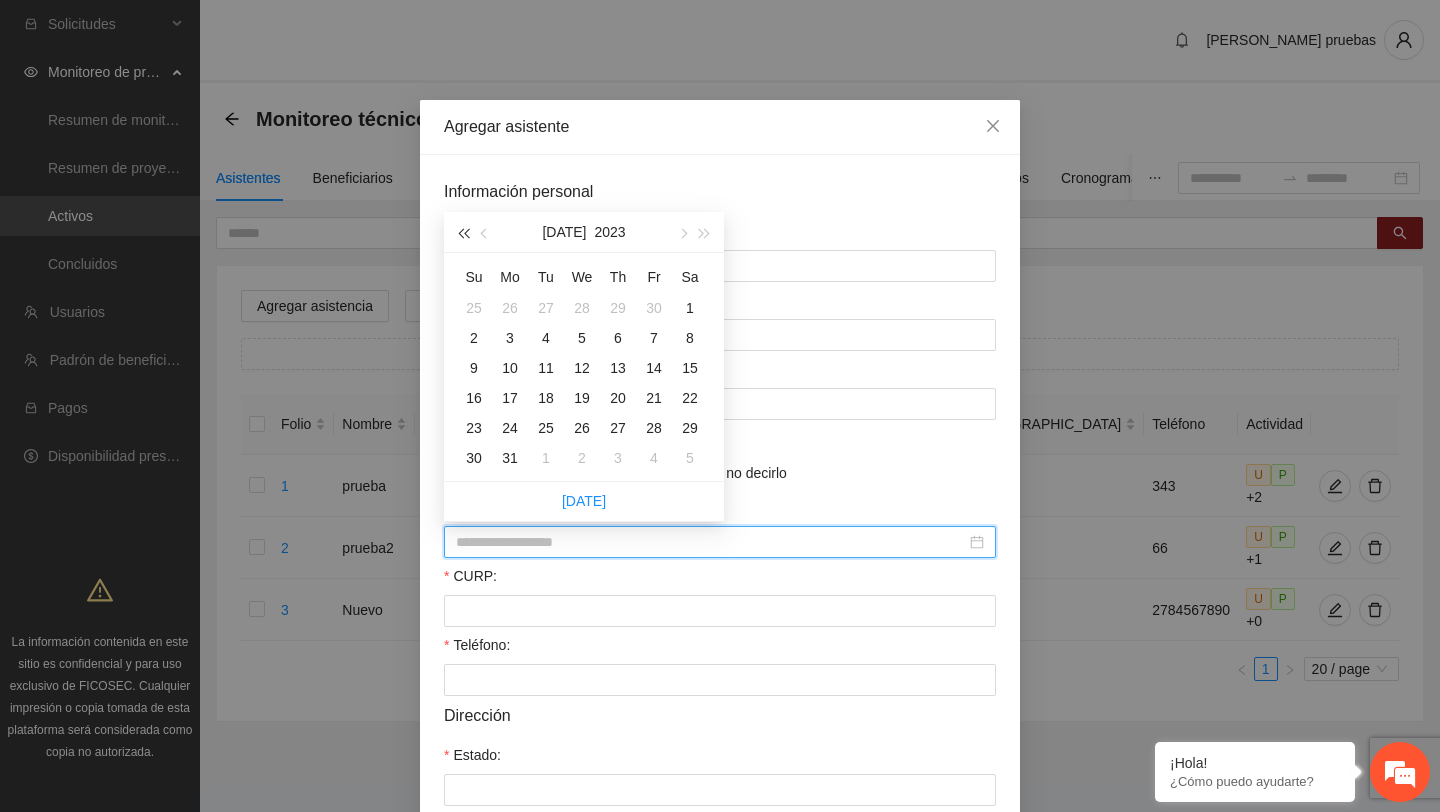click at bounding box center (463, 232) 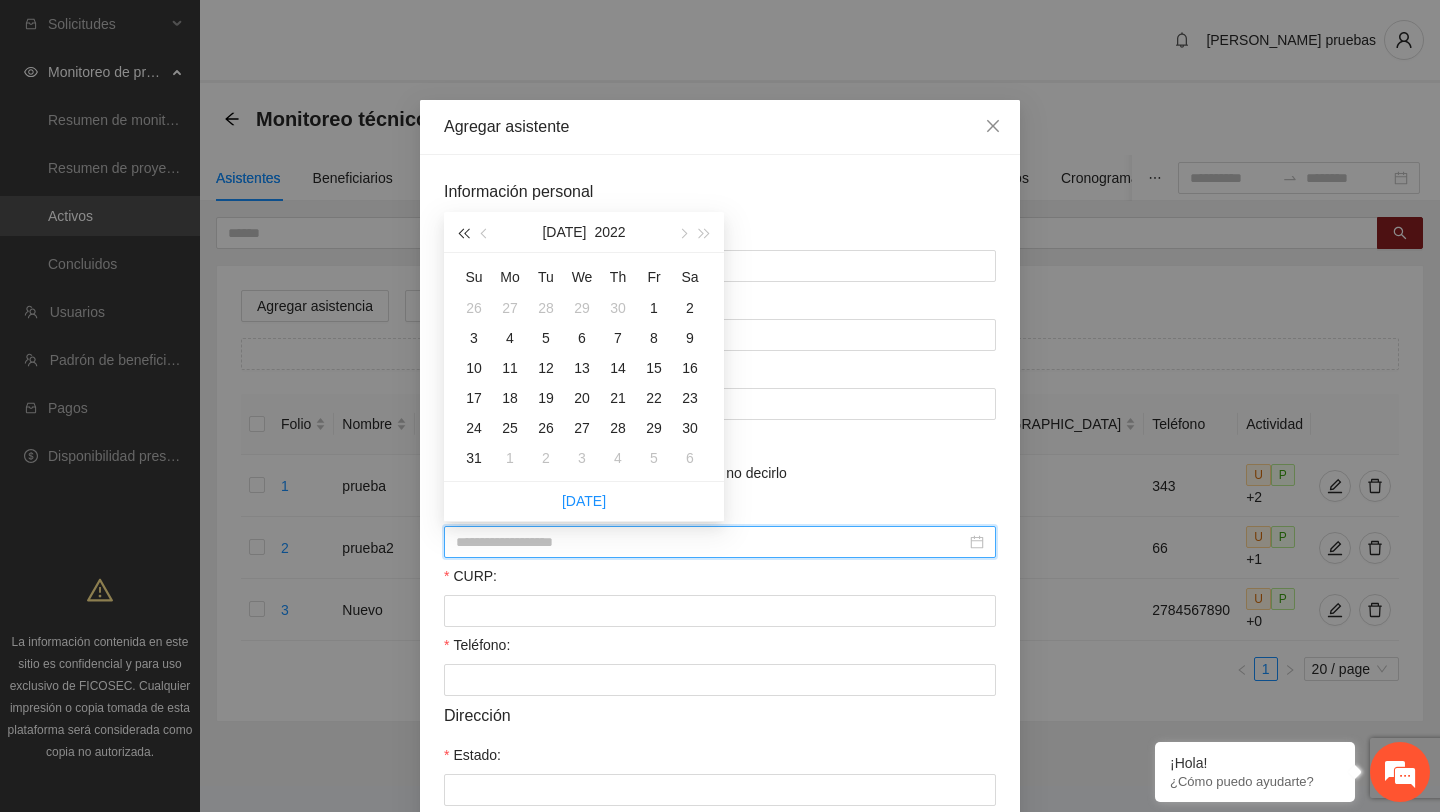 click at bounding box center [463, 232] 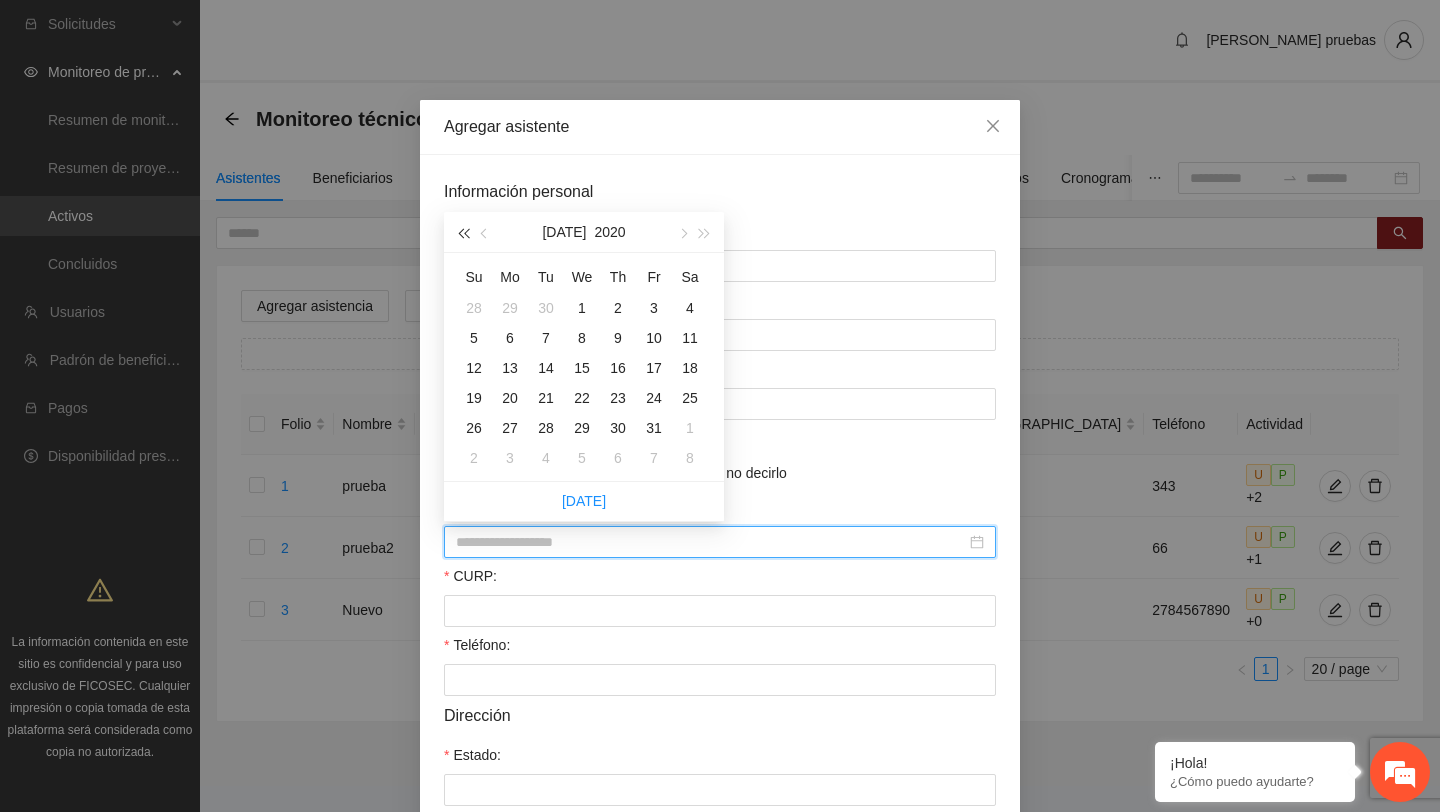 click at bounding box center [463, 232] 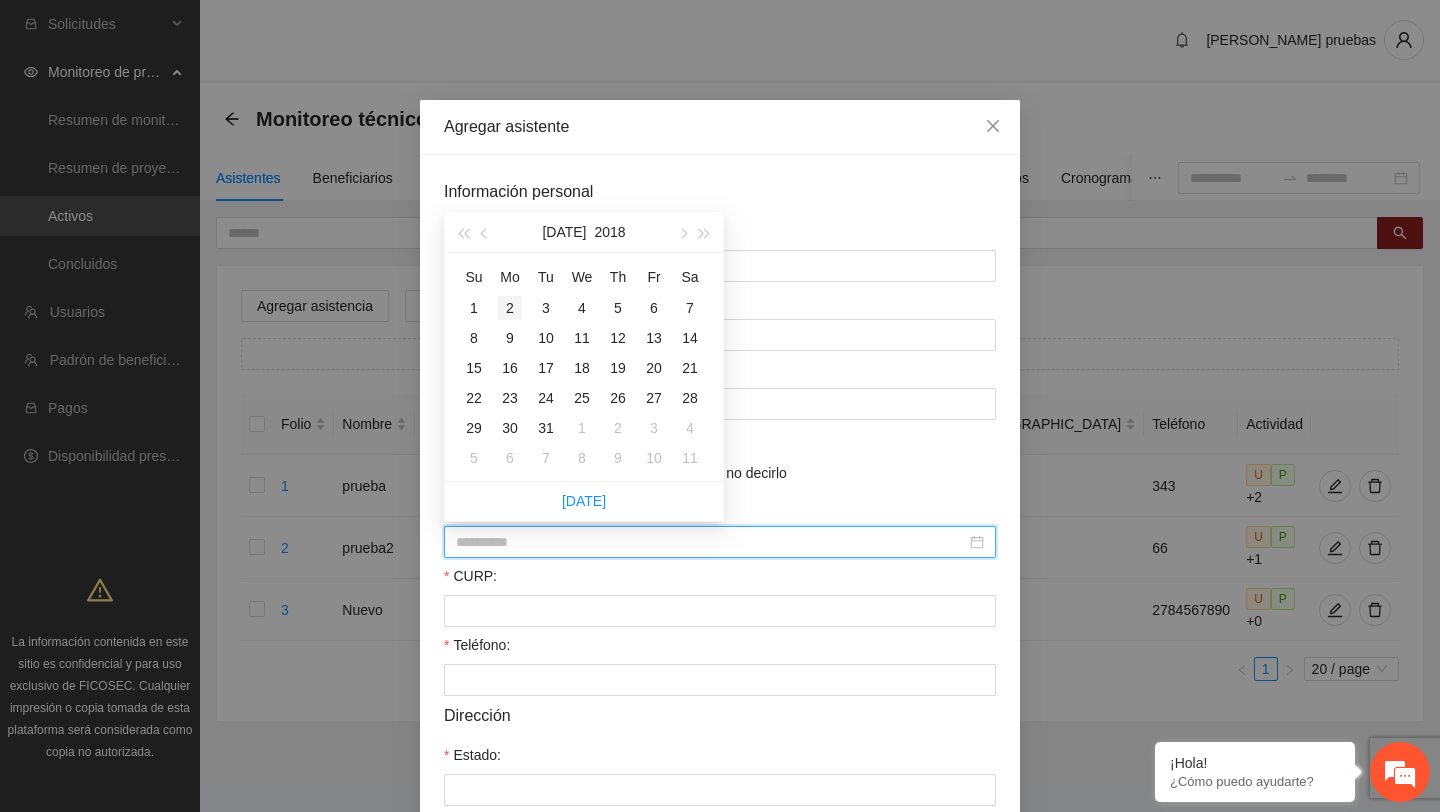 type on "**********" 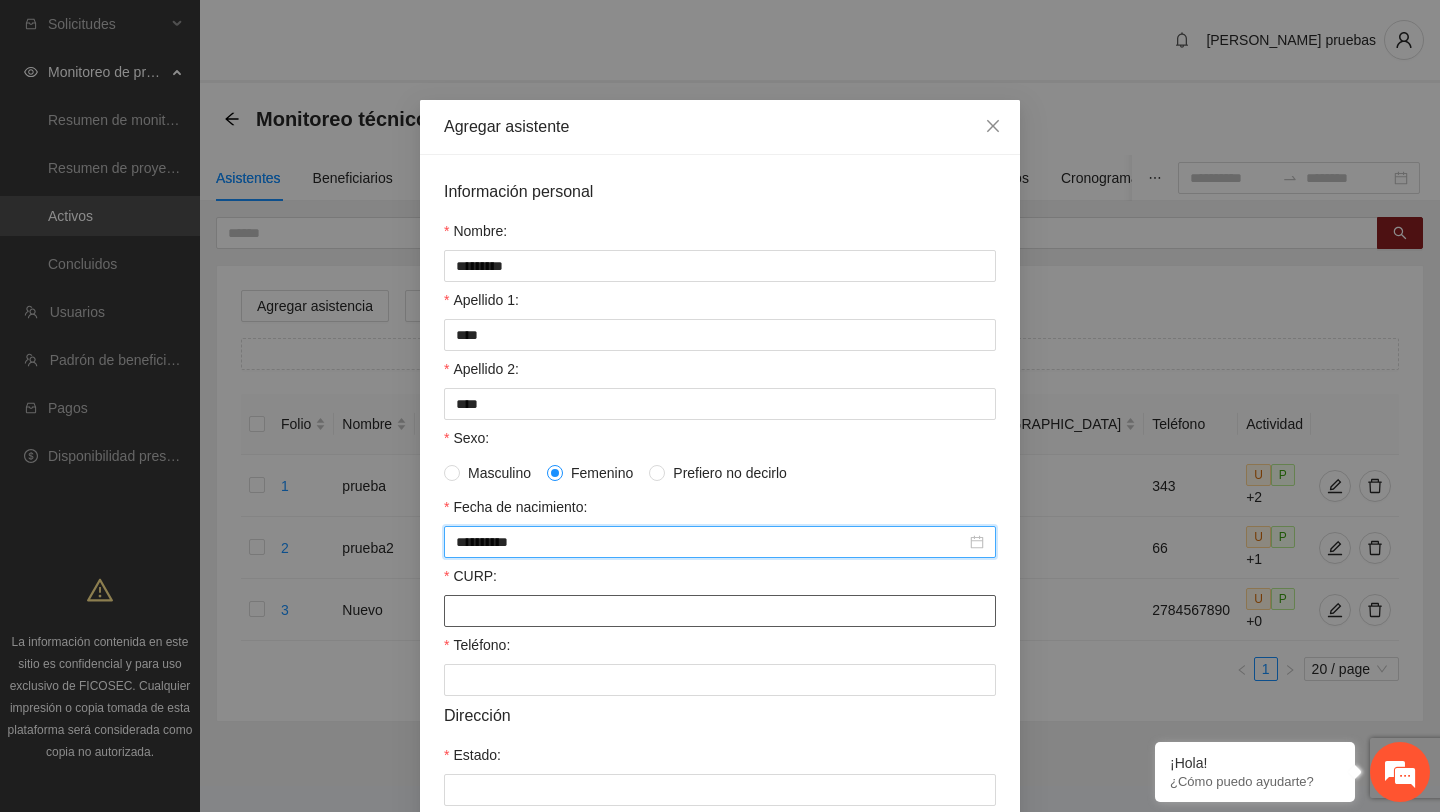 click on "CURP:" at bounding box center [720, 611] 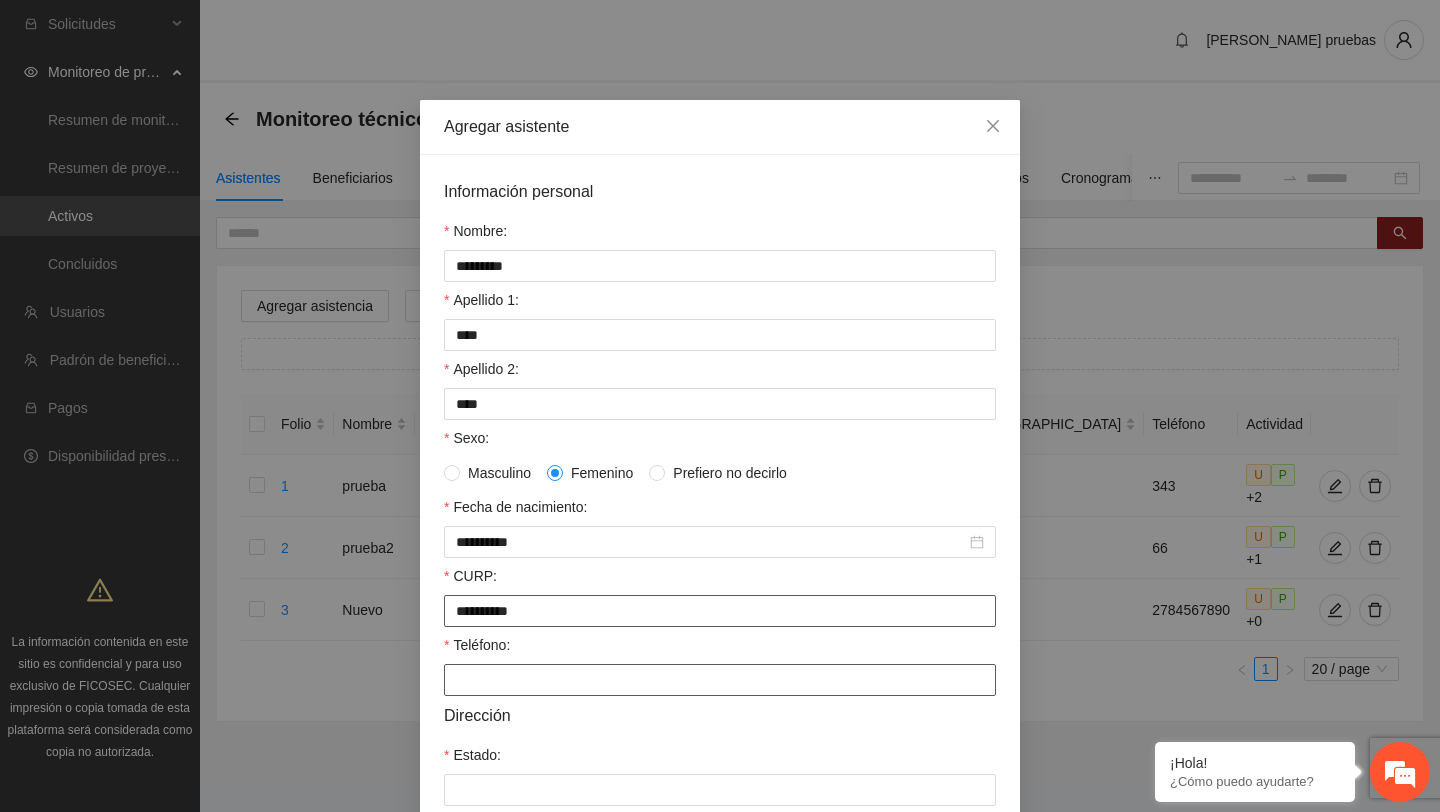 type on "**********" 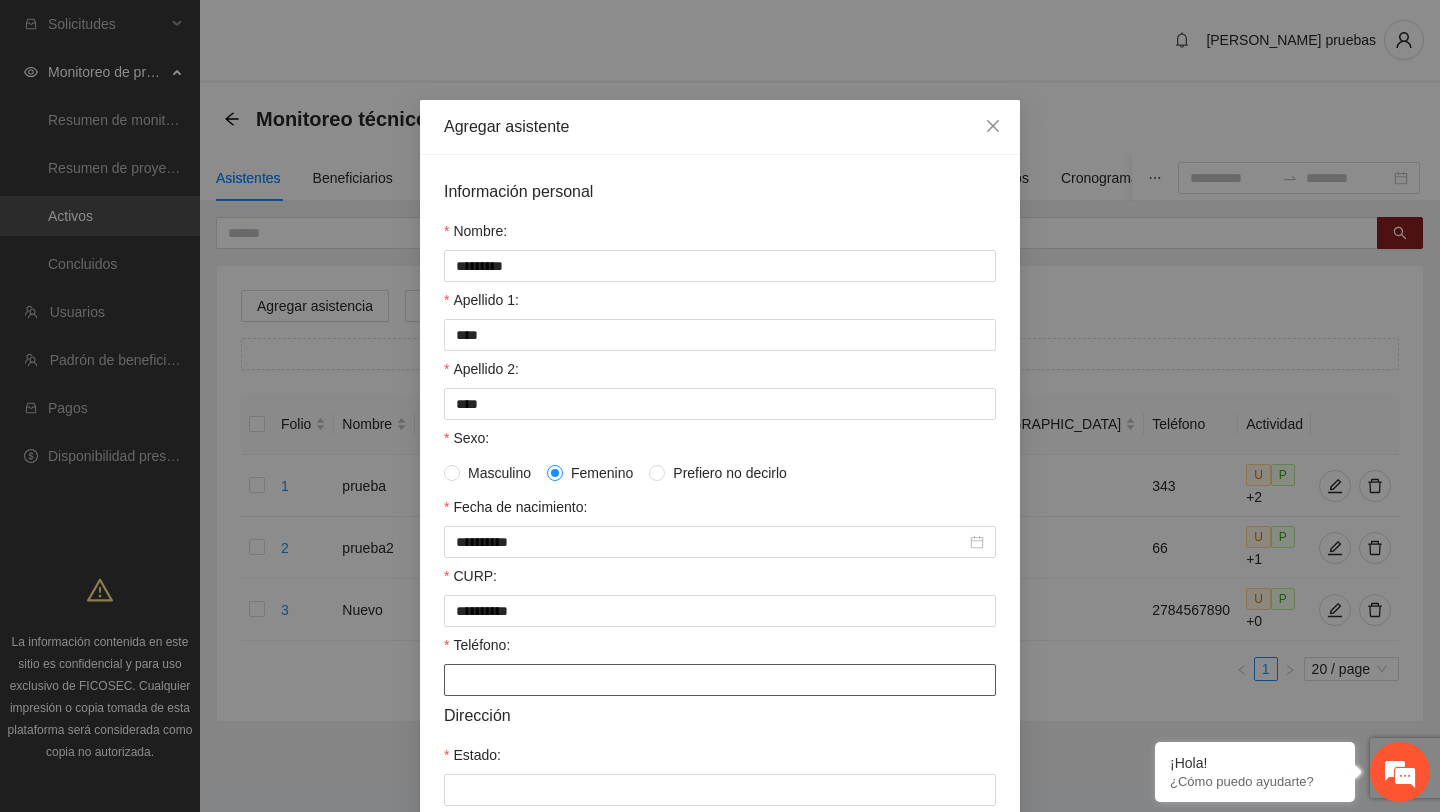 click on "Teléfono:" at bounding box center (720, 680) 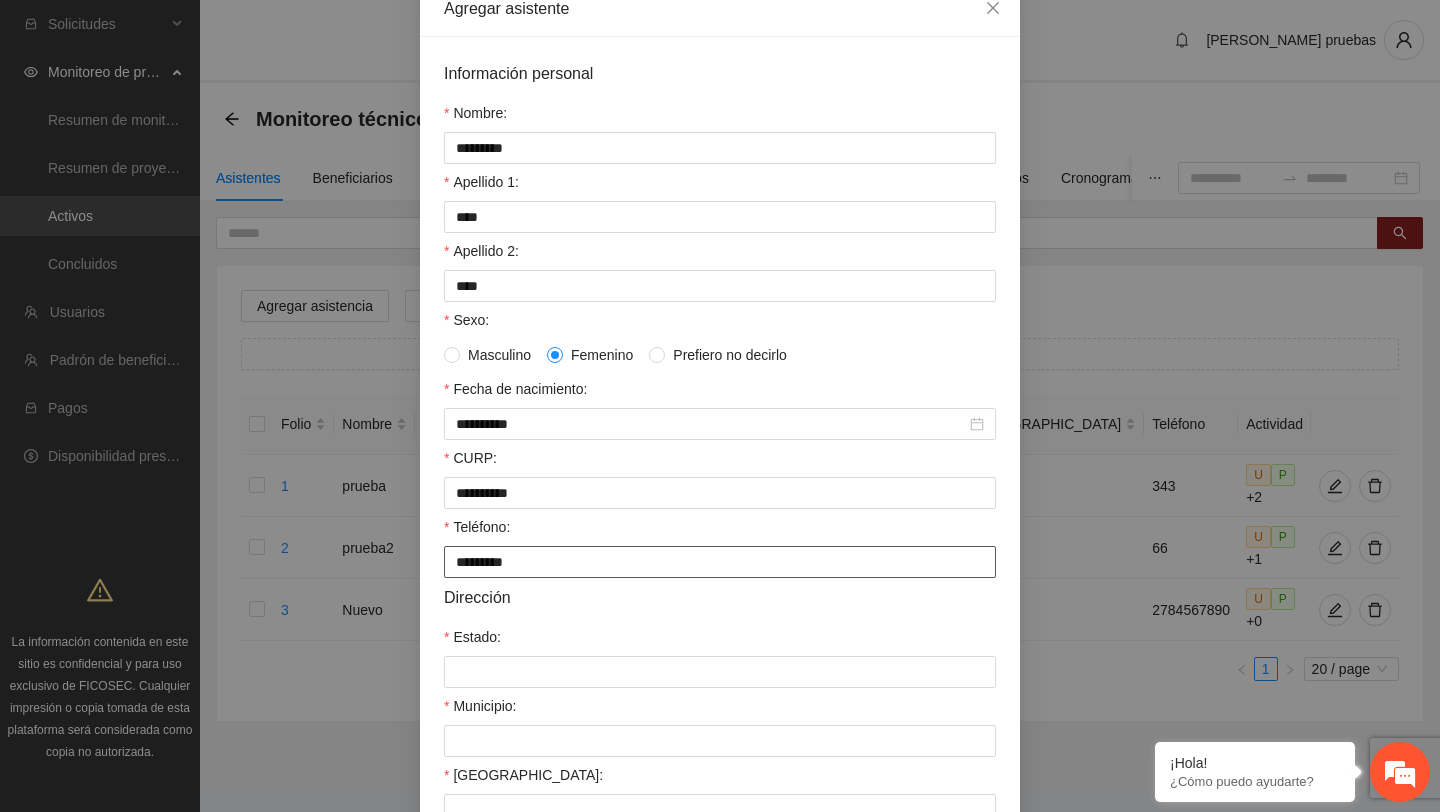 scroll, scrollTop: 132, scrollLeft: 0, axis: vertical 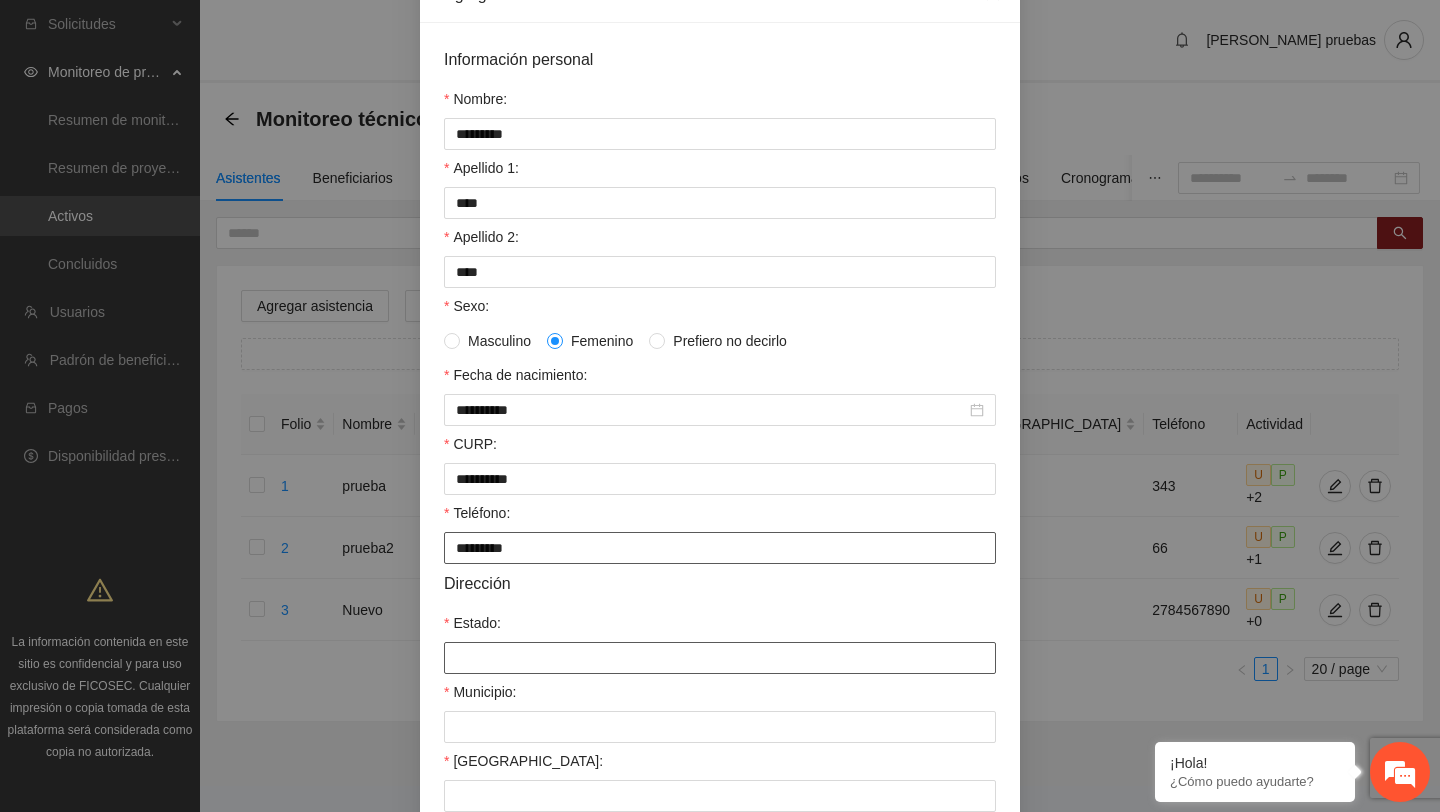 type on "*********" 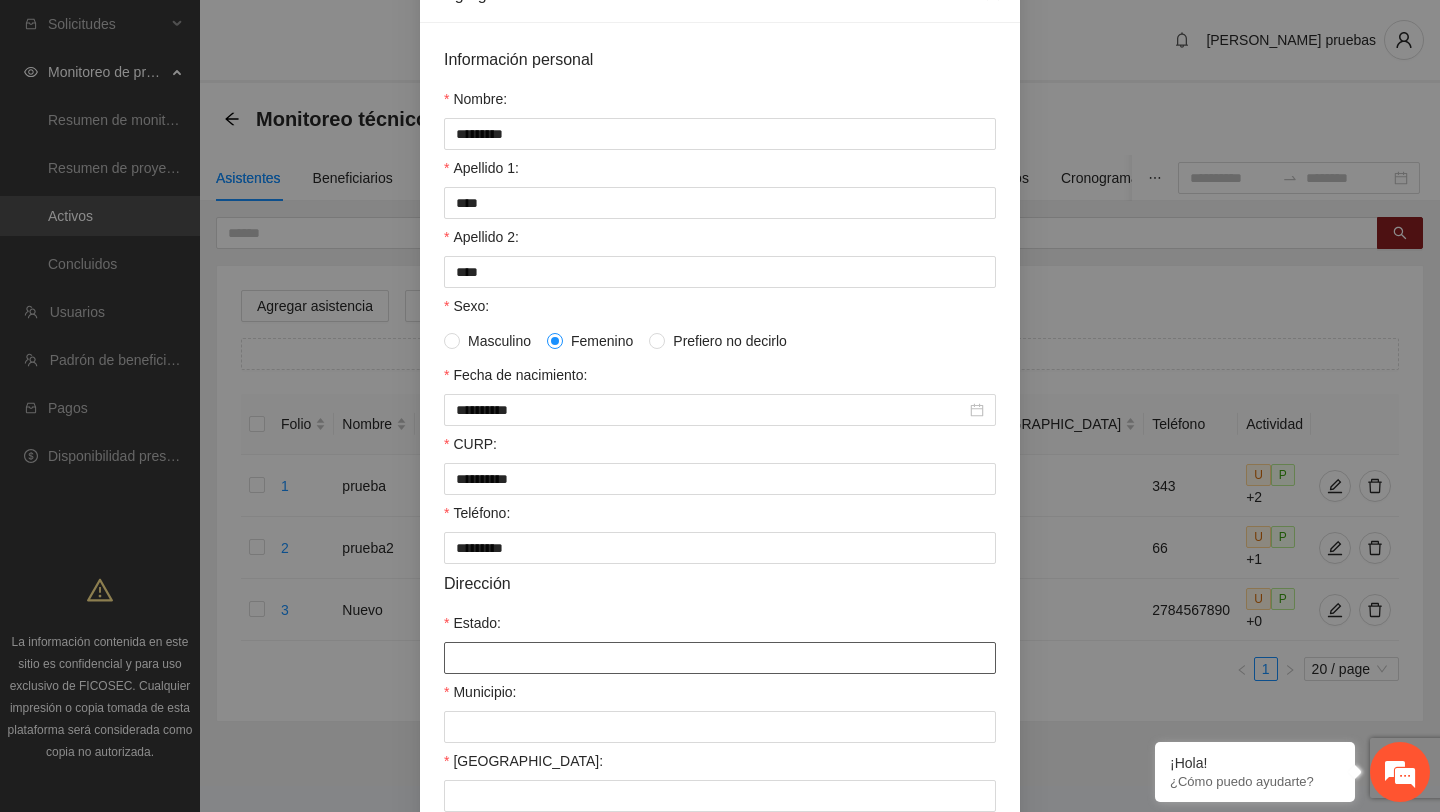 click on "Estado:" at bounding box center [720, 658] 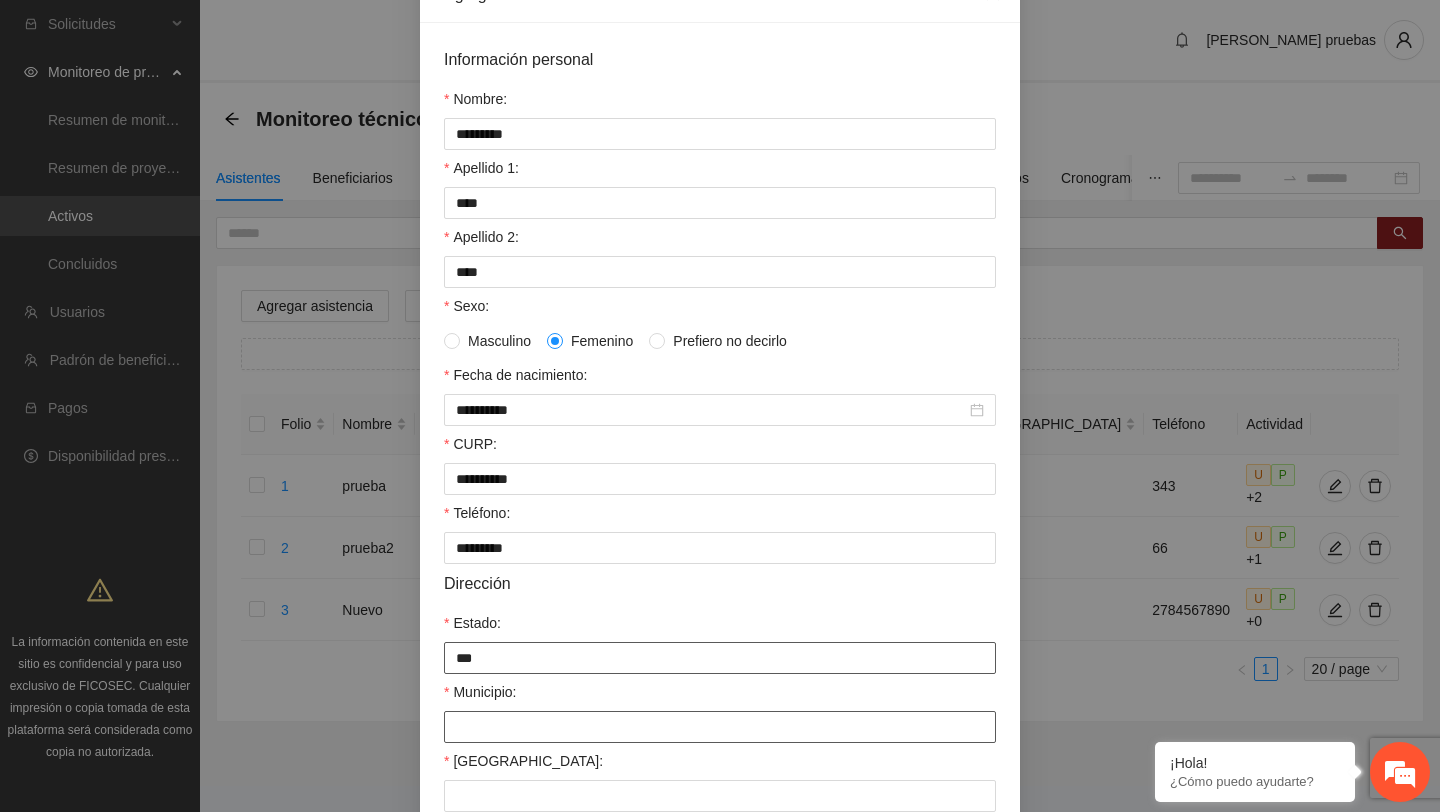 type on "***" 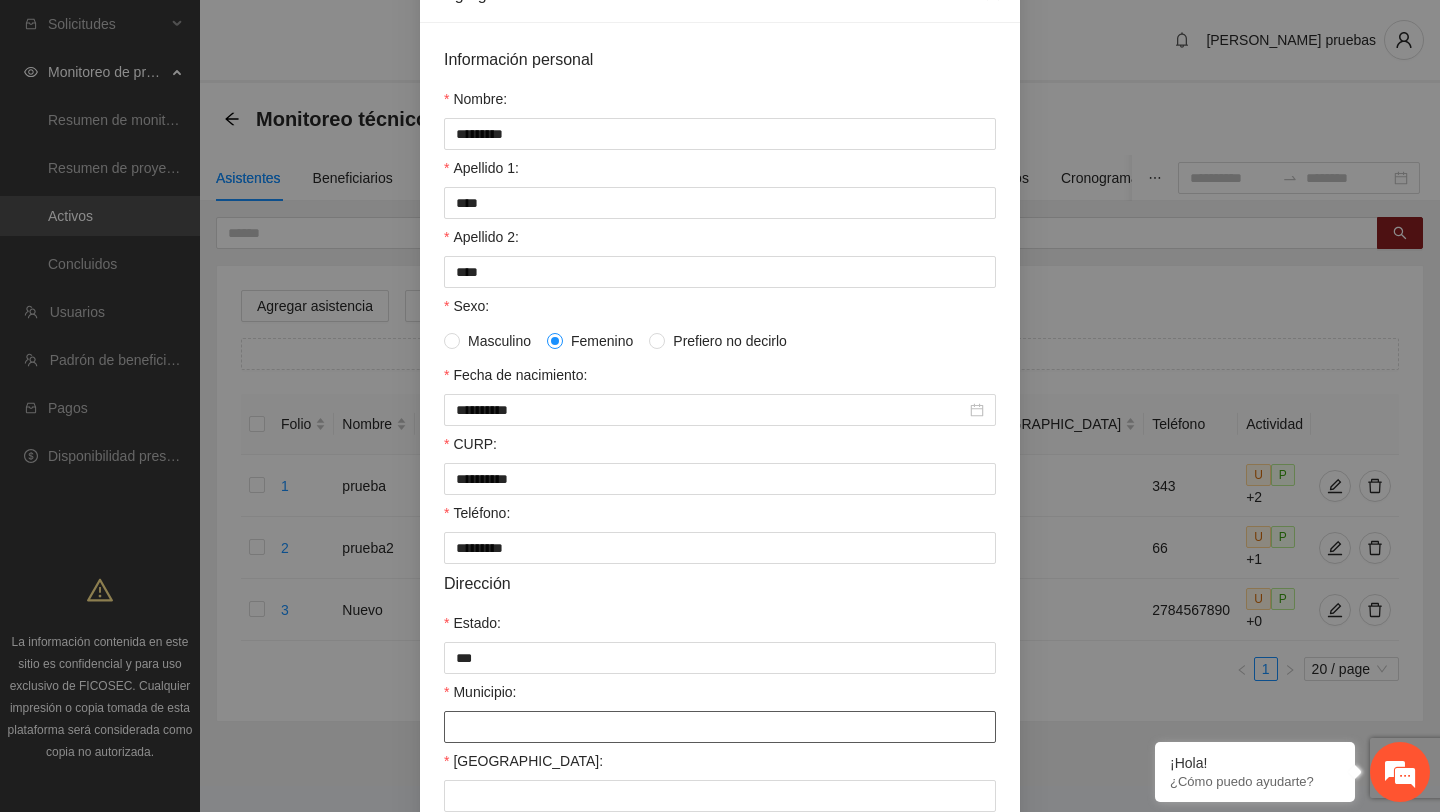 click on "Municipio:" at bounding box center (720, 727) 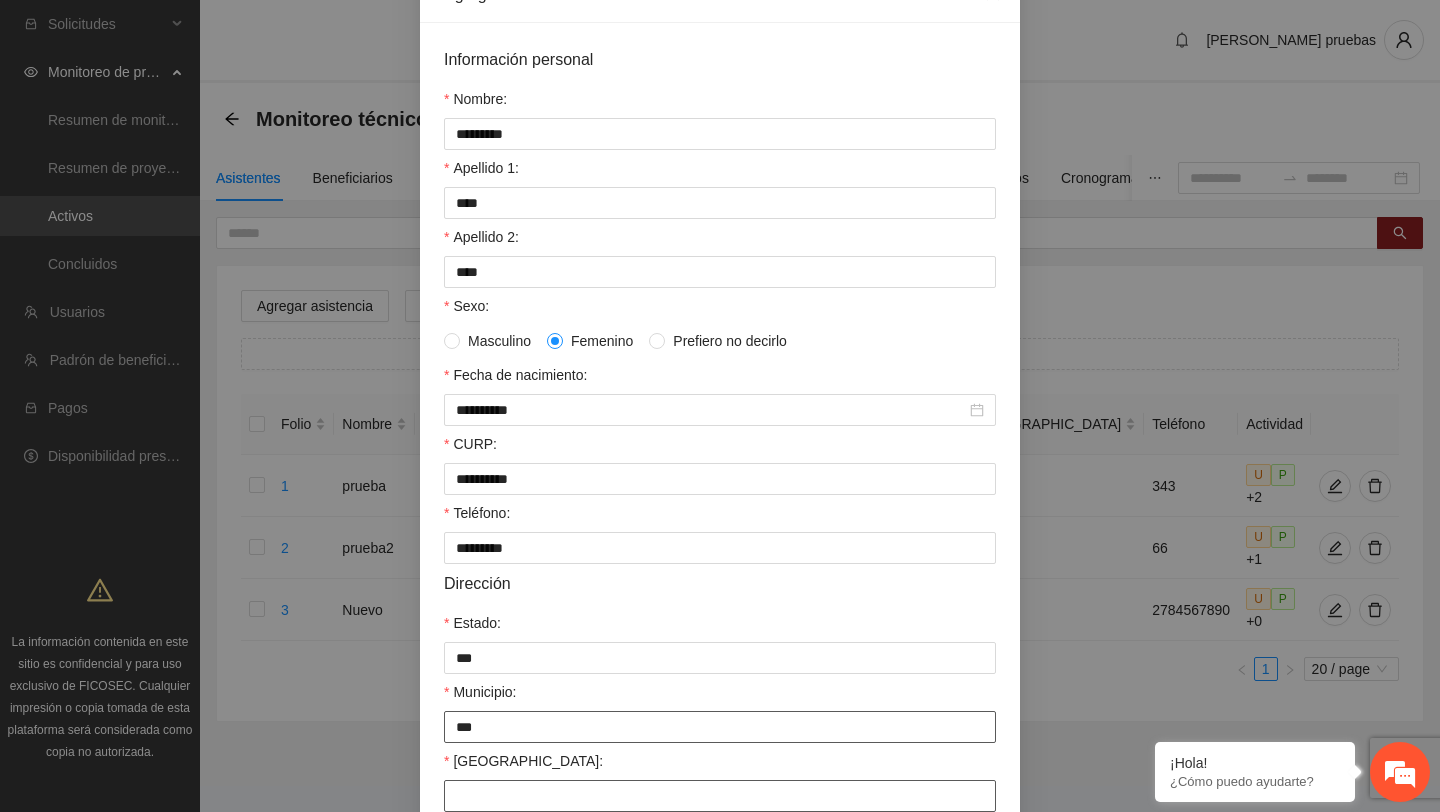 type on "***" 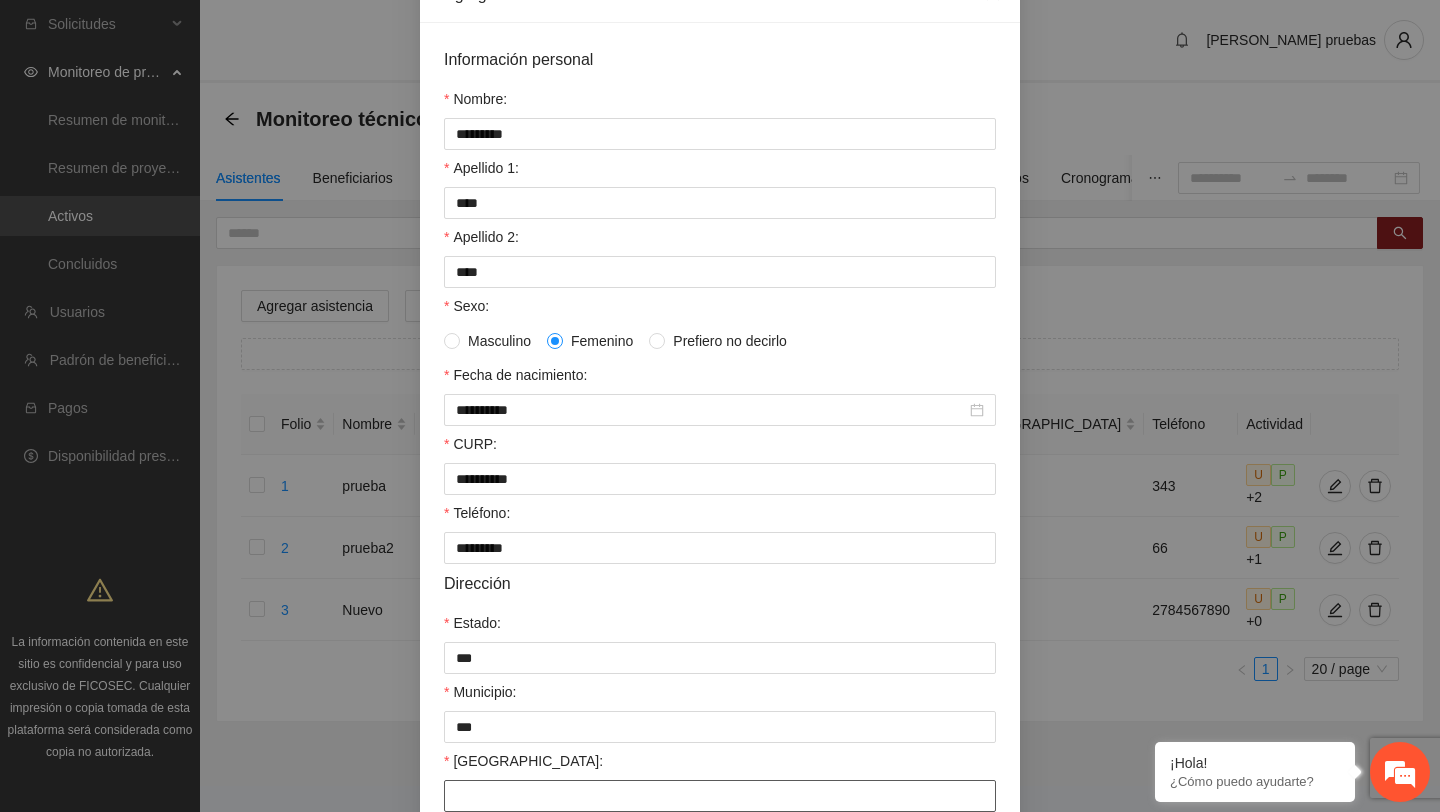 click on "[GEOGRAPHIC_DATA]:" at bounding box center (720, 796) 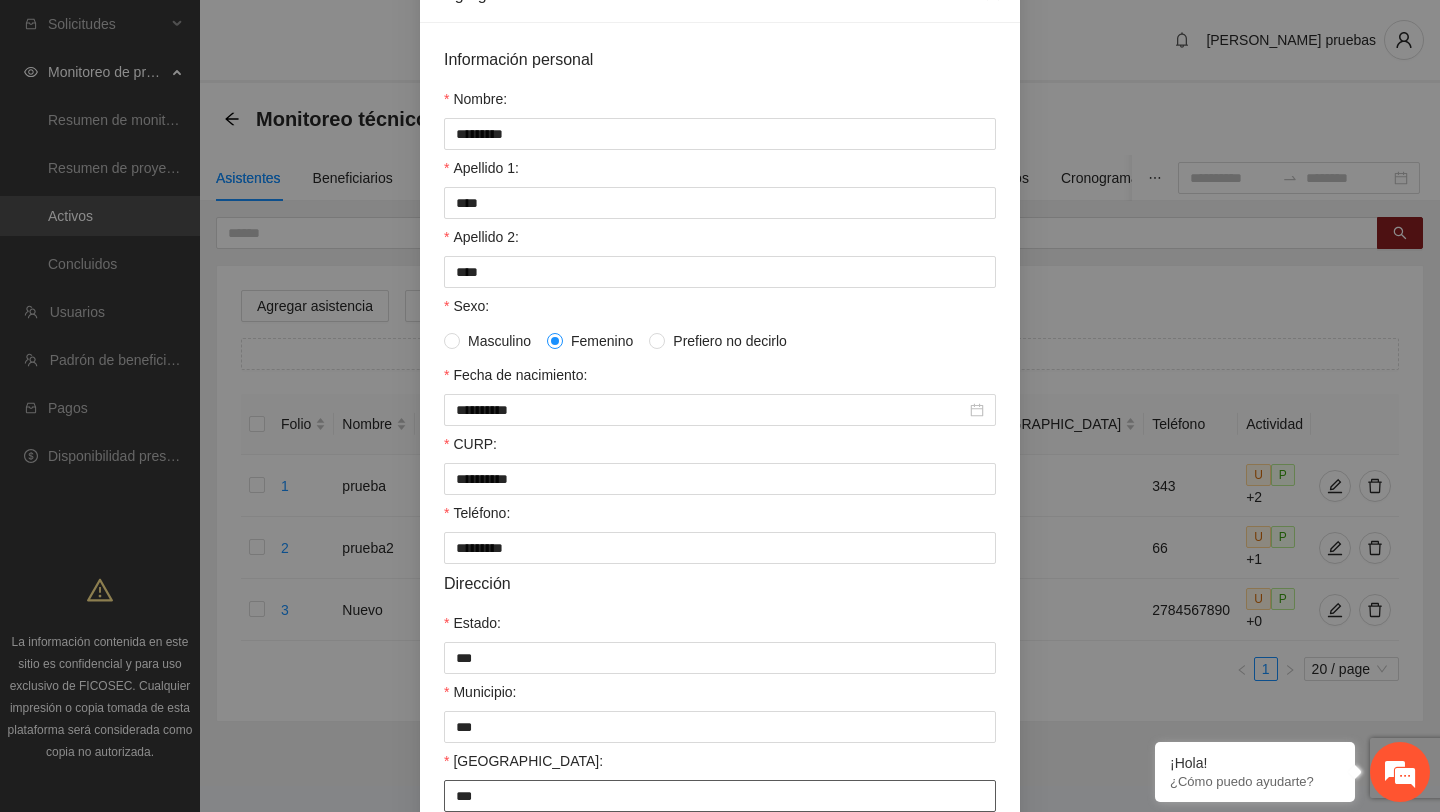 scroll, scrollTop: 350, scrollLeft: 0, axis: vertical 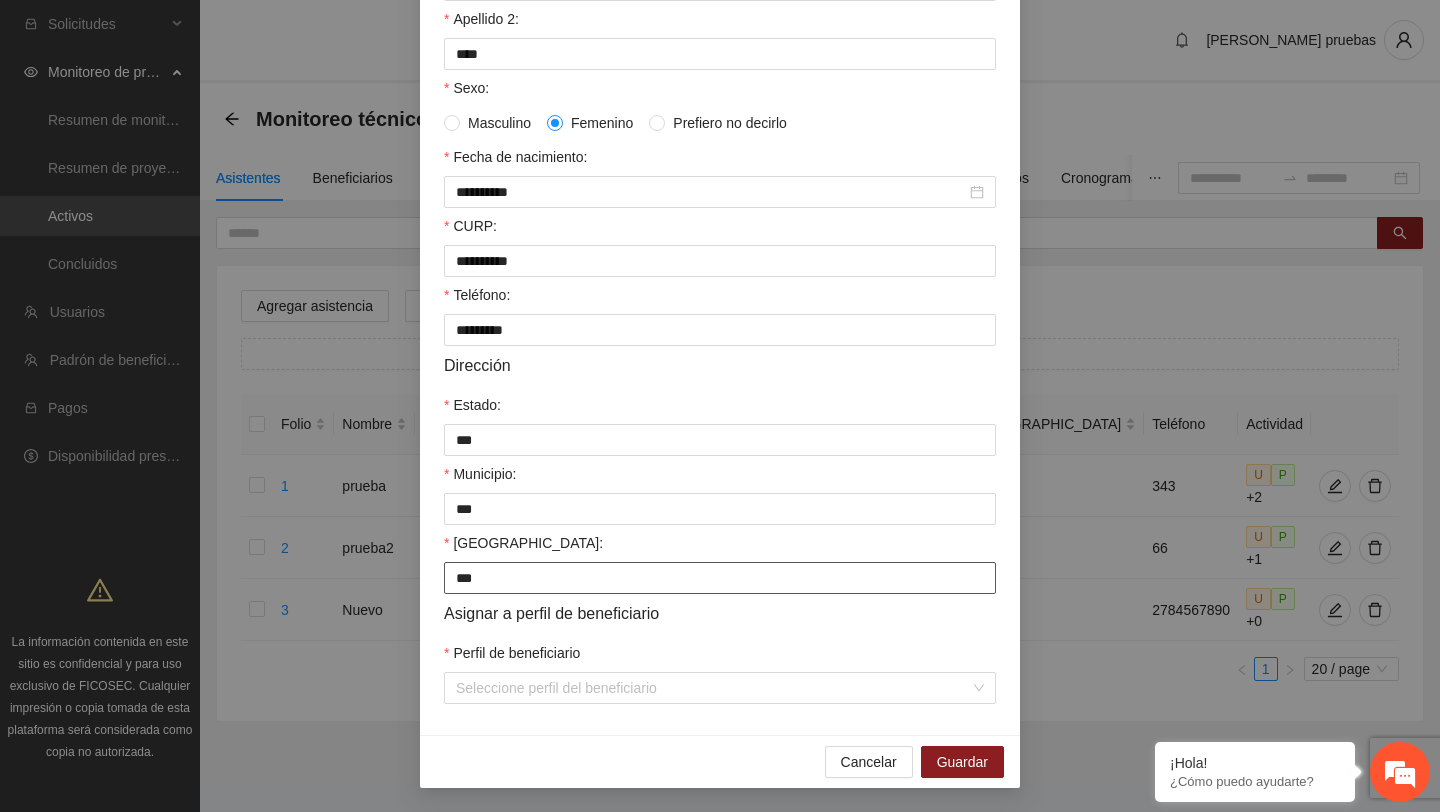 type on "***" 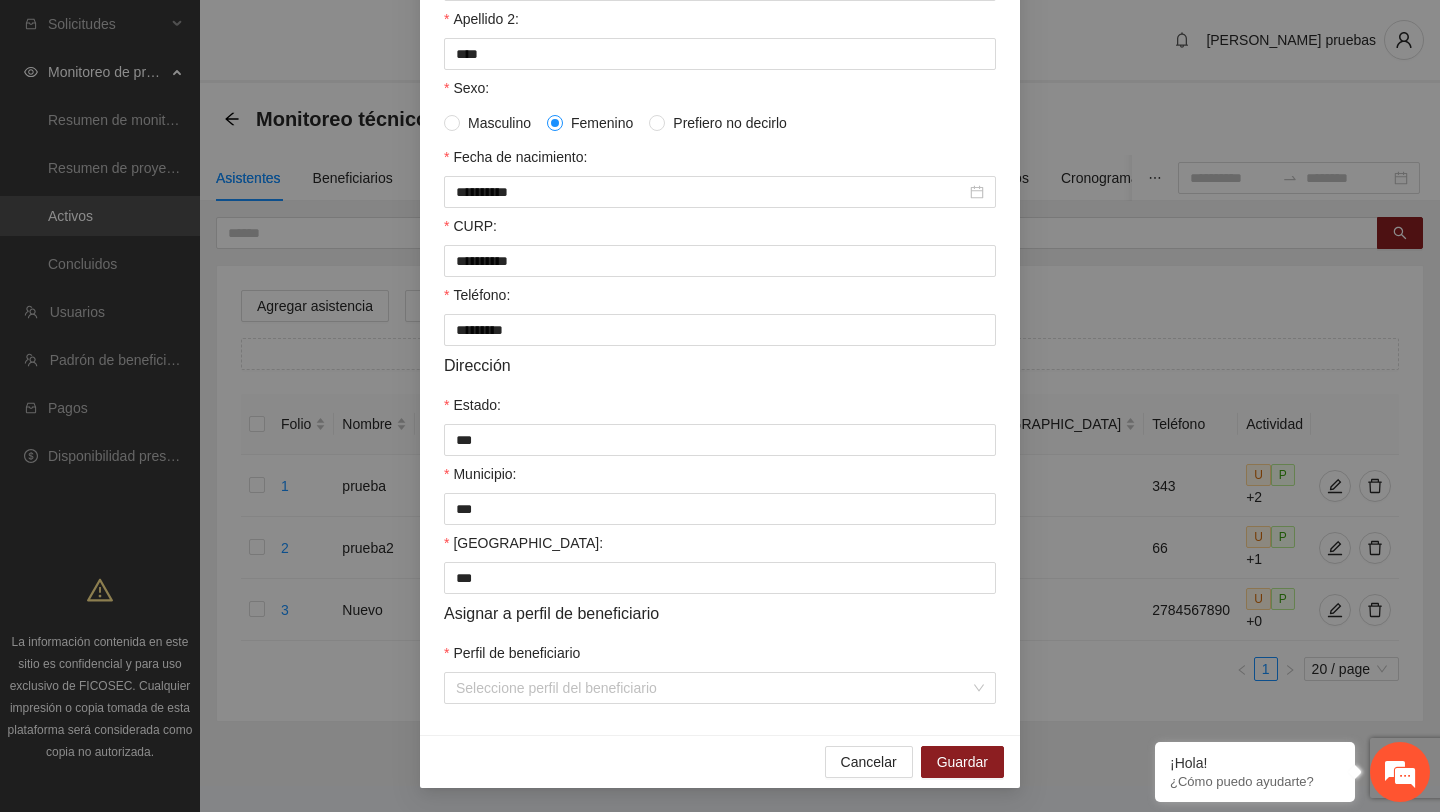 click on "**********" at bounding box center (720, 270) 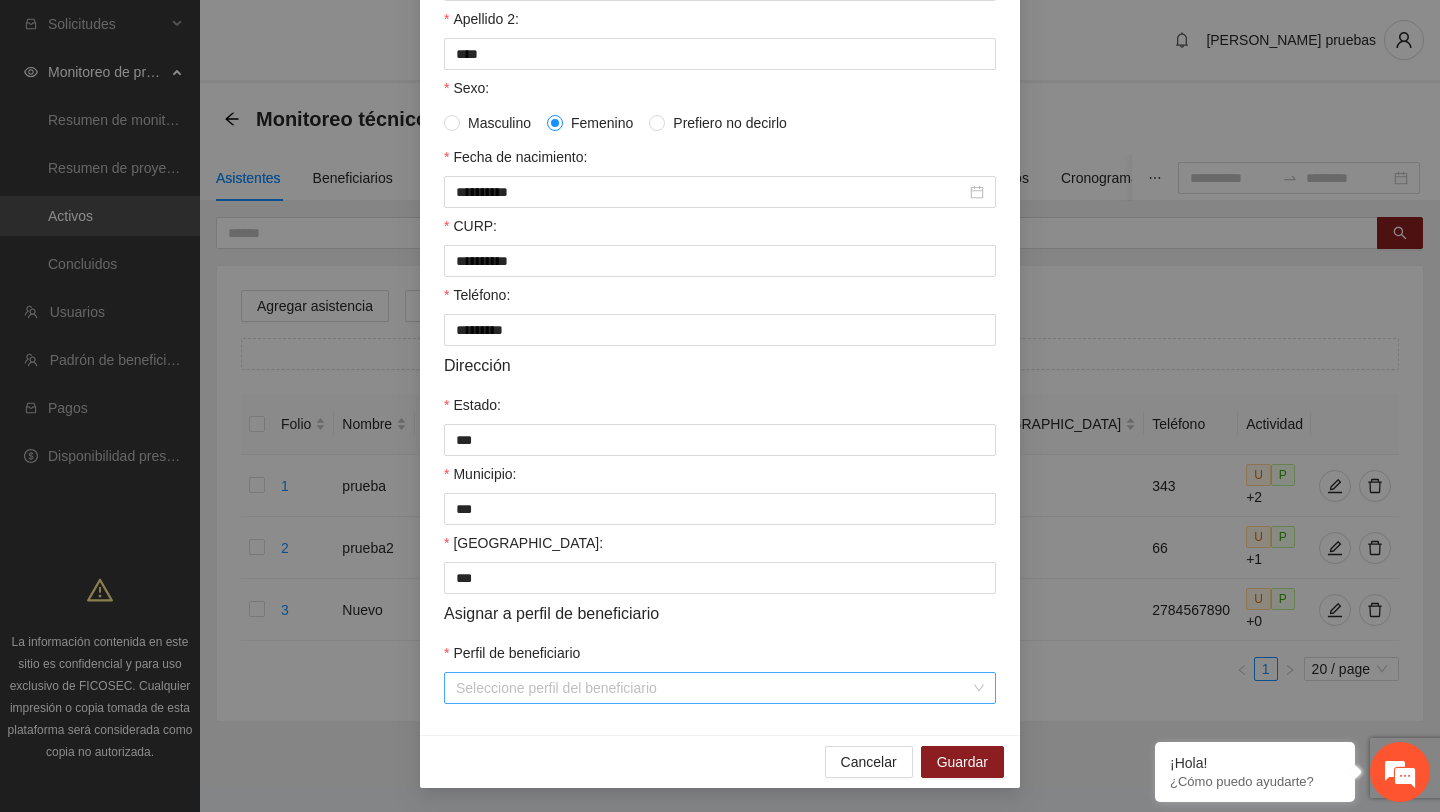 click on "Perfil de beneficiario" at bounding box center [713, 688] 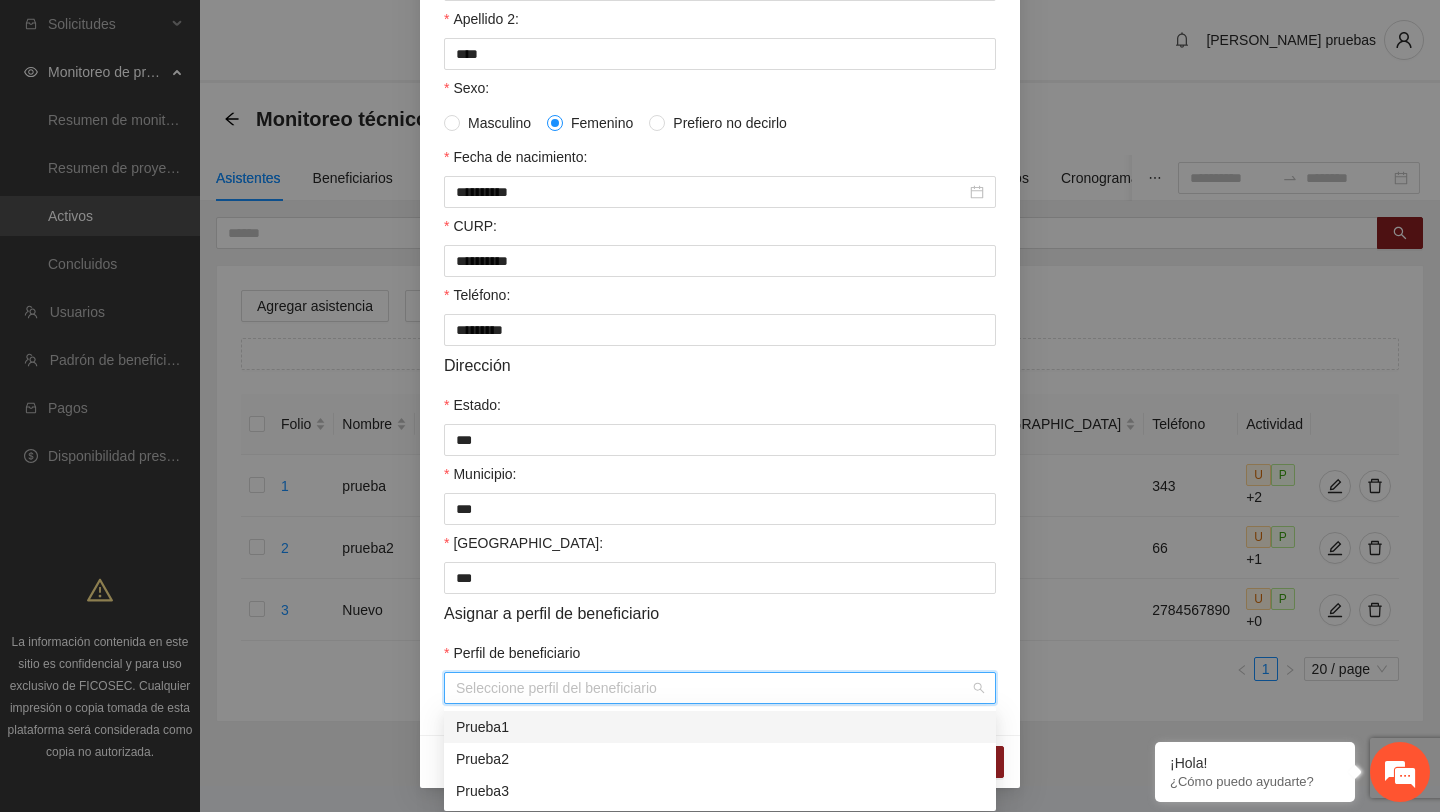 click on "Prueba1" at bounding box center [720, 727] 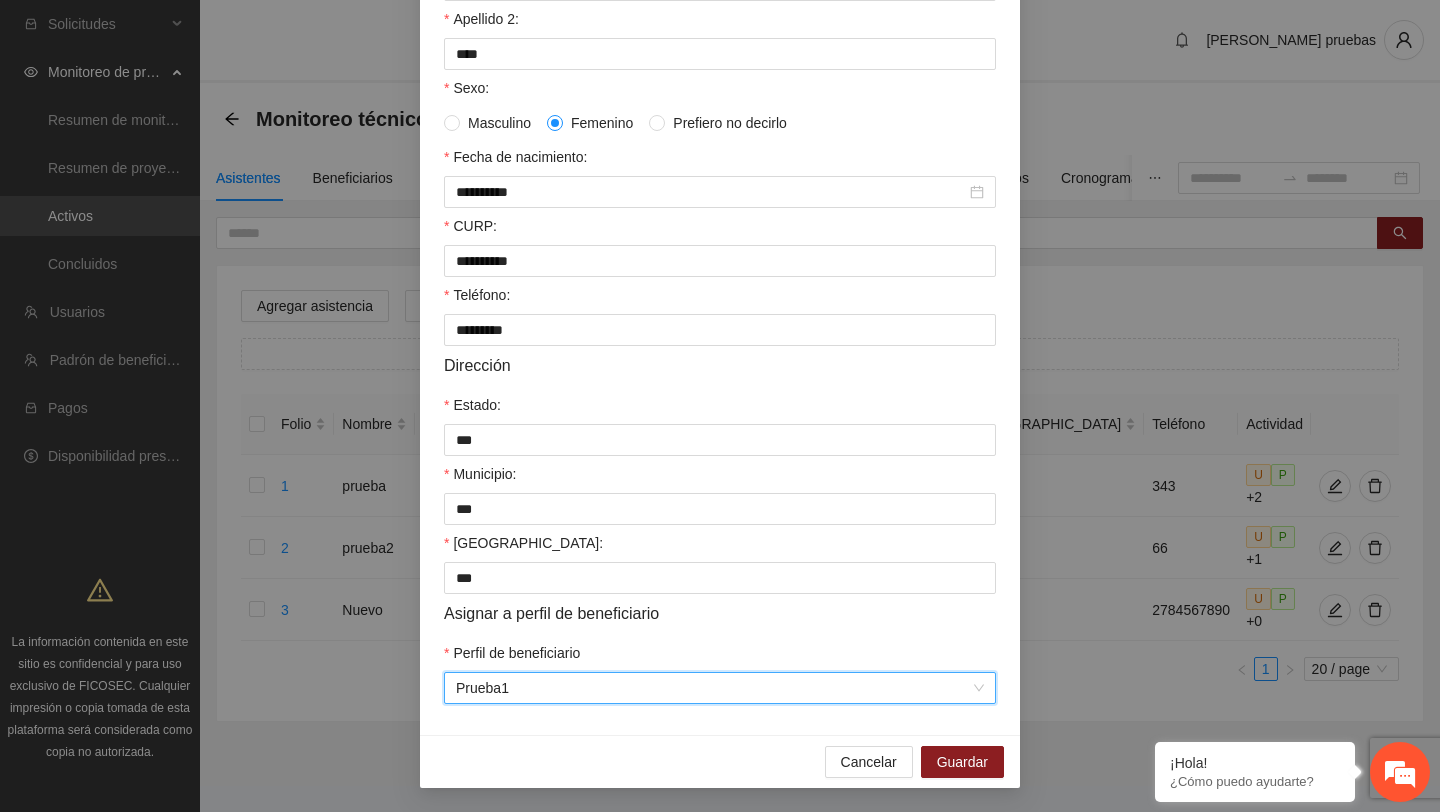 click on "Cancelar Guardar" at bounding box center (720, 761) 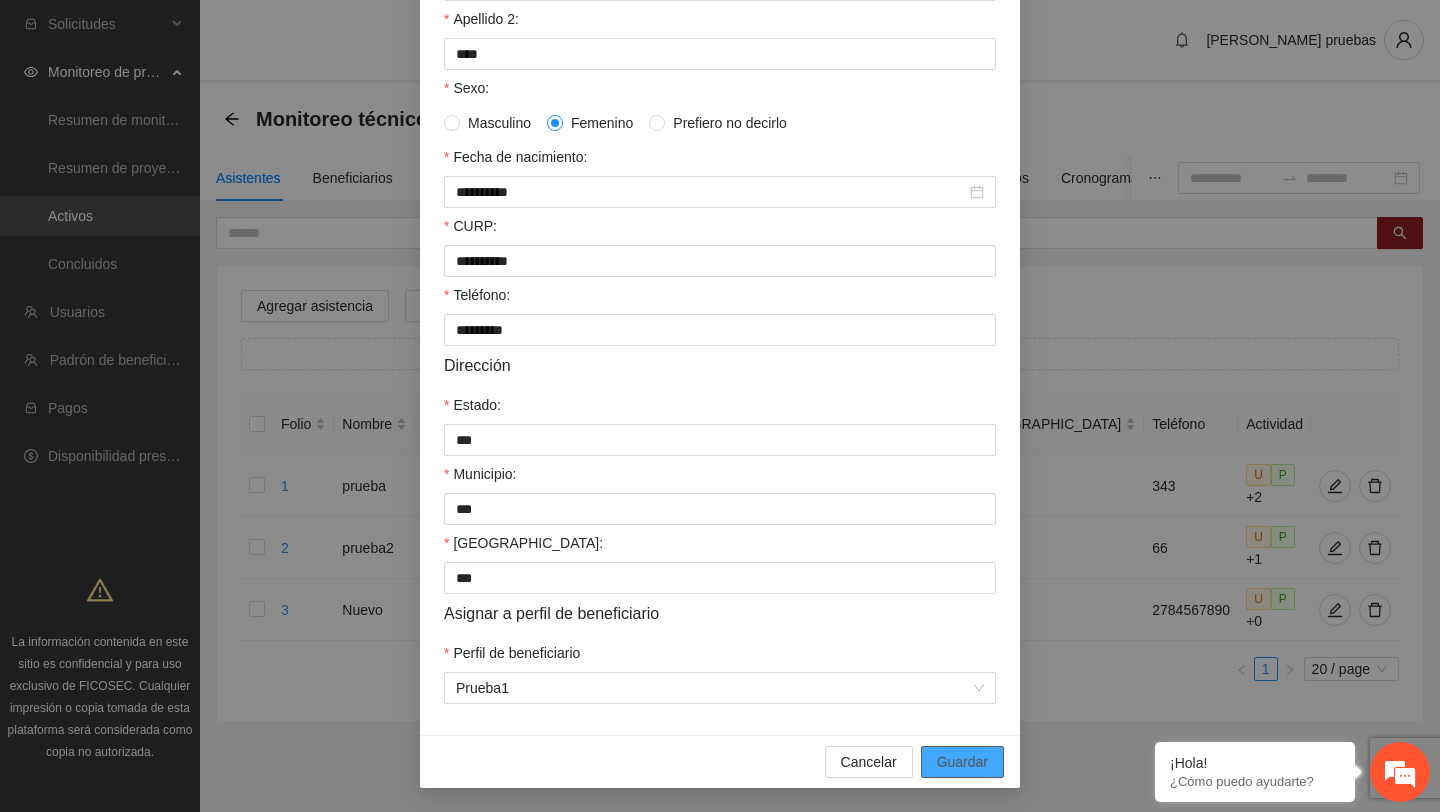 click on "Guardar" at bounding box center (962, 762) 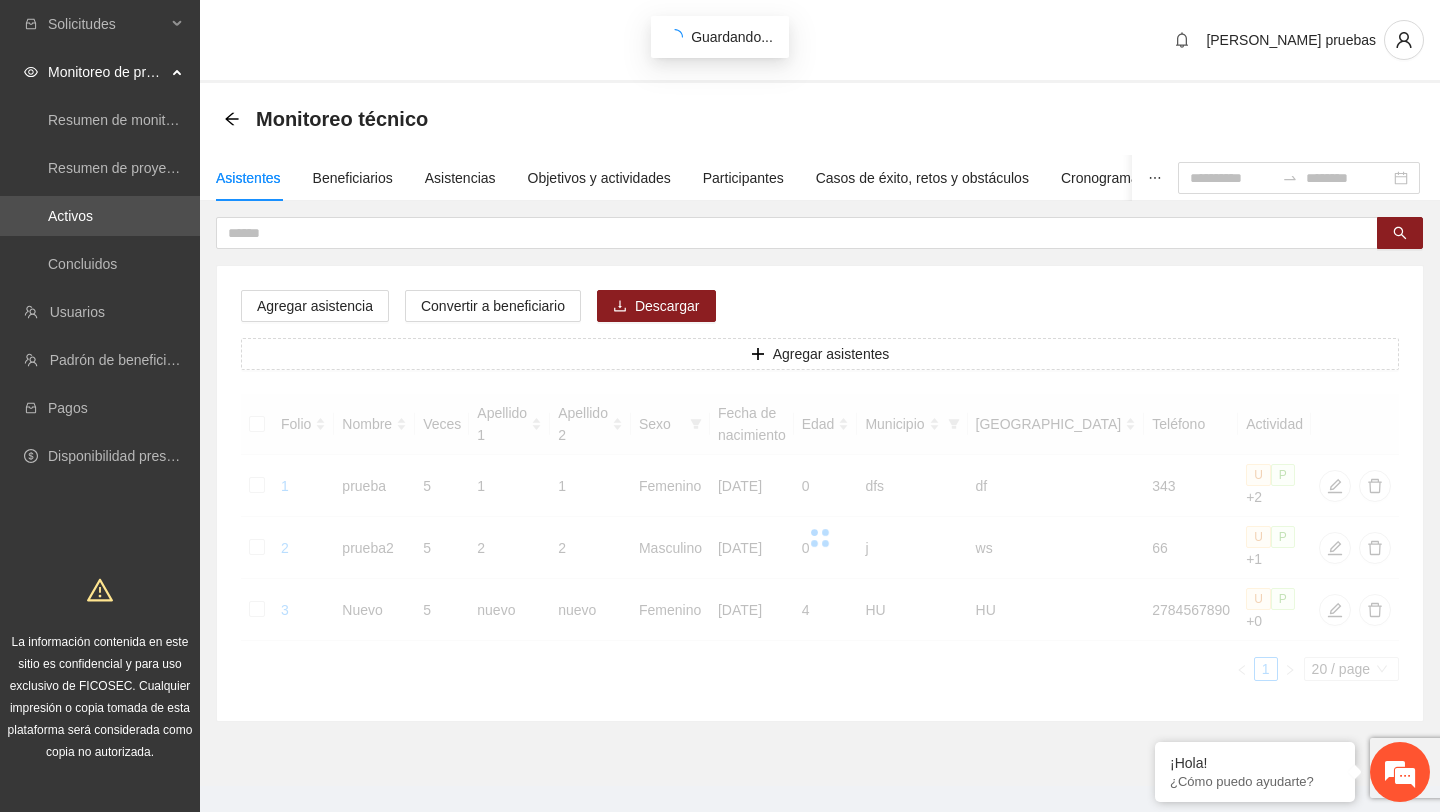scroll, scrollTop: 250, scrollLeft: 0, axis: vertical 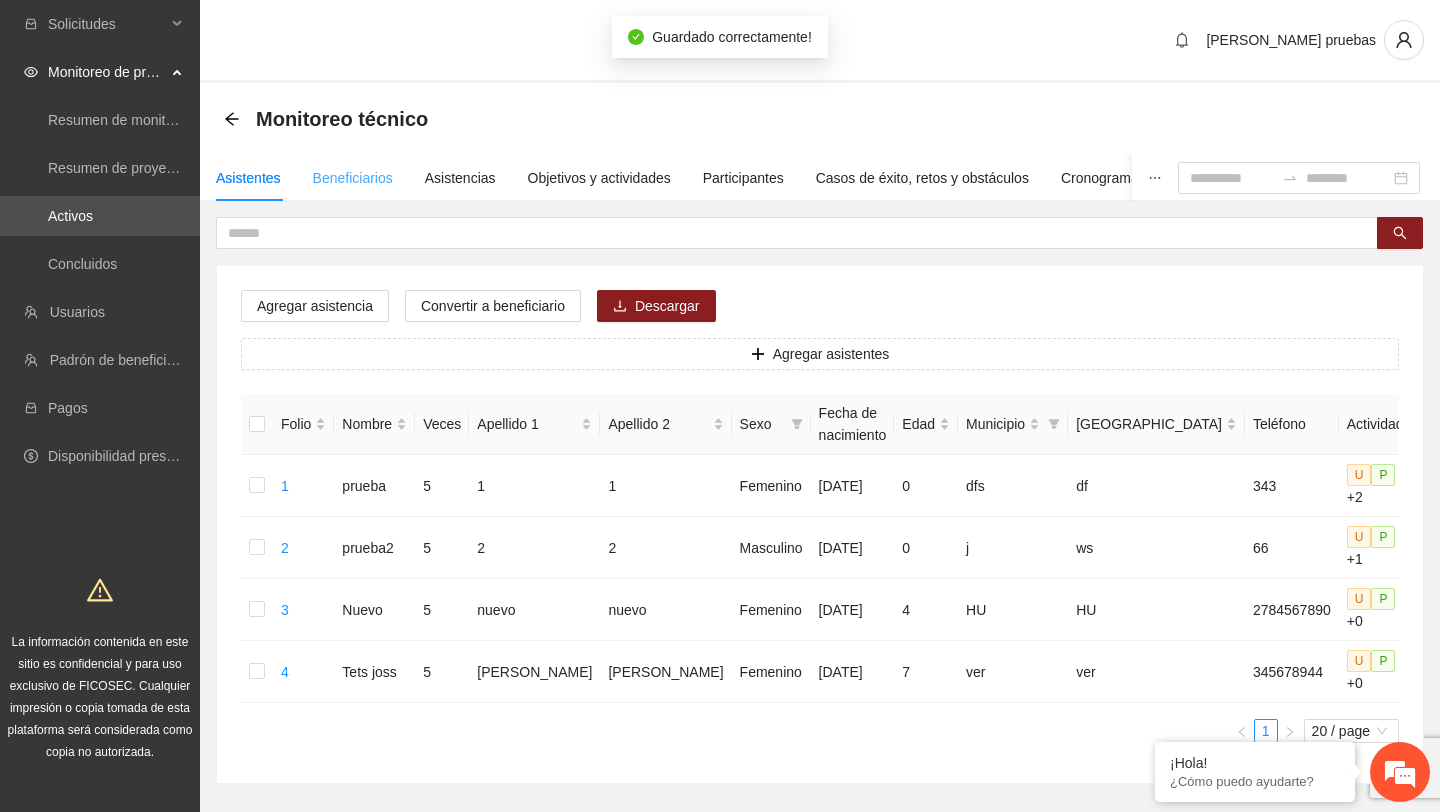 click on "Beneficiarios" at bounding box center (353, 178) 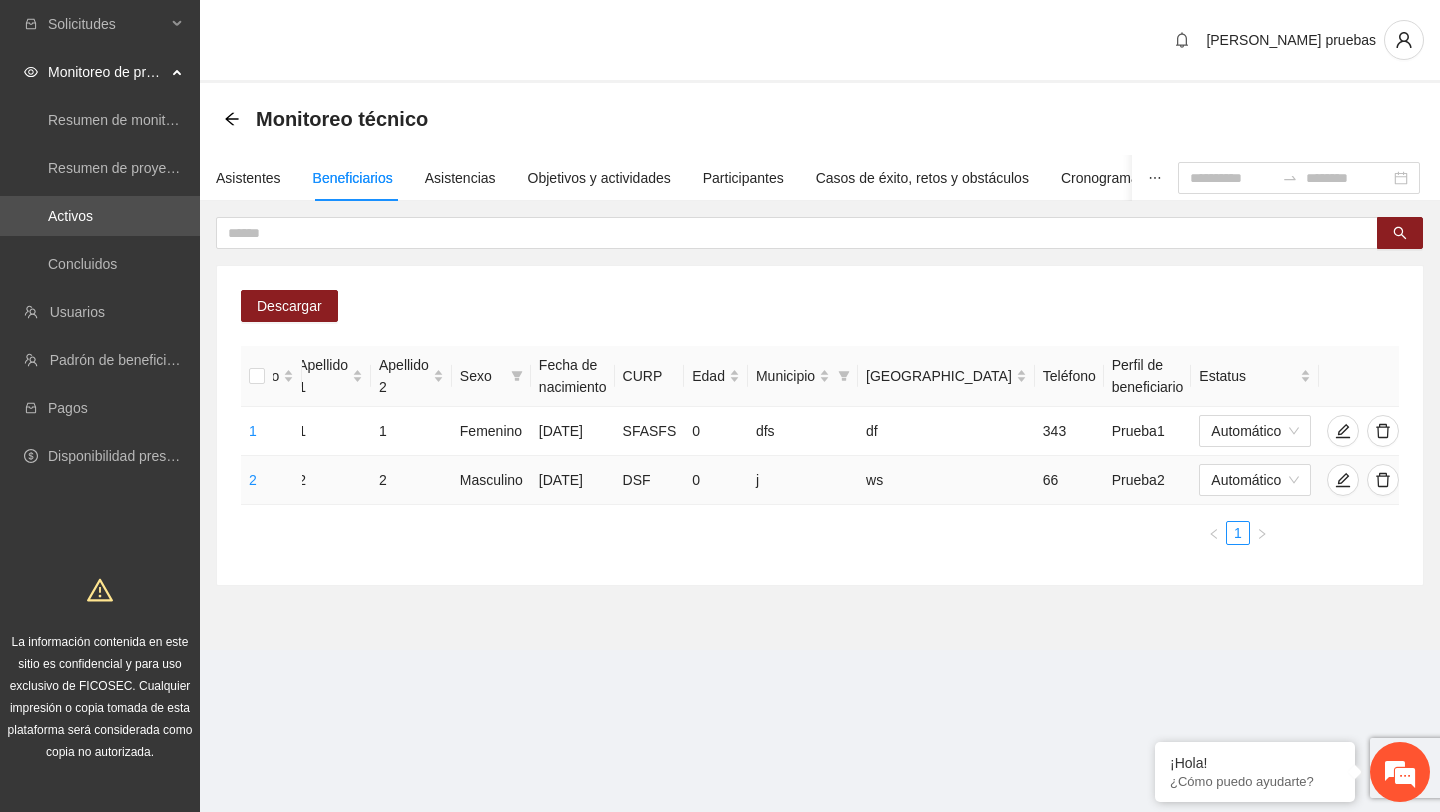 scroll, scrollTop: 0, scrollLeft: 0, axis: both 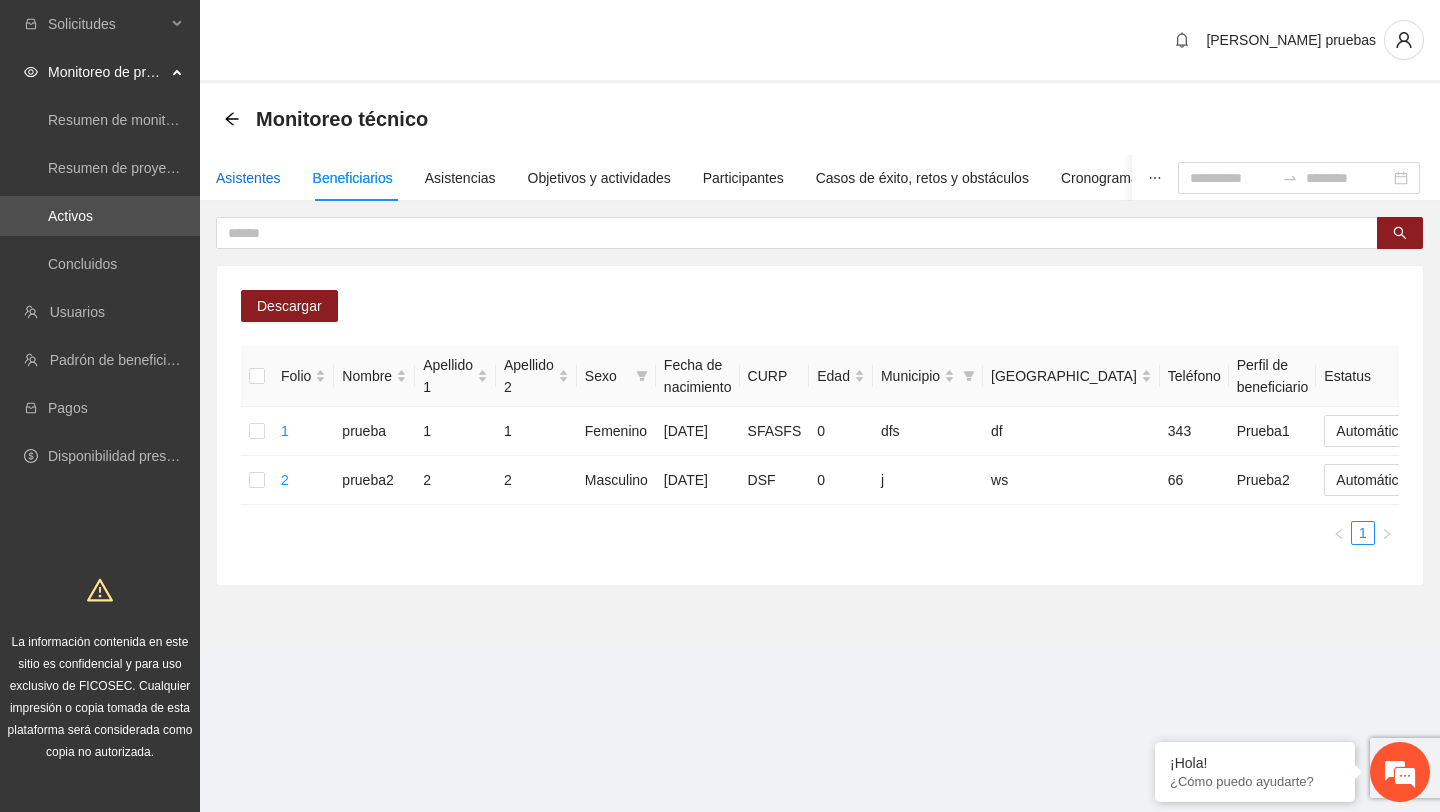 click on "Asistentes" at bounding box center (248, 178) 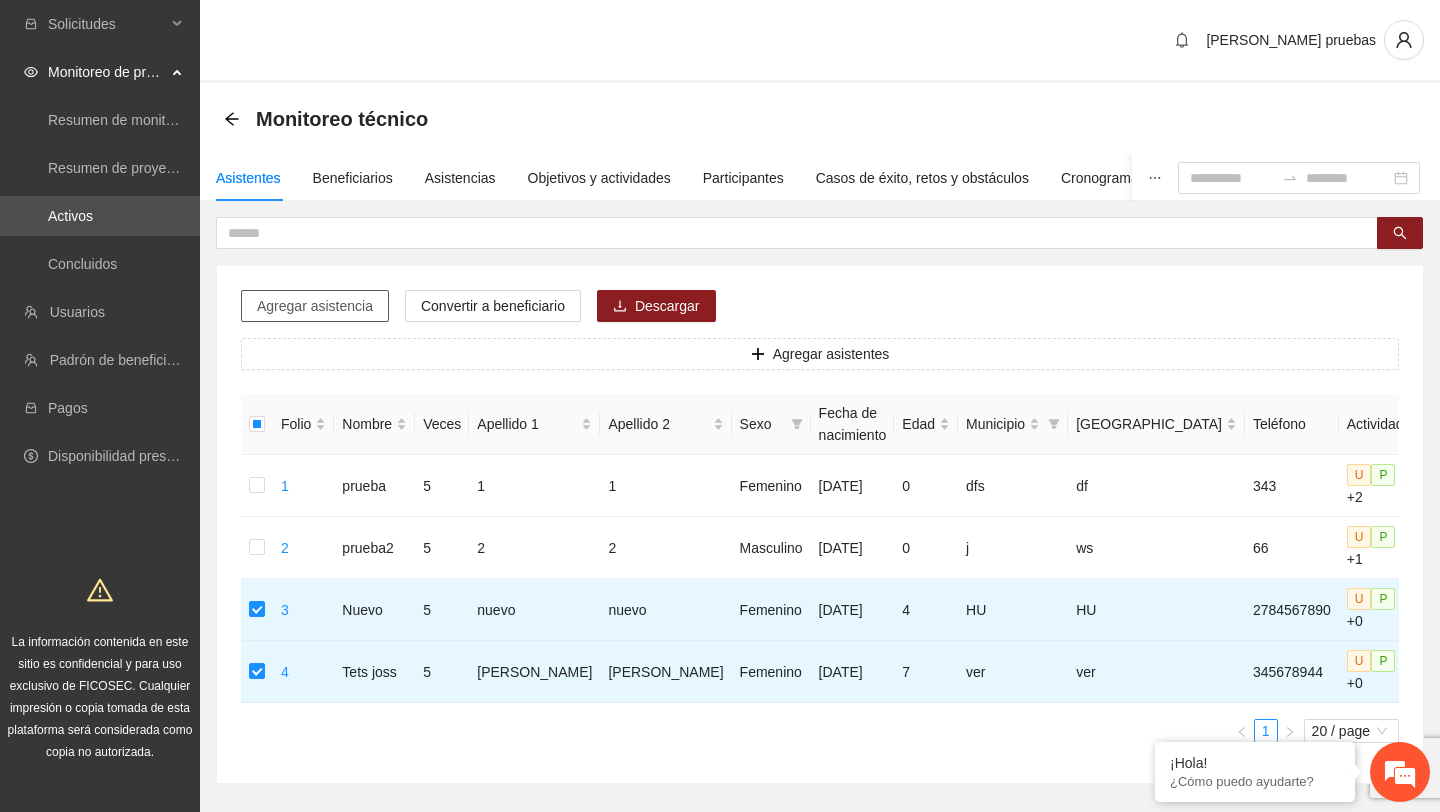 click on "Agregar asistencia" at bounding box center (315, 306) 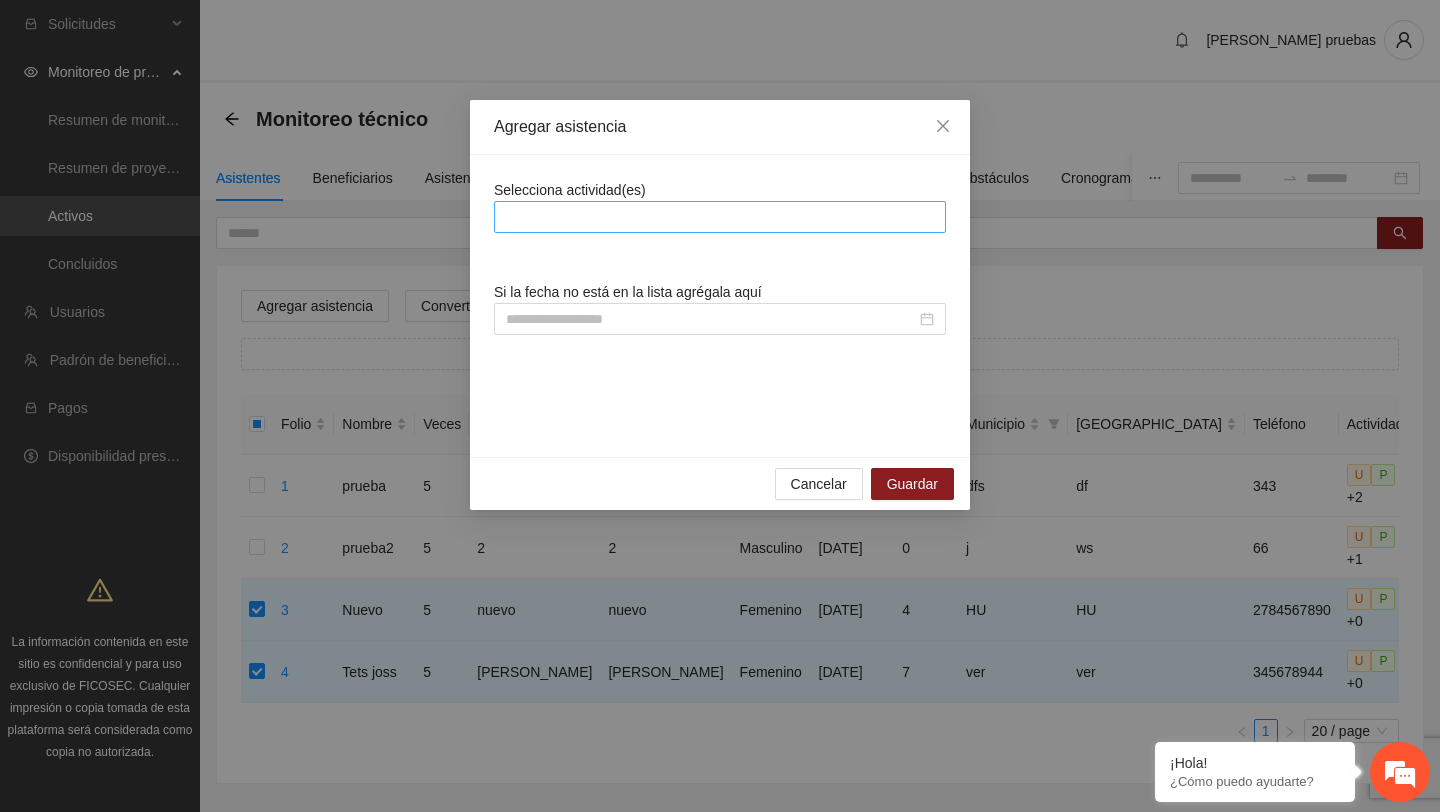 click at bounding box center (720, 217) 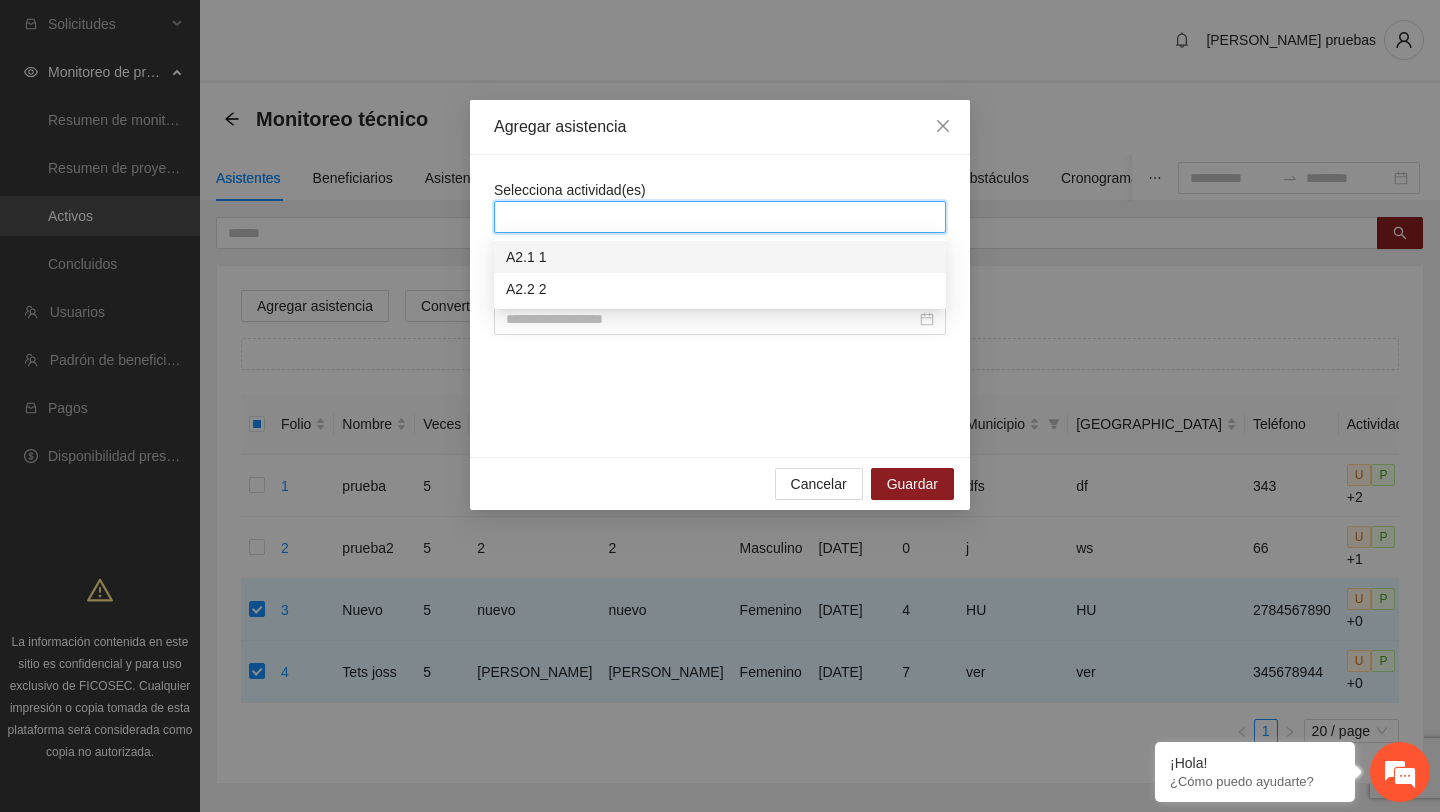 click on "A2.1 1" at bounding box center (720, 257) 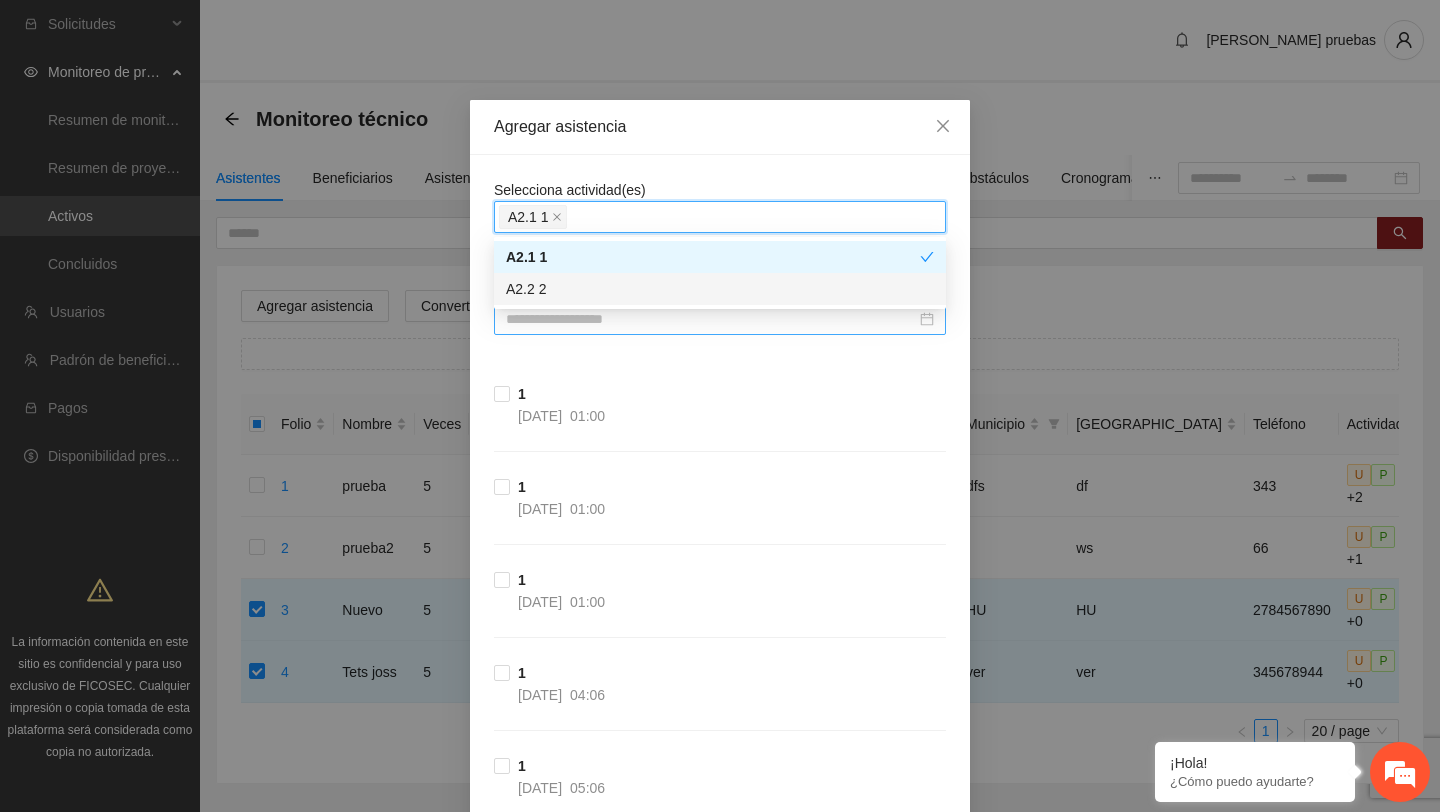 click at bounding box center (711, 319) 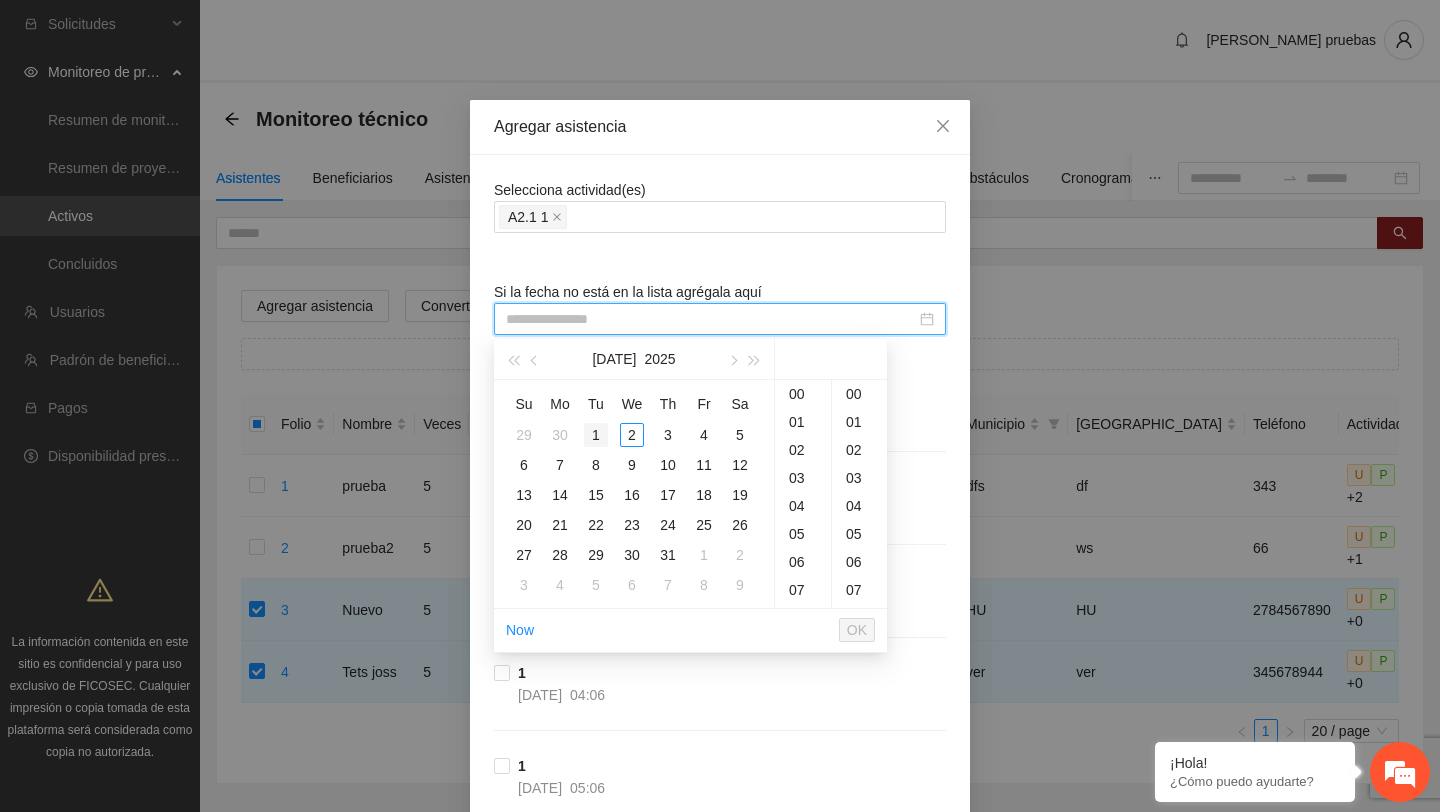 click on "1" at bounding box center (596, 435) 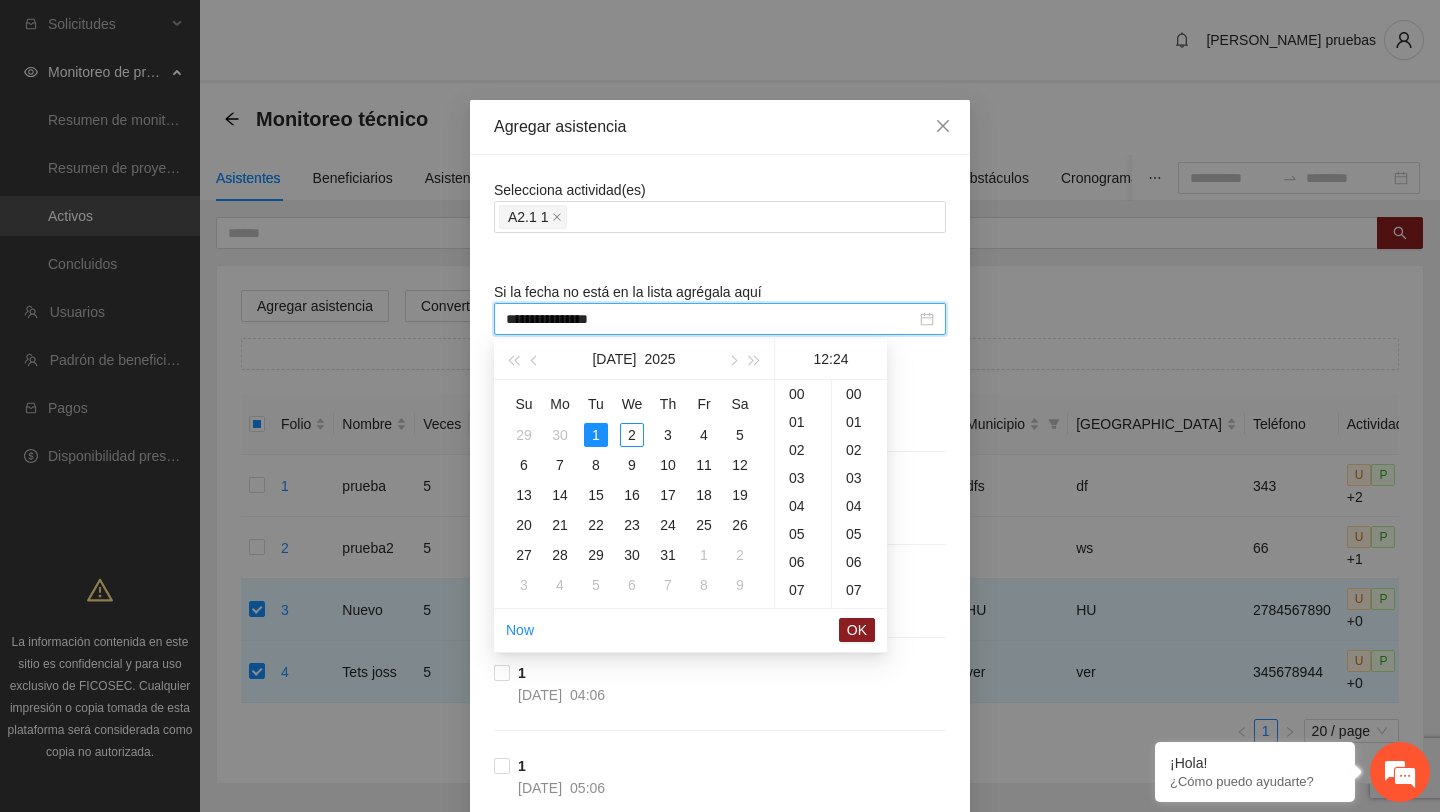 scroll, scrollTop: 336, scrollLeft: 0, axis: vertical 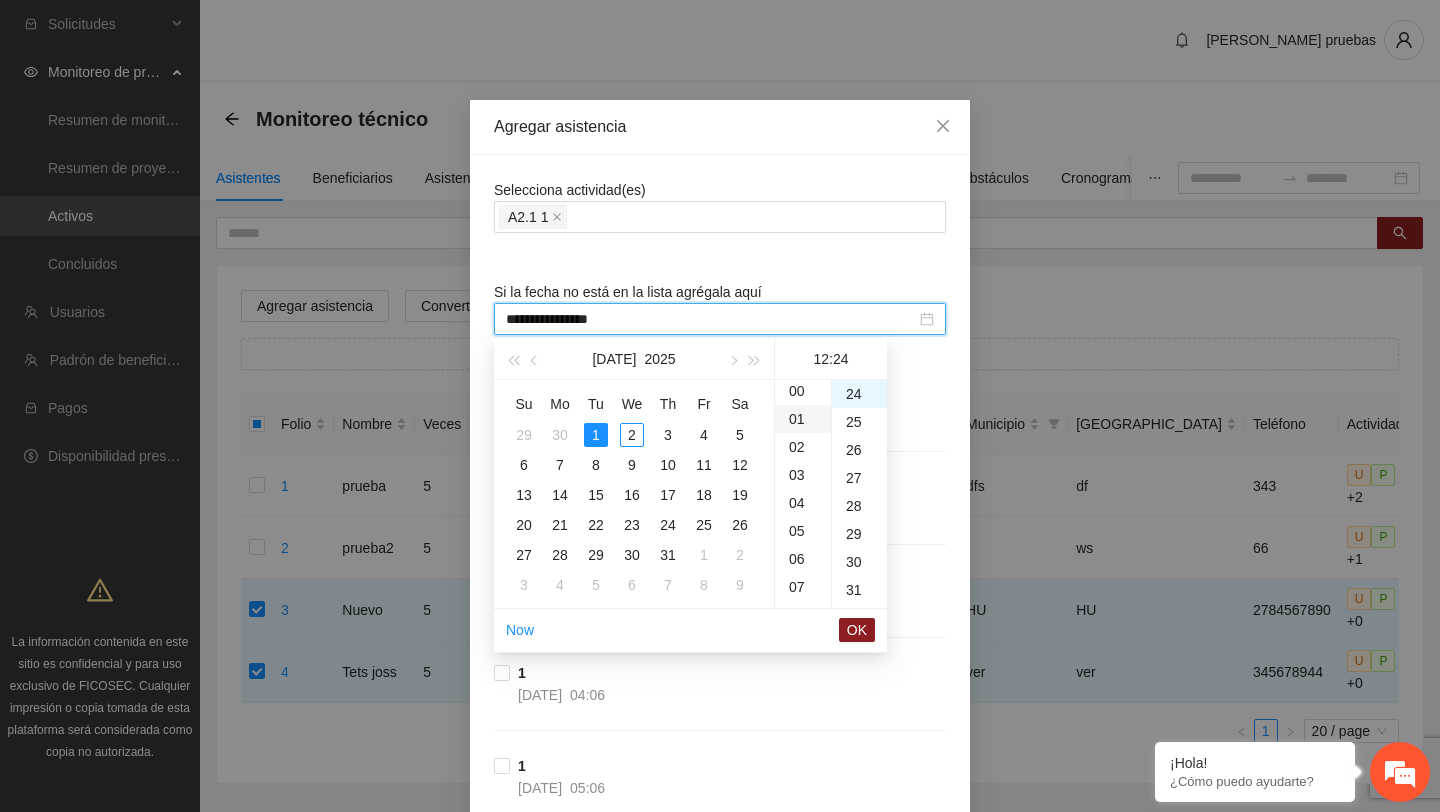 click on "01" at bounding box center [803, 419] 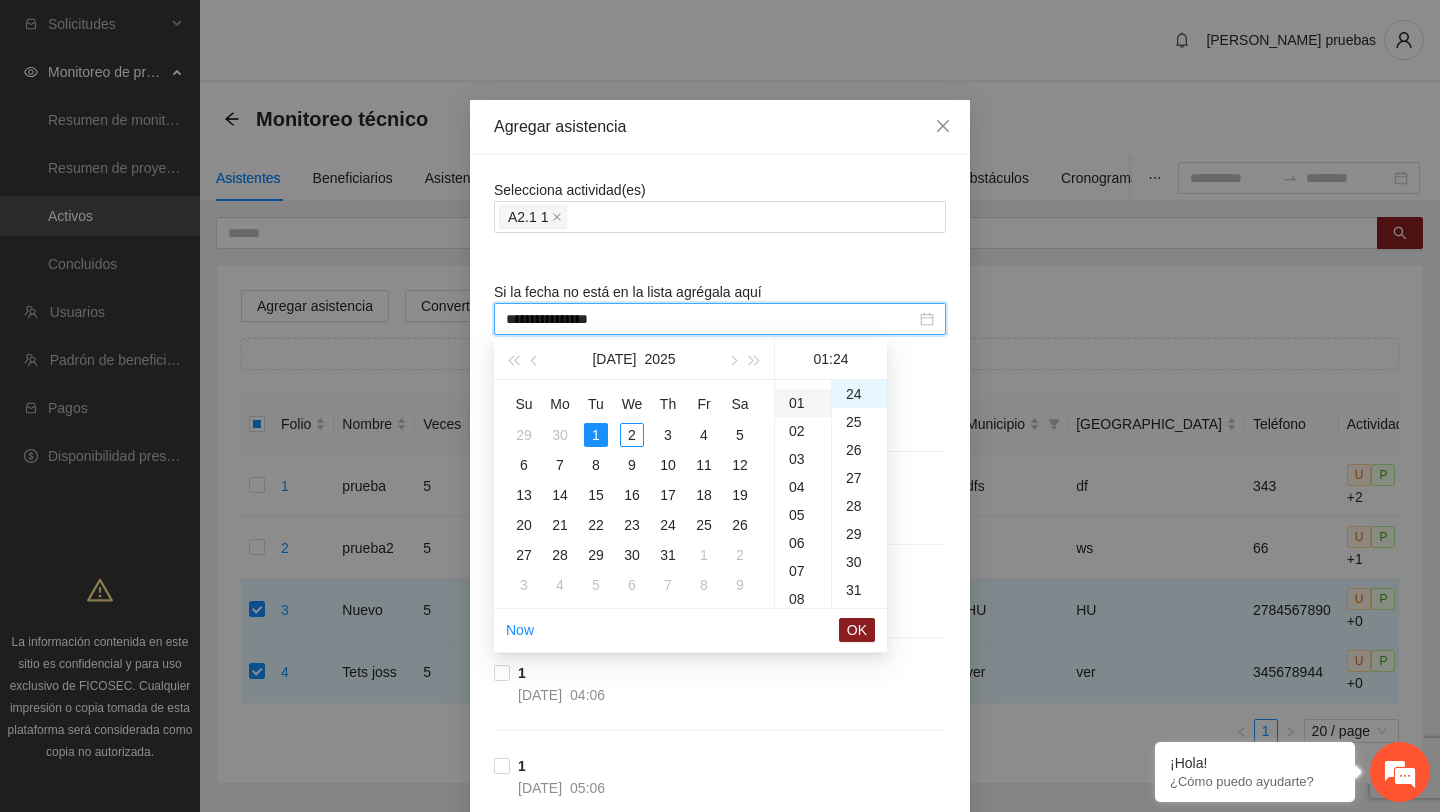 scroll, scrollTop: 28, scrollLeft: 0, axis: vertical 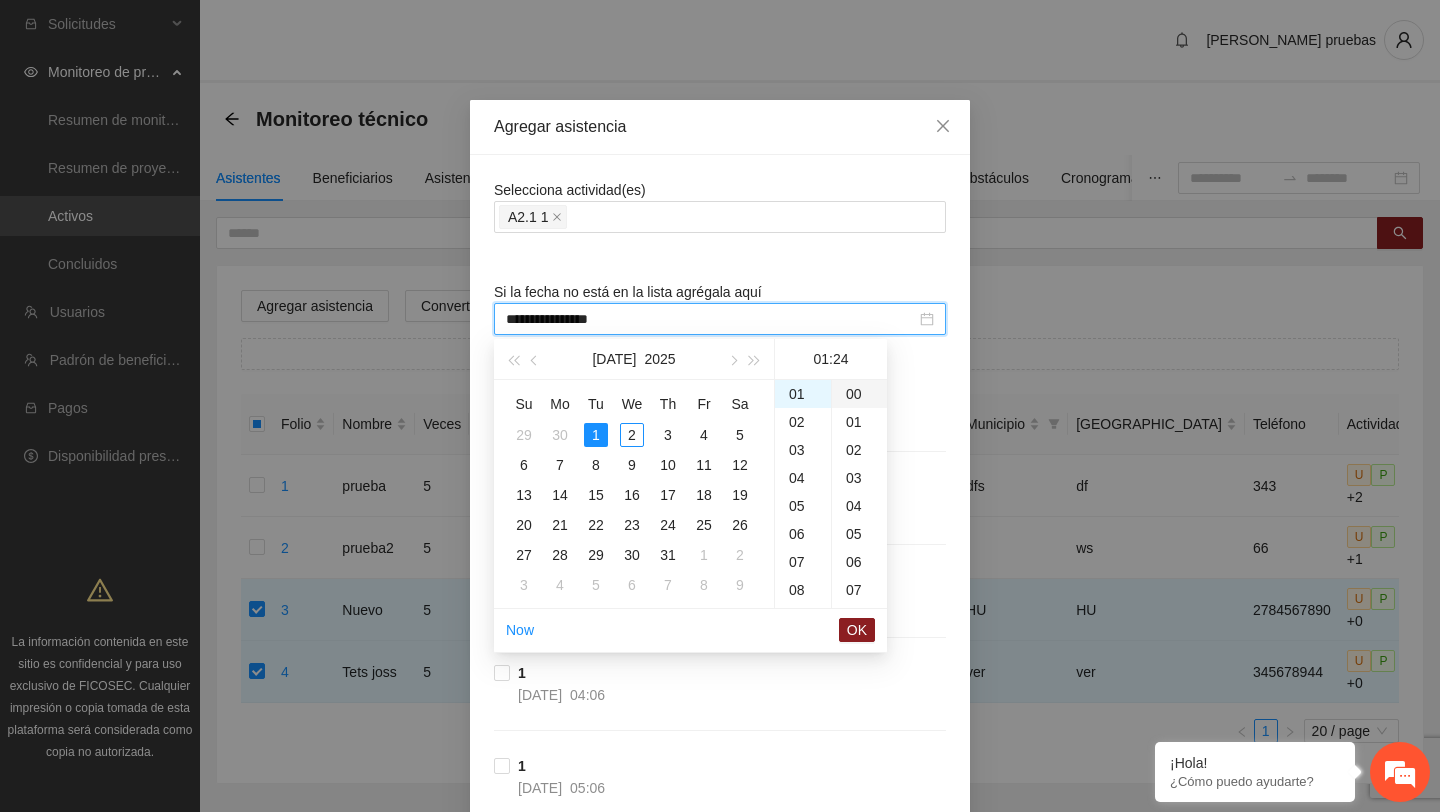 click on "00" at bounding box center [859, 394] 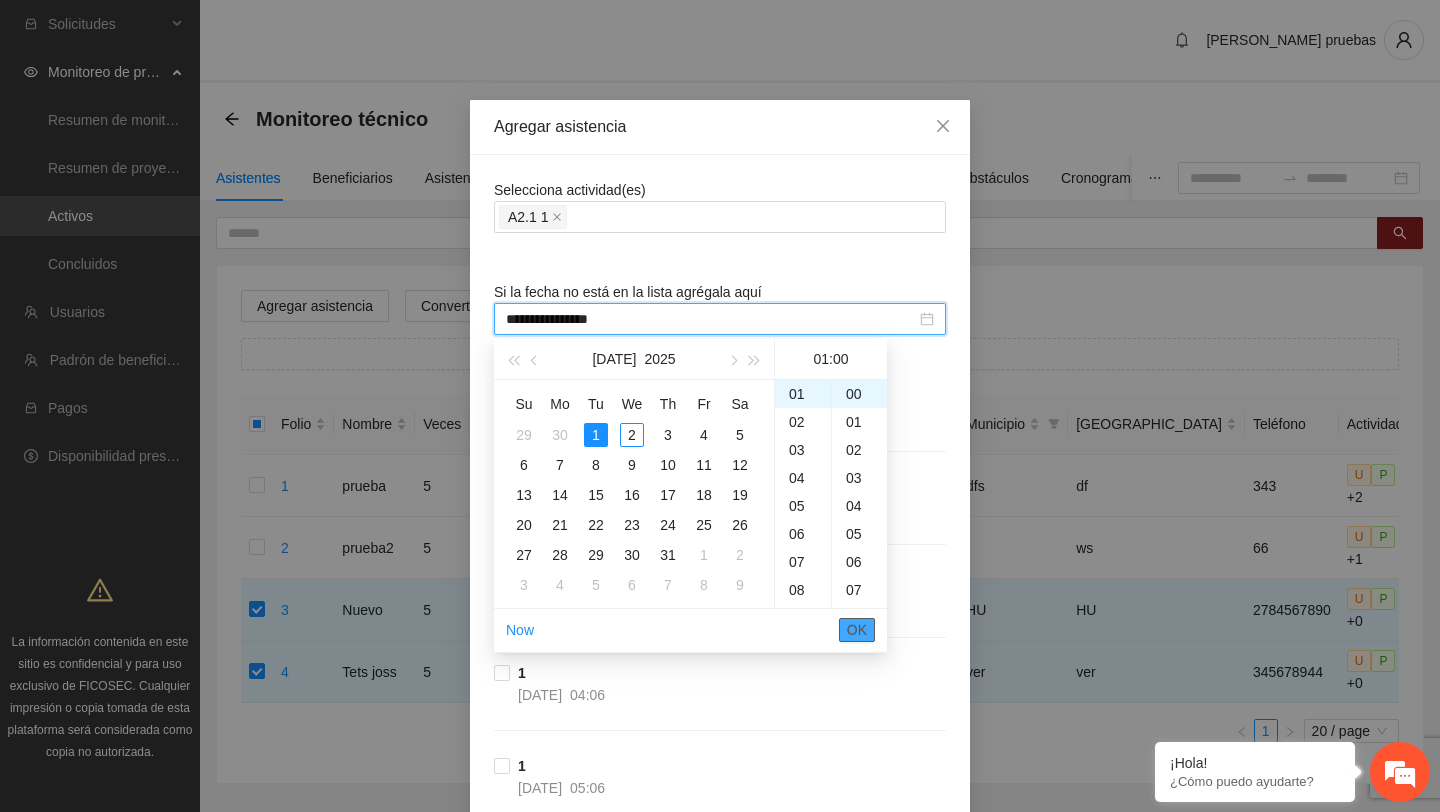 click on "OK" at bounding box center [857, 630] 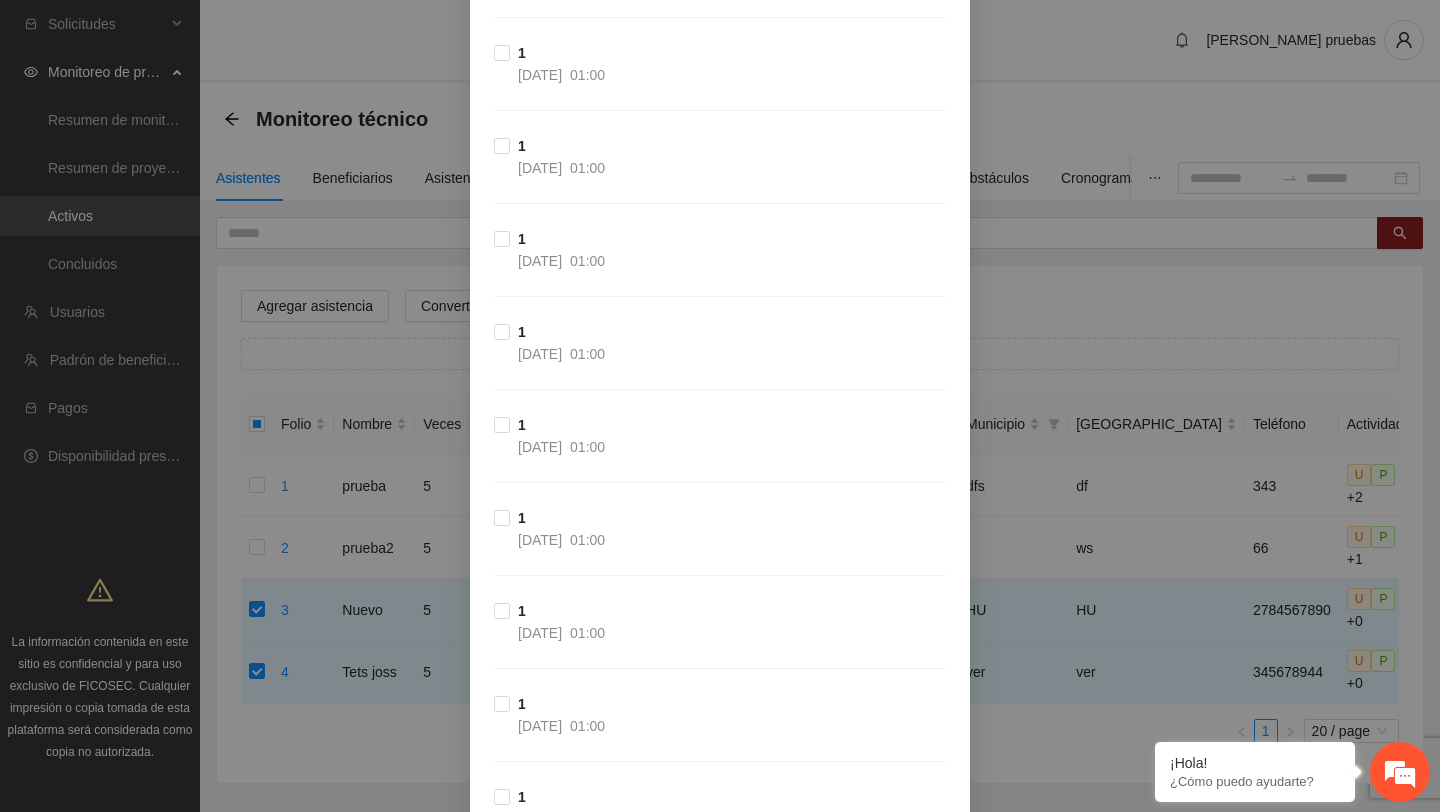 scroll, scrollTop: 2325, scrollLeft: 0, axis: vertical 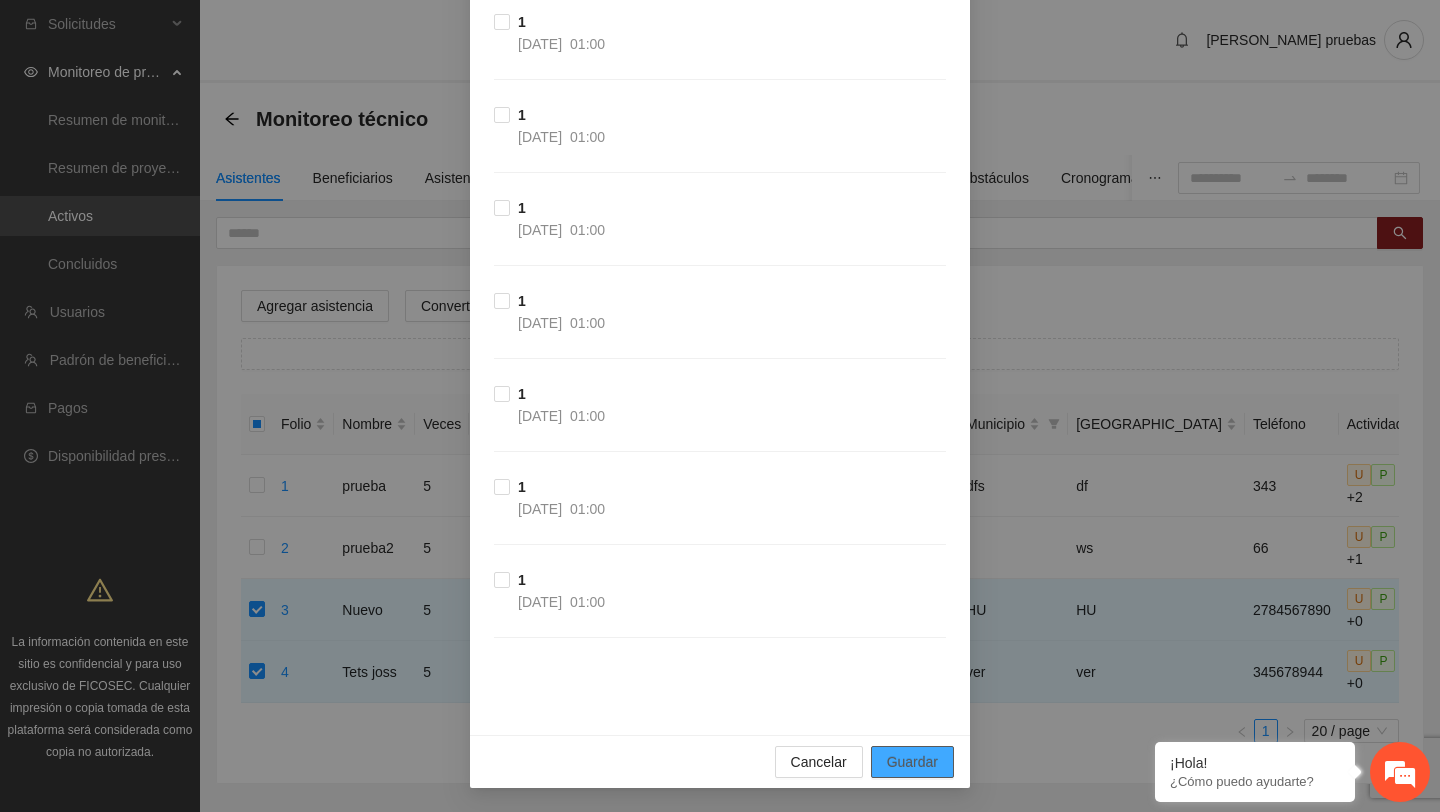 click on "Guardar" at bounding box center [912, 762] 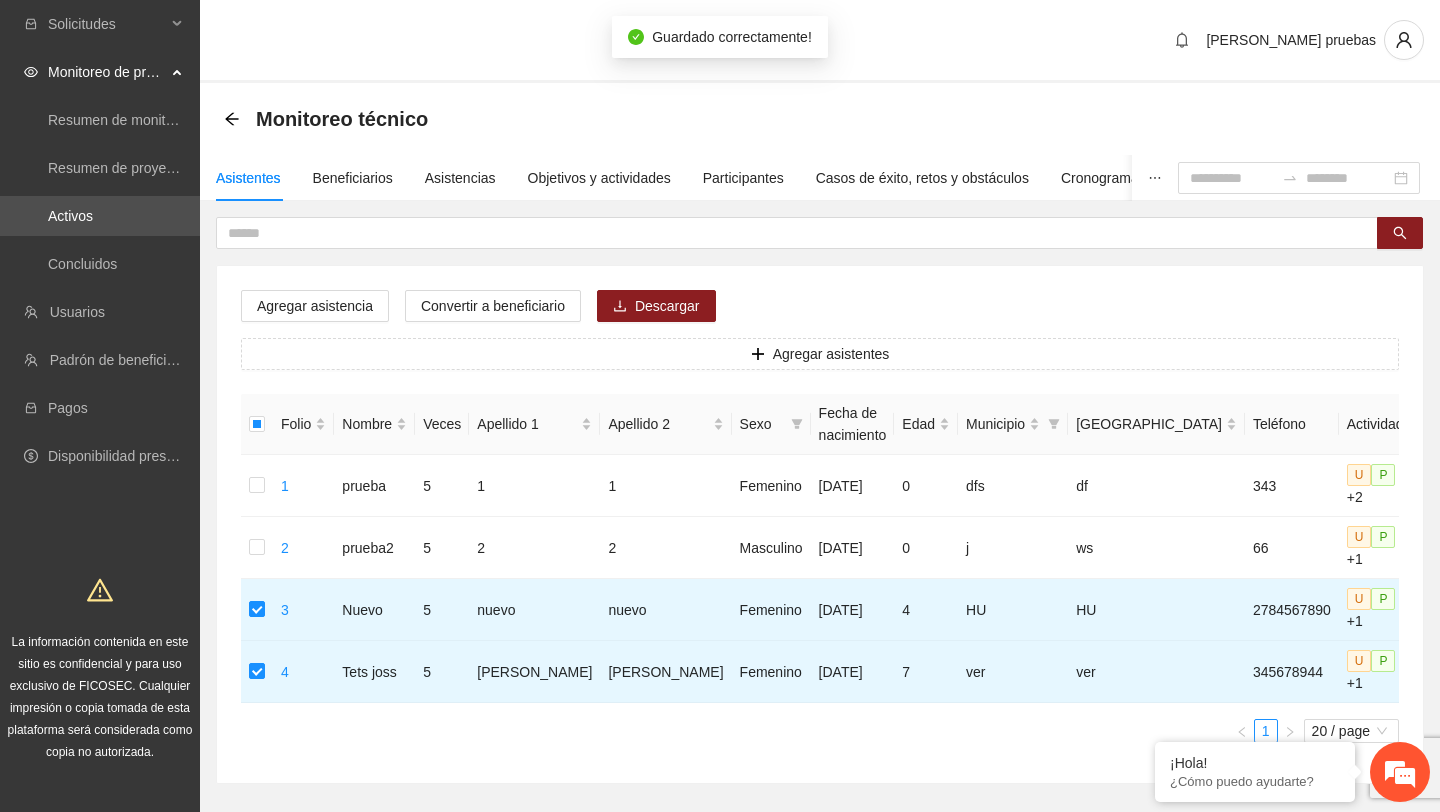 click on "Agregar asistencia Convertir a beneficiario Descargar Agregar asistentes Folio Nombre Veces Apellido 1 Apellido 2 Sexo Fecha de nacimiento Edad Municipio Colonia Teléfono Actividad                             1 prueba  5 1 1 Femenino [DATE] 0 dfs df 343 U P +2 2 prueba2 5 2 2 Masculino [DATE] 0 j ws 66 U P +1 3 Nuevo  5 nuevo nuevo Femenino [DATE] 4 HU HU 2784567890 U P +1 4 Tets joss 5 [PERSON_NAME] Femenino [DATE] 7 ver ver 345678944 U P +1 1 20 / page" at bounding box center [820, 524] 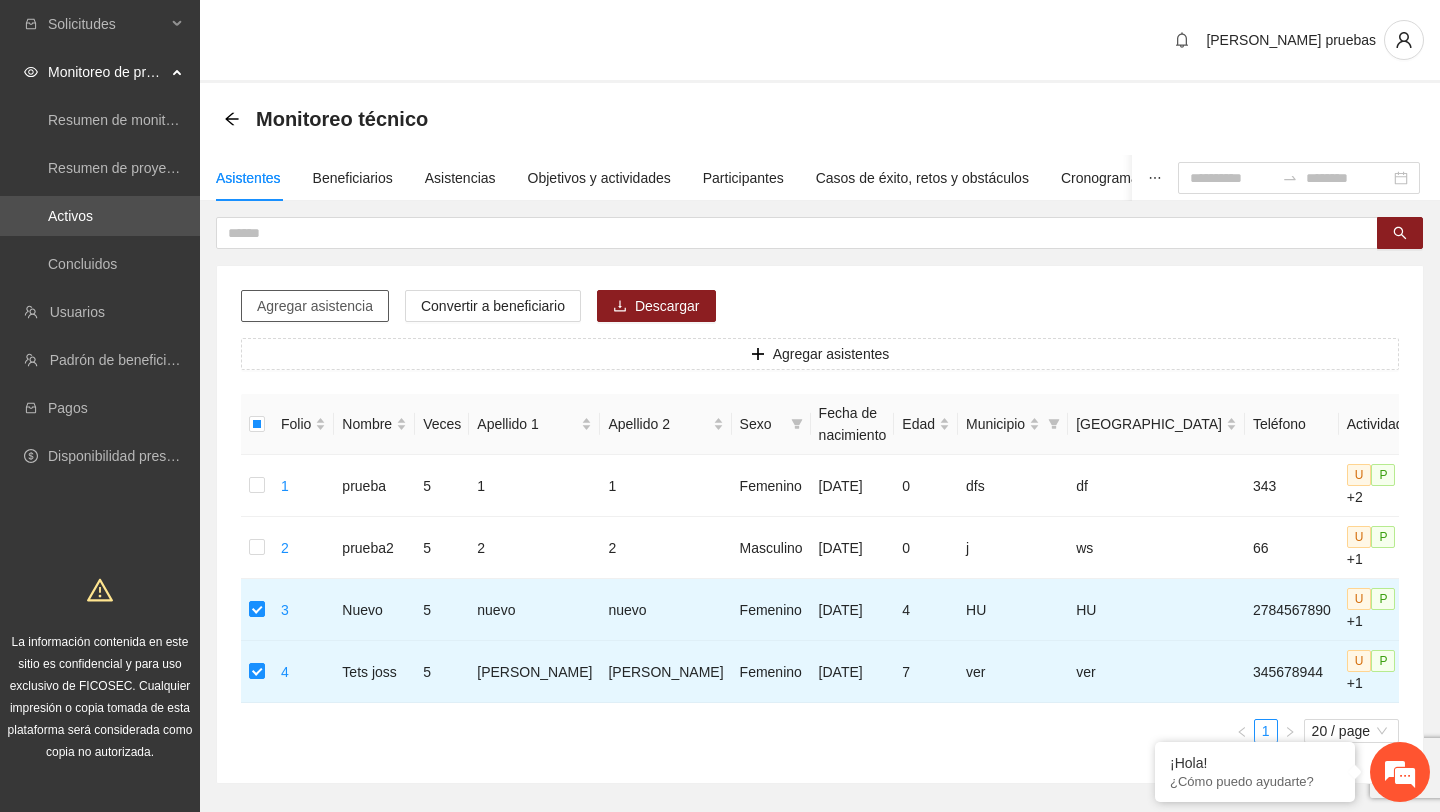 click on "Agregar asistencia" at bounding box center (315, 306) 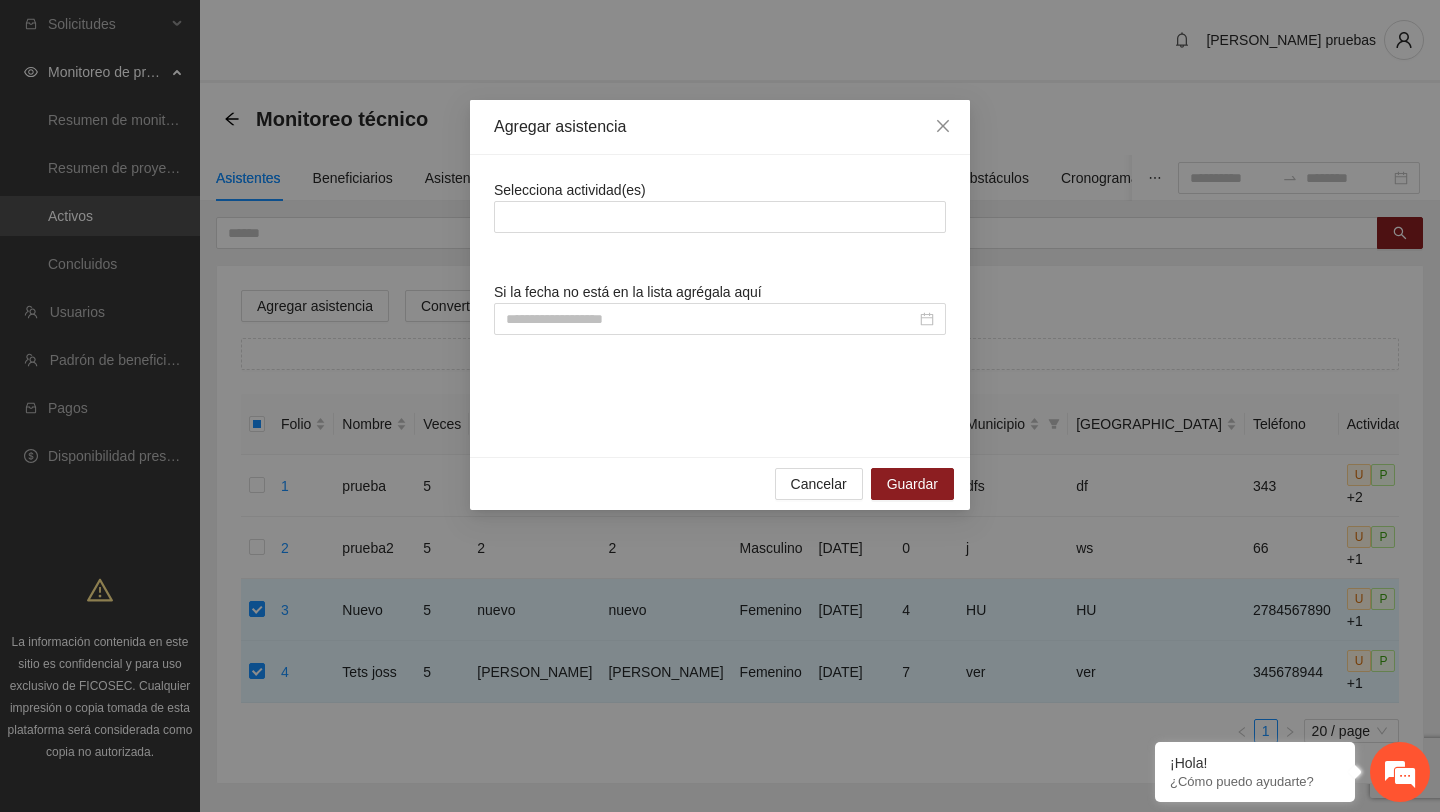 click on "Selecciona actividad(es)   Si la fecha no está en la lista agrégala aquí" at bounding box center [720, 306] 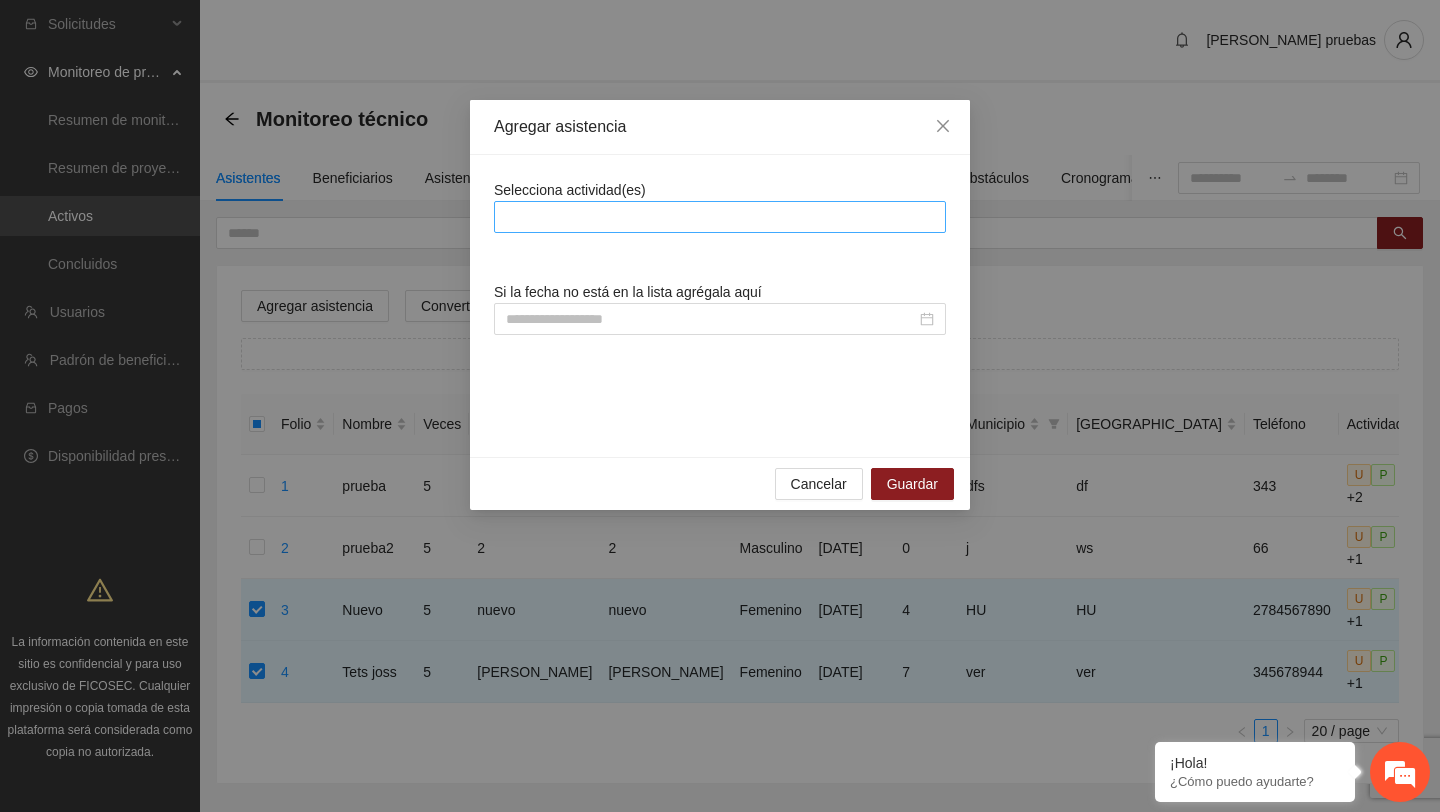 click at bounding box center (720, 217) 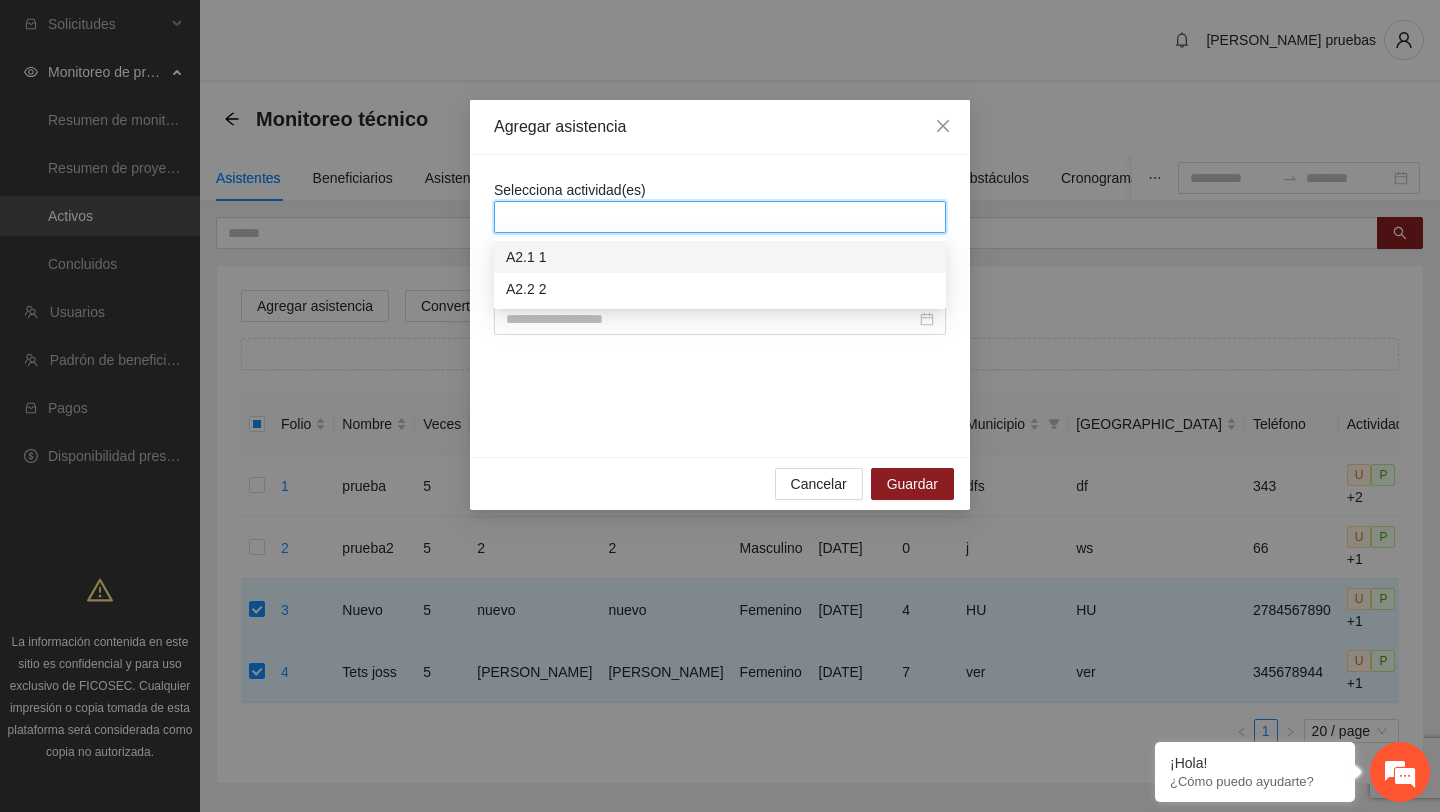 click on "A2.1 1" at bounding box center [720, 257] 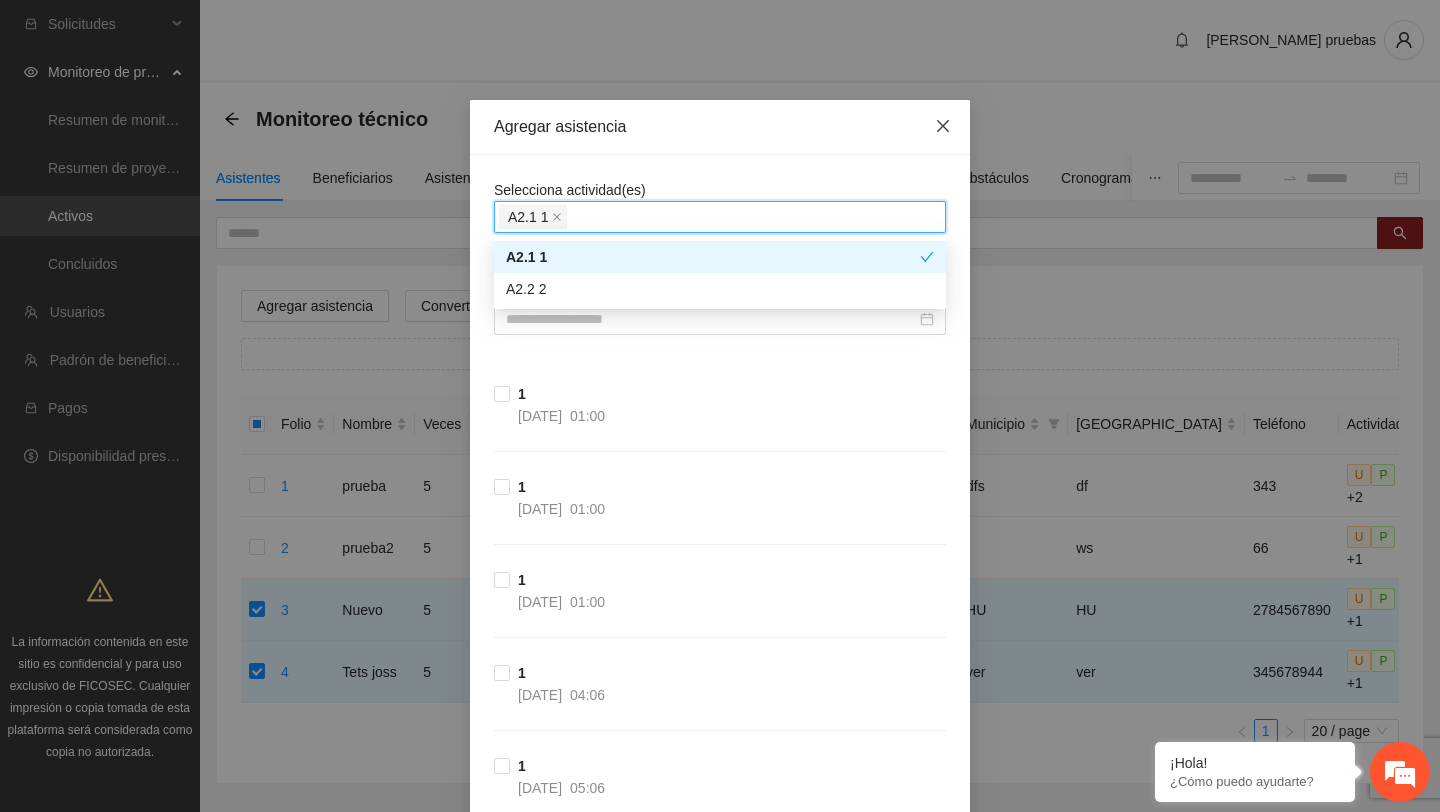 click 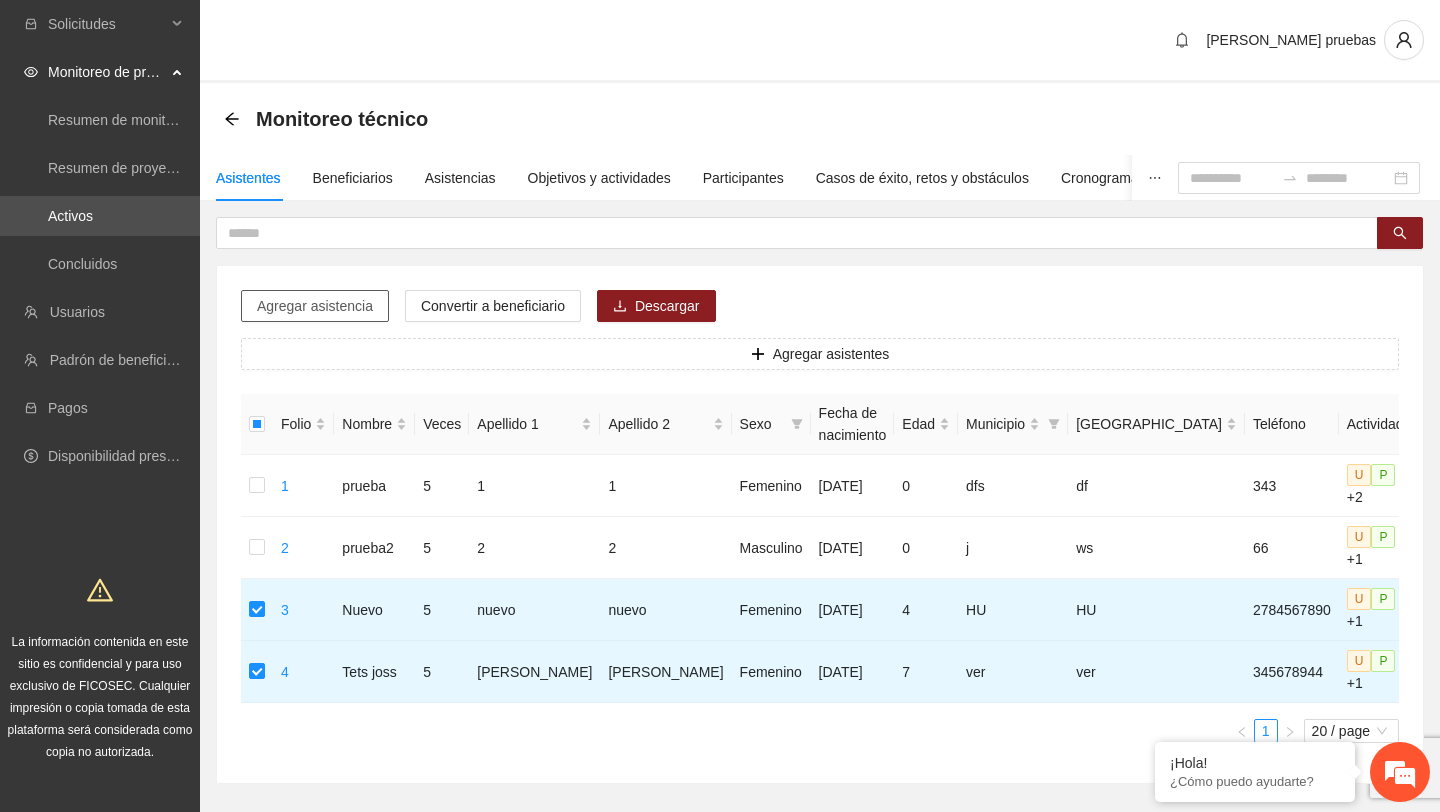 click on "Agregar asistencia" at bounding box center (315, 306) 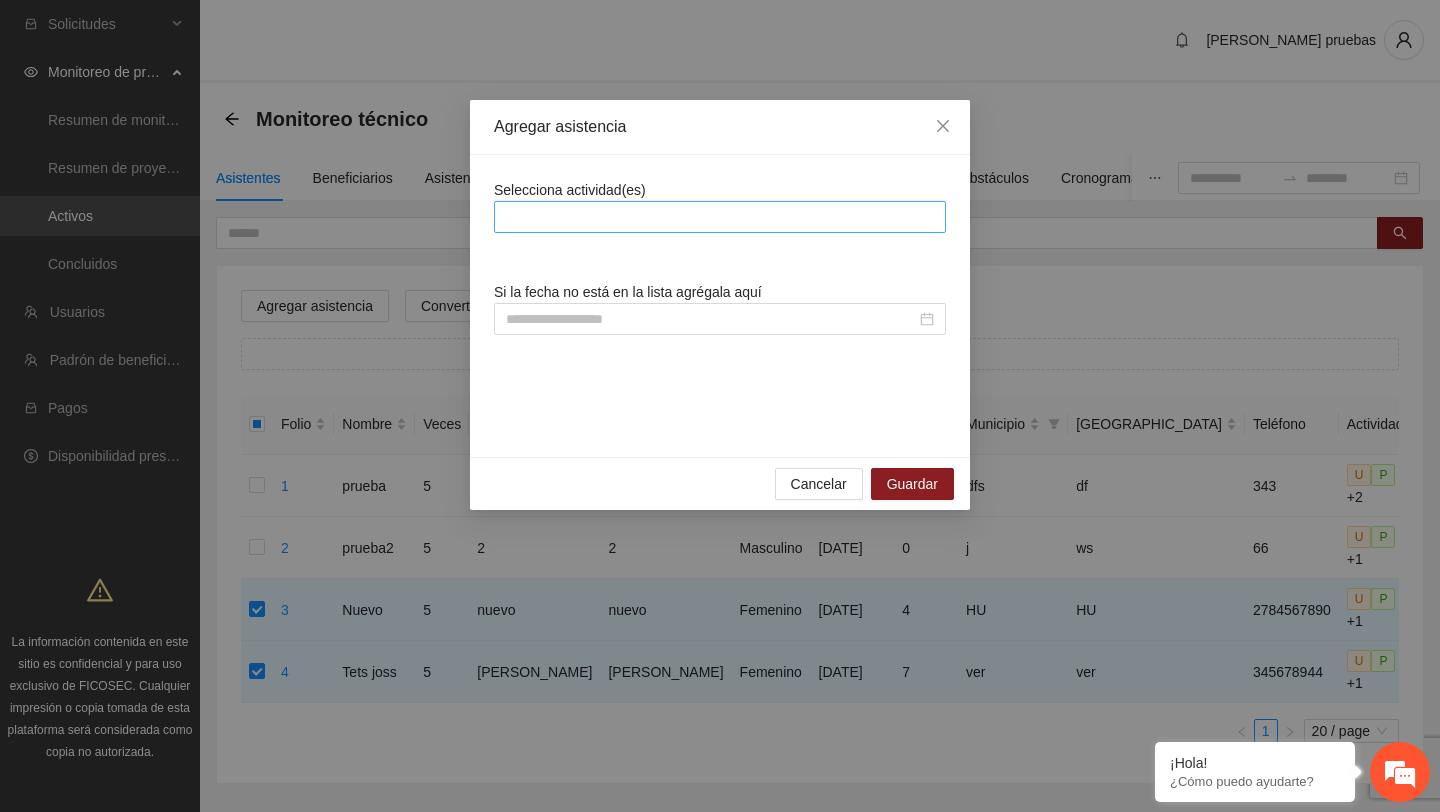click at bounding box center [720, 217] 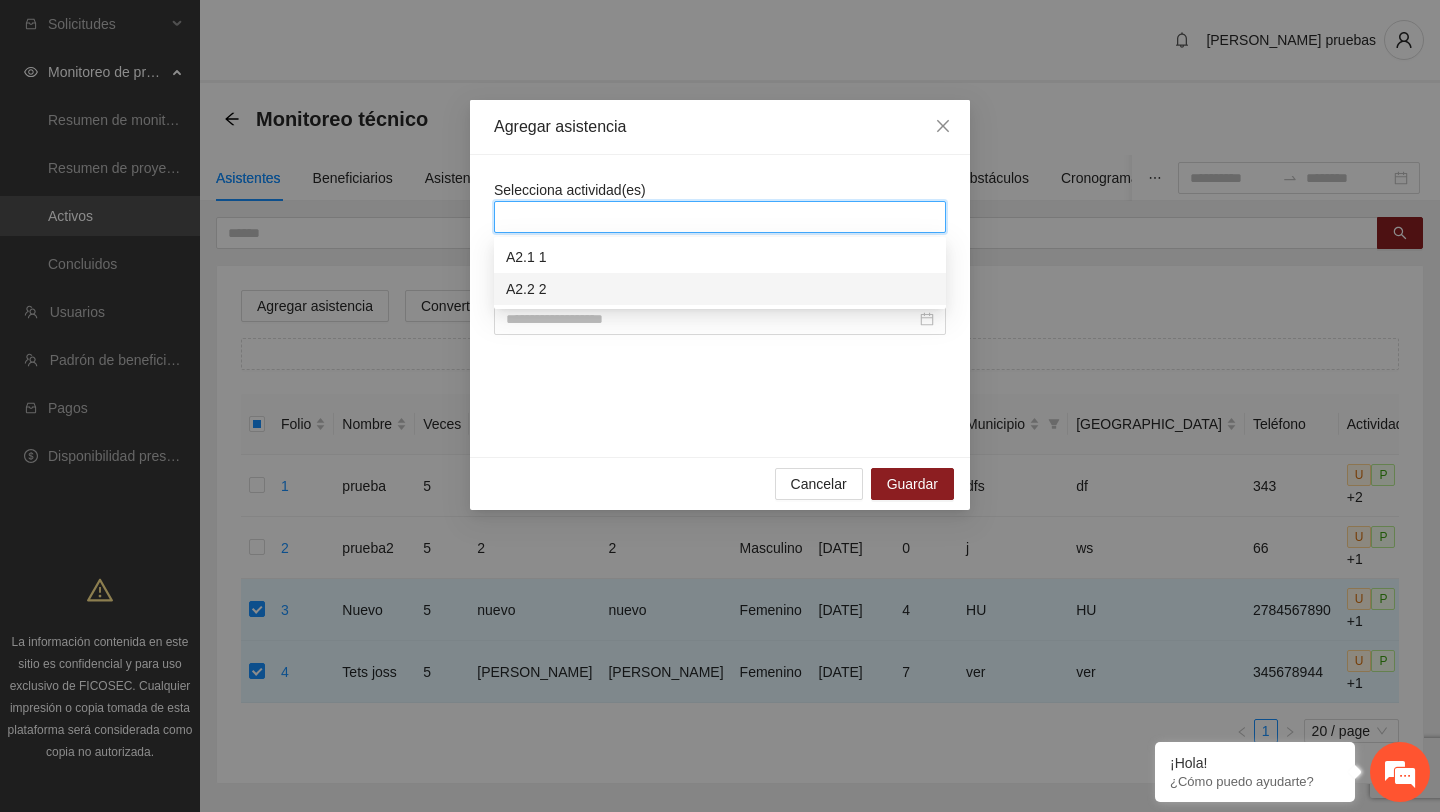 click on "A2.2 2" at bounding box center (720, 289) 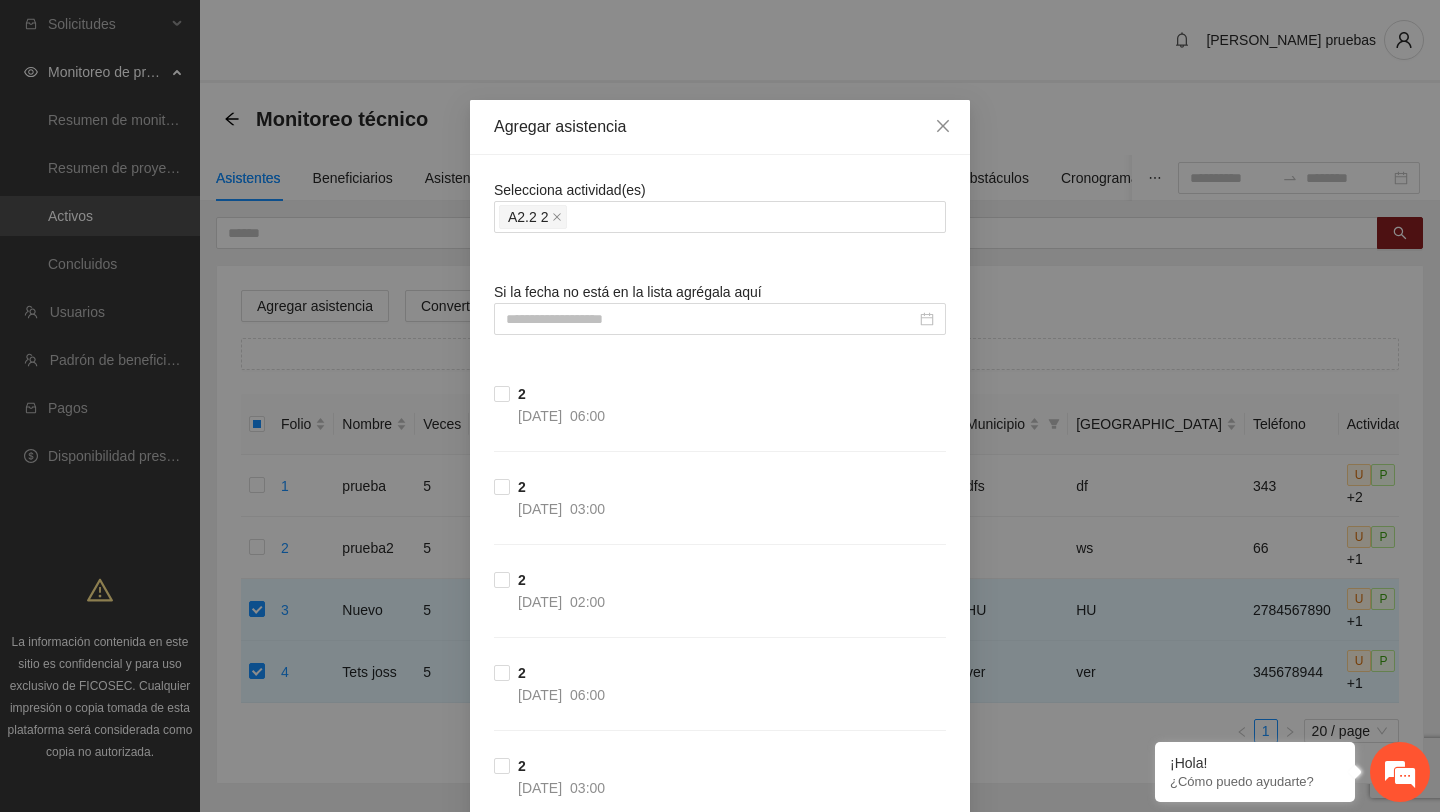click on "Selecciona actividad(es) A2.2 2   Si la fecha no está en la lista agrégala aquí 2 [DATE] 06:00 2 [DATE] 03:00 2 [DATE] 02:00 2 [DATE] 06:00 2 [DATE] 03:00 2 [DATE] 05:00 2 [DATE] 04:00" at bounding box center (720, 631) 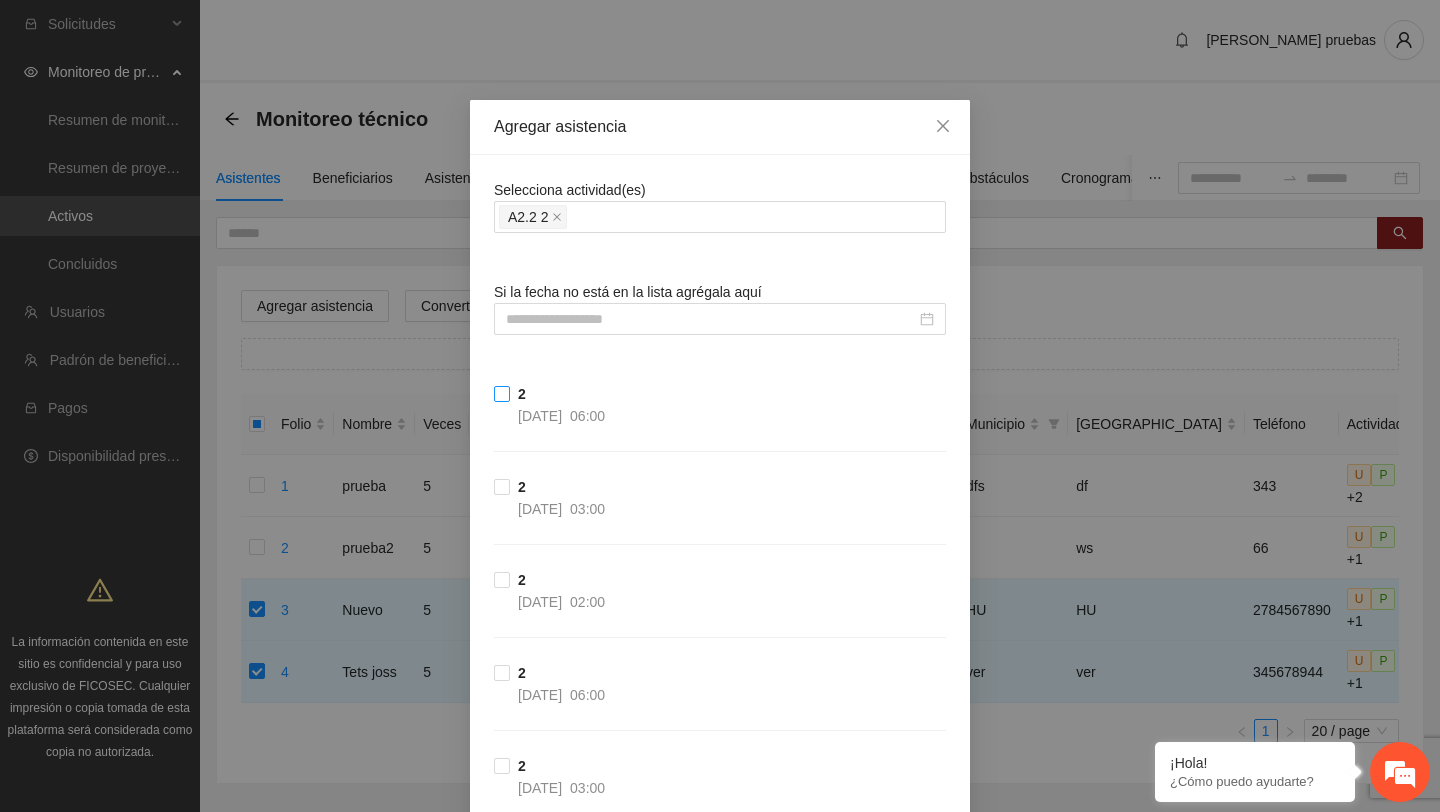 click on "2 [DATE] 06:00" at bounding box center (553, 405) 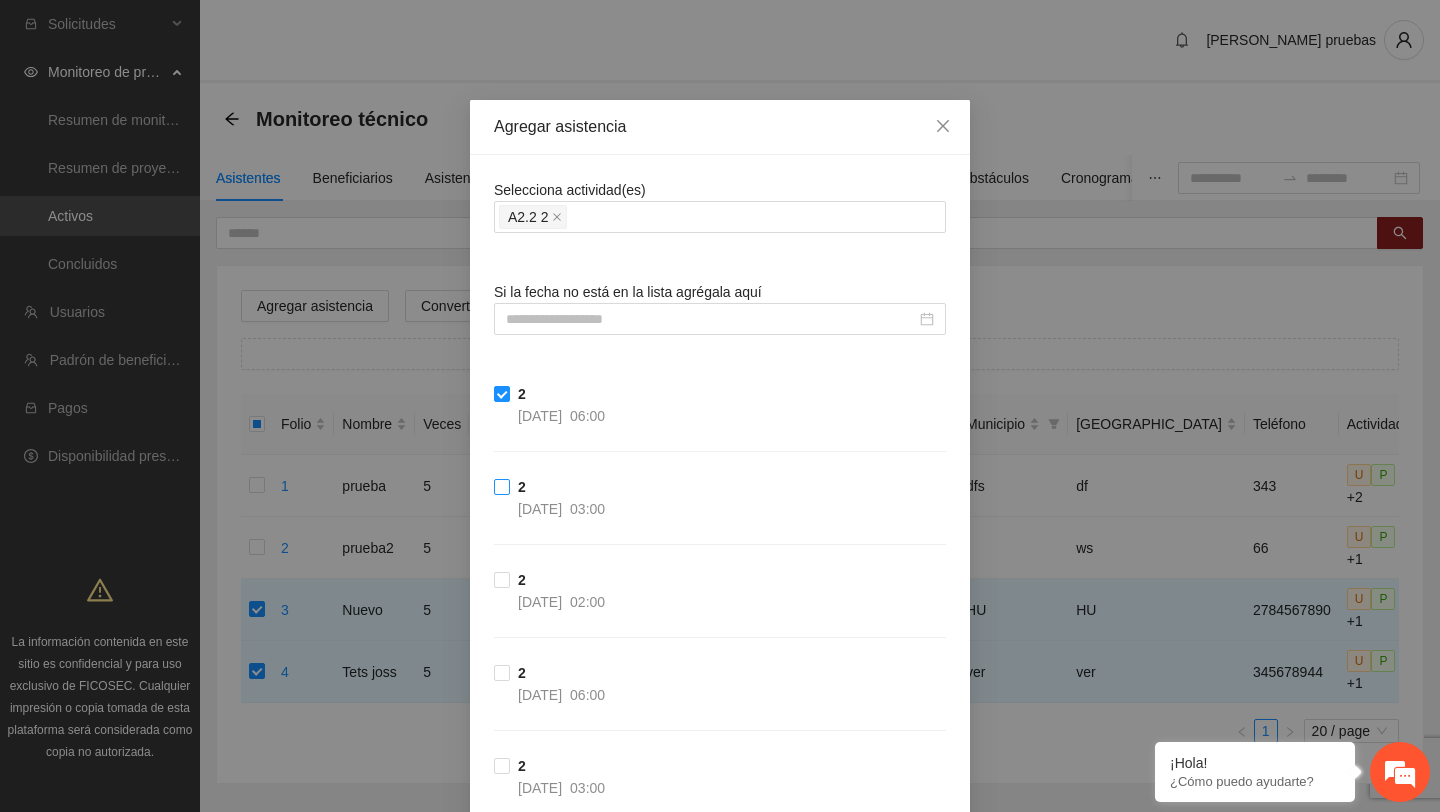 click on "2 [DATE] 03:00" at bounding box center (553, 498) 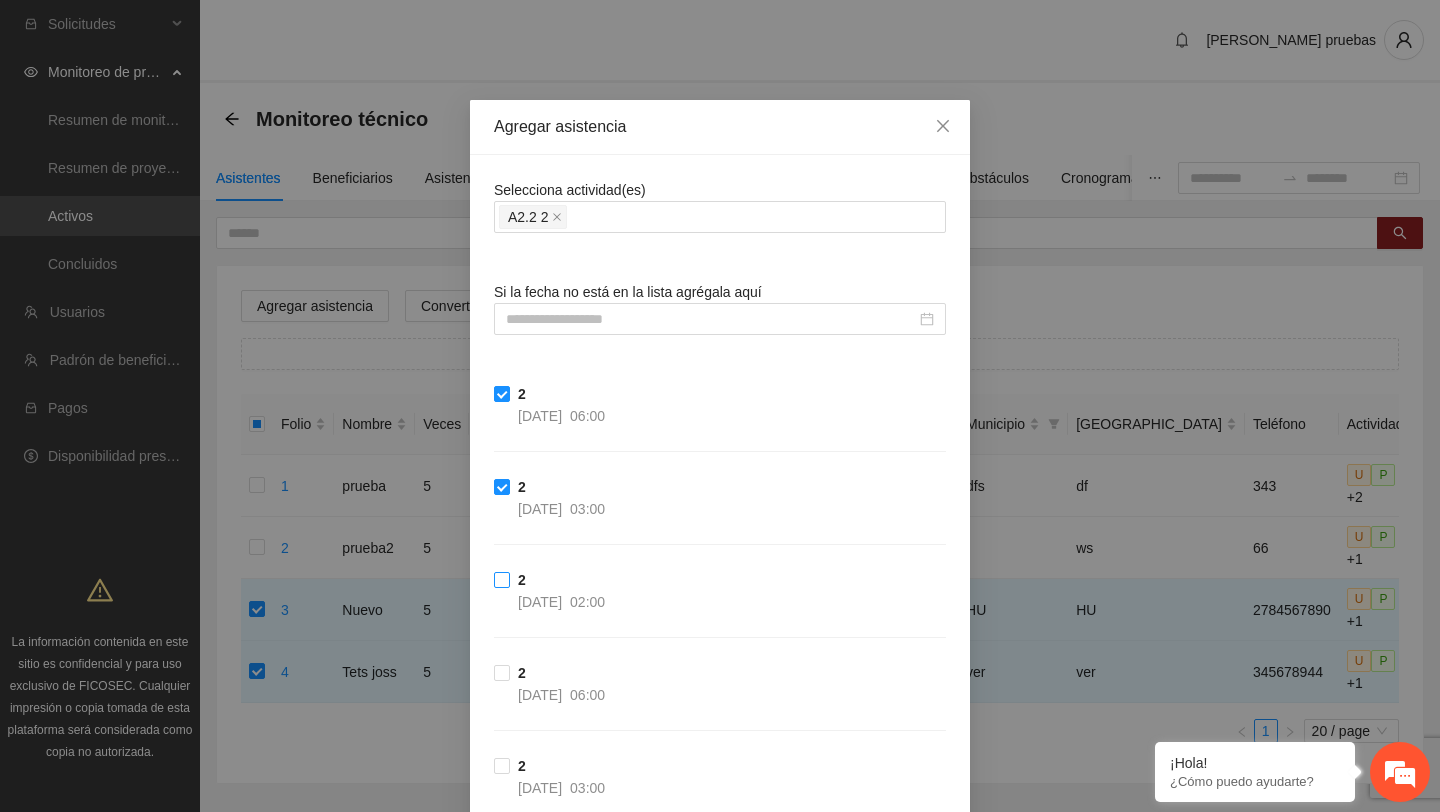 click on "2 [DATE] 02:00" at bounding box center (561, 591) 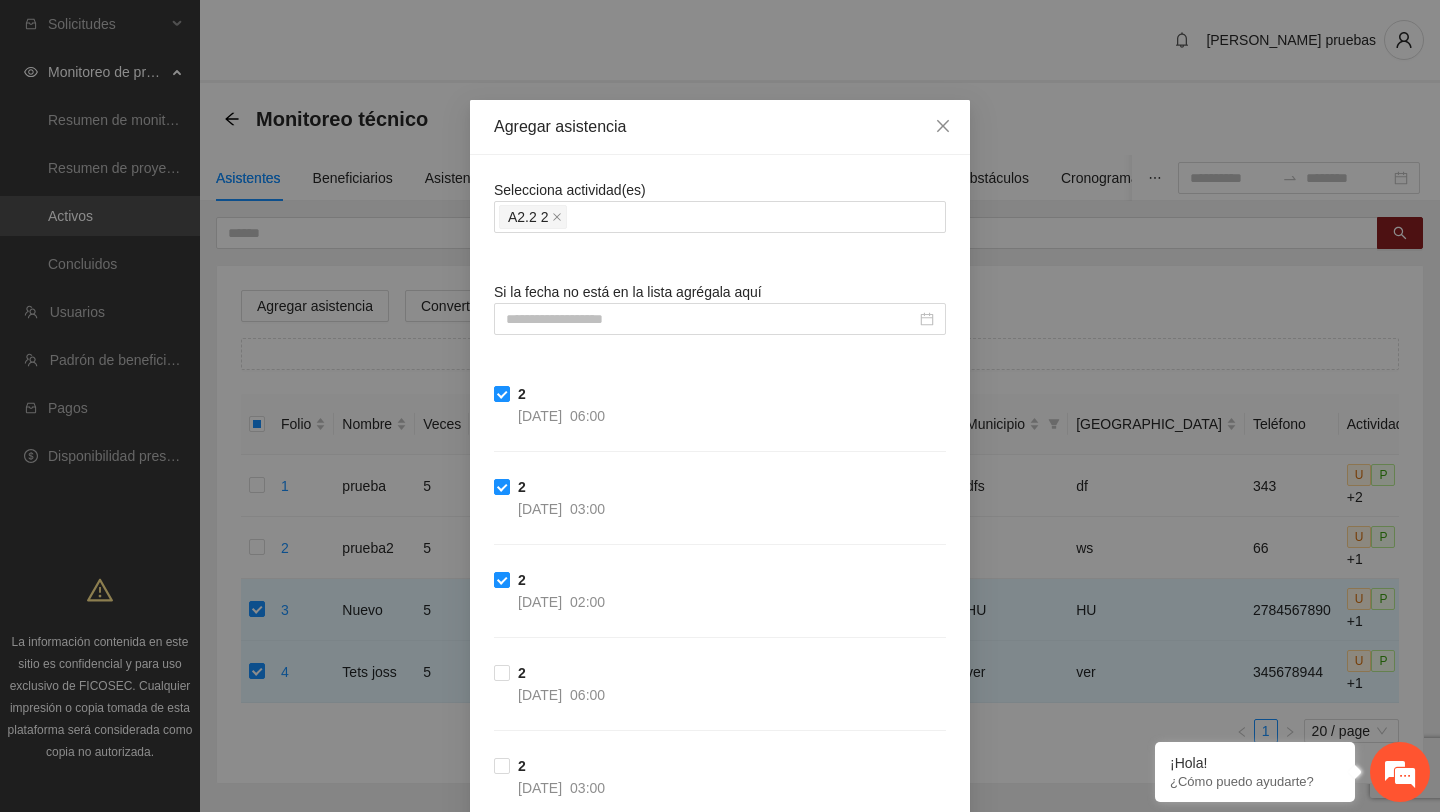 scroll, scrollTop: 372, scrollLeft: 0, axis: vertical 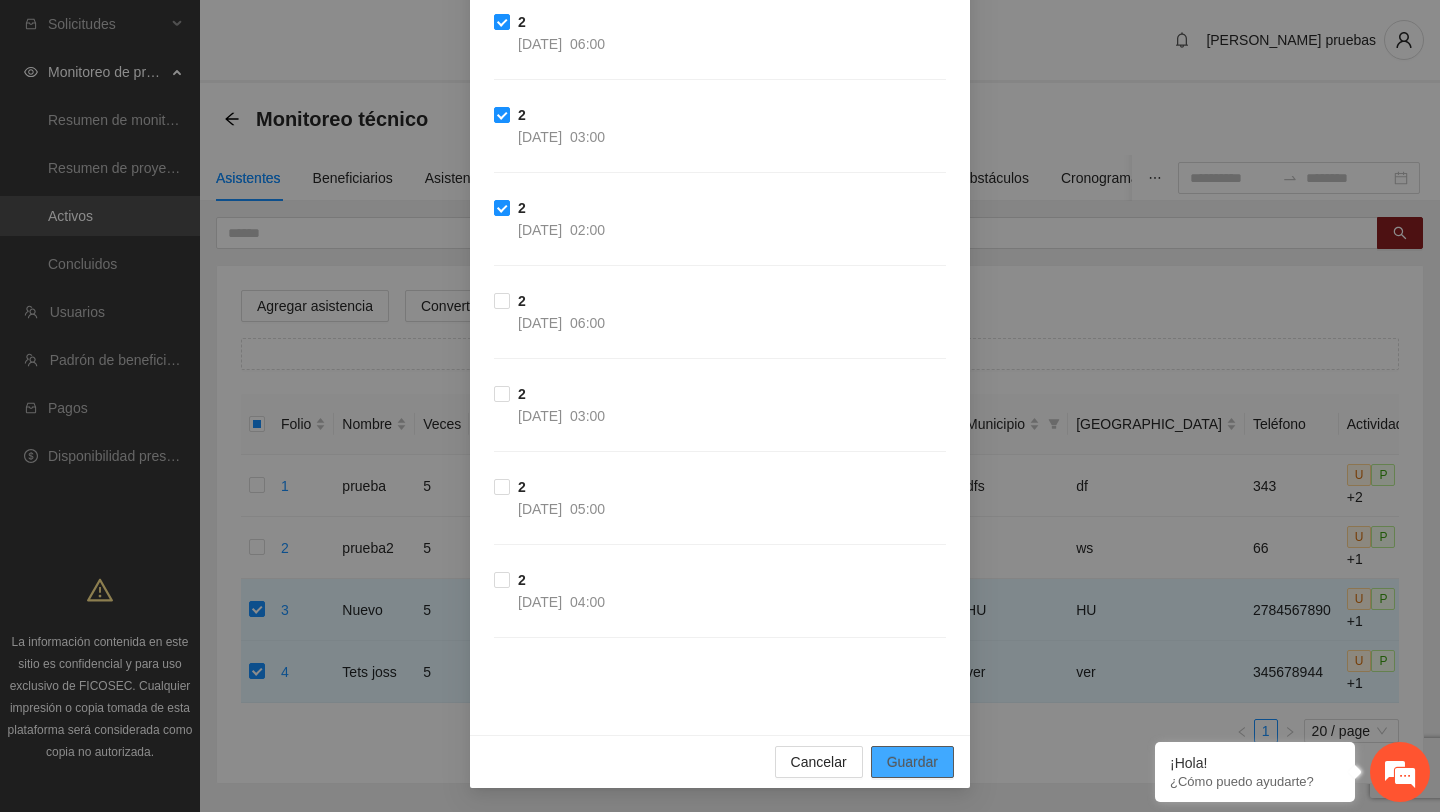 click on "Guardar" at bounding box center [912, 762] 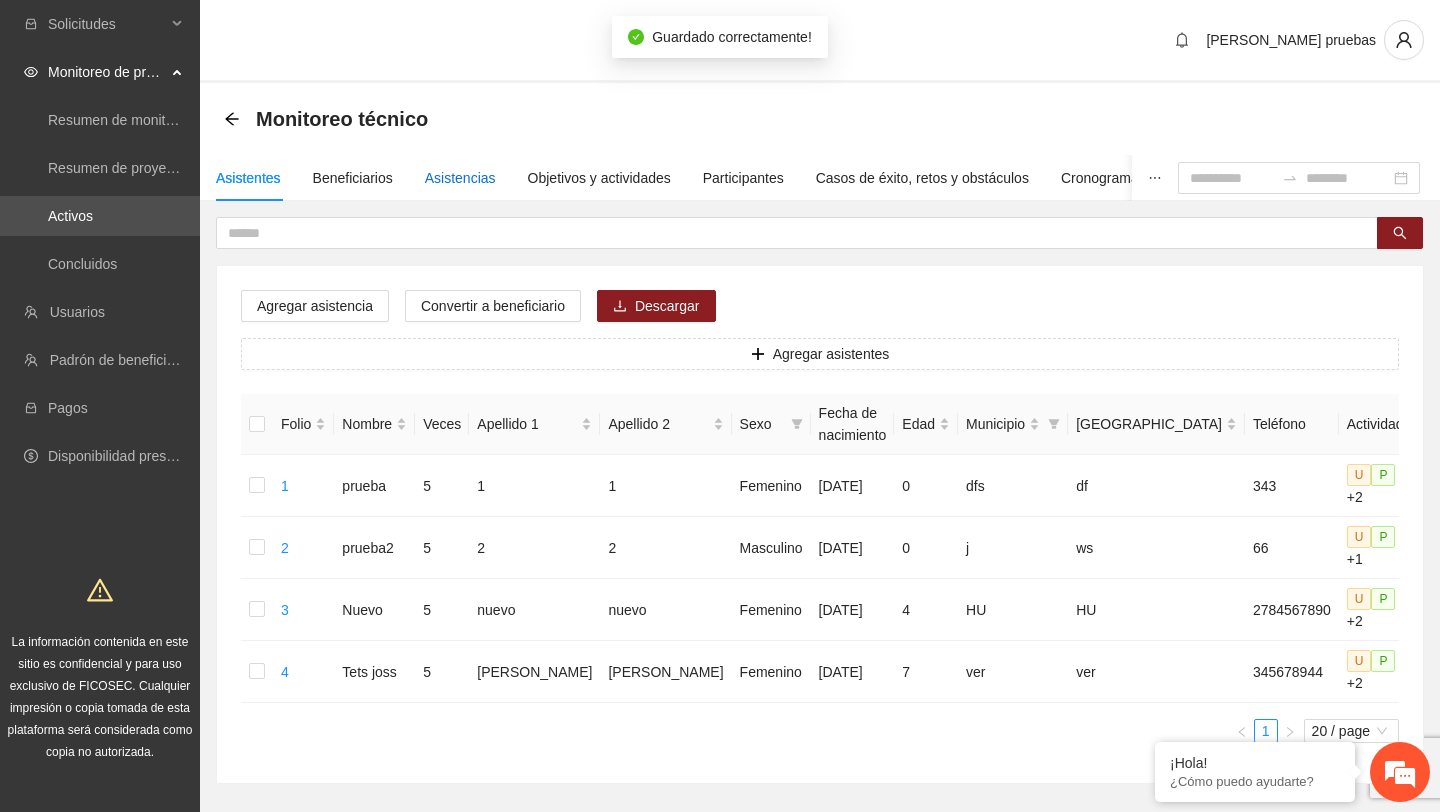 click on "Asistencias" at bounding box center [460, 178] 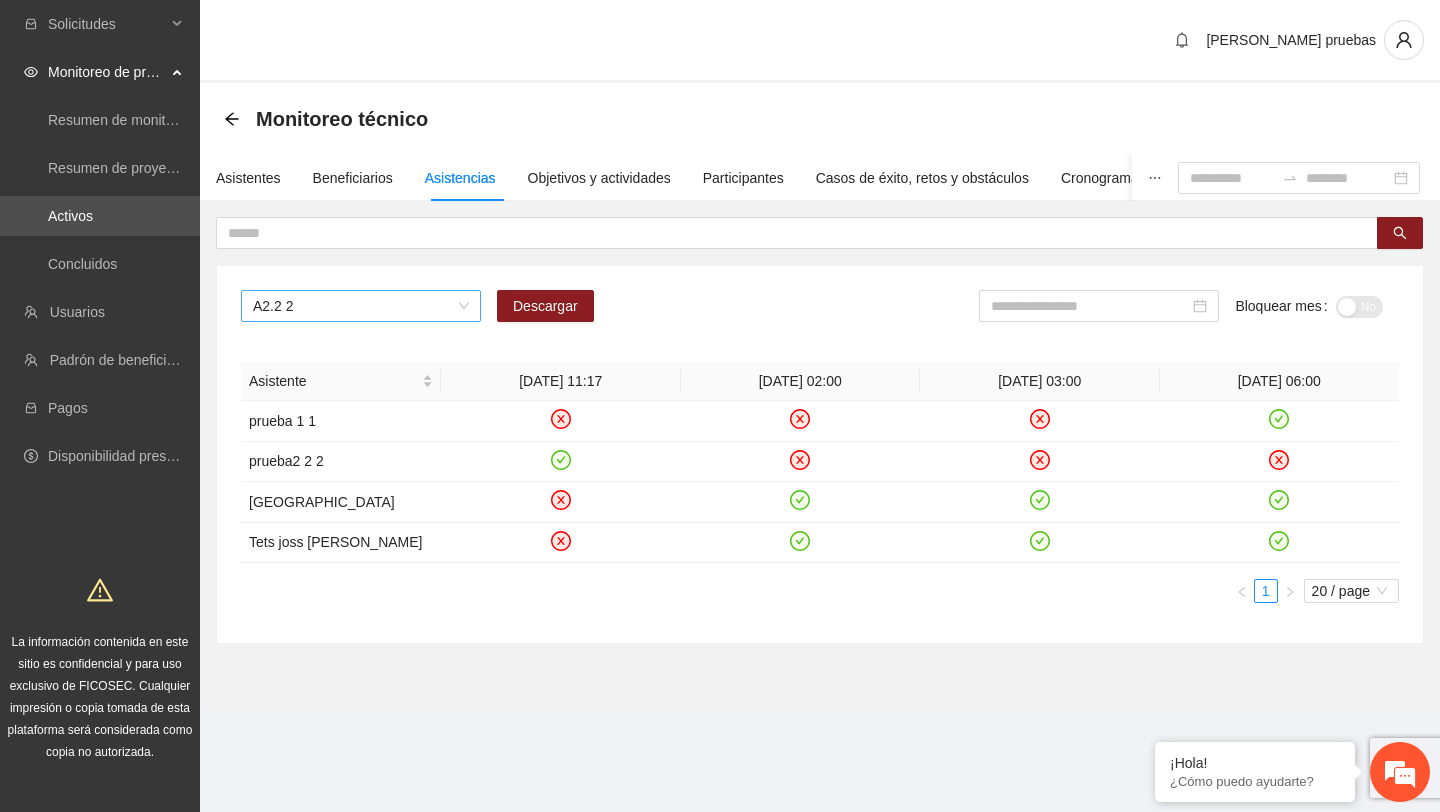 click on "A2.2 2" at bounding box center [361, 306] 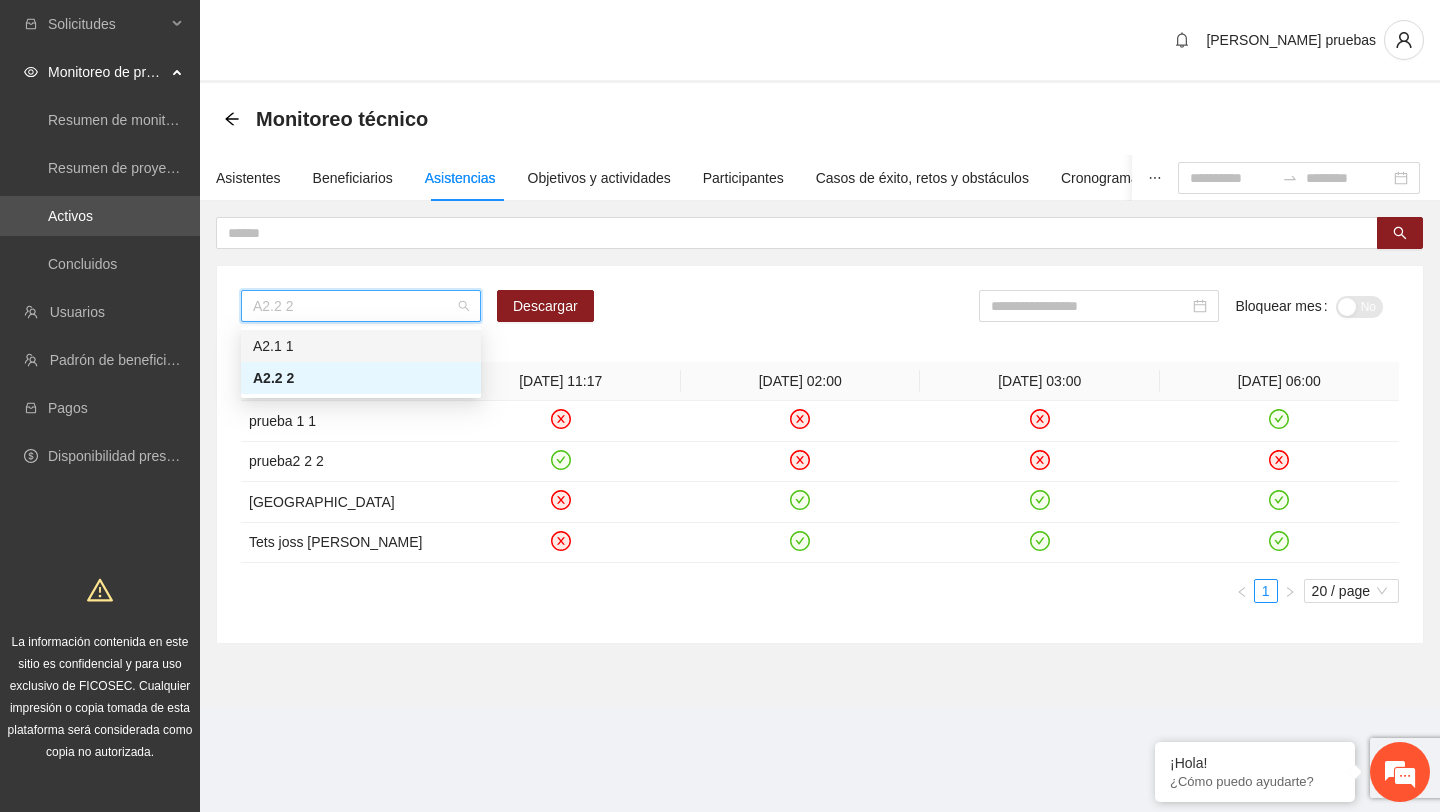click on "A2.1 1" at bounding box center (361, 346) 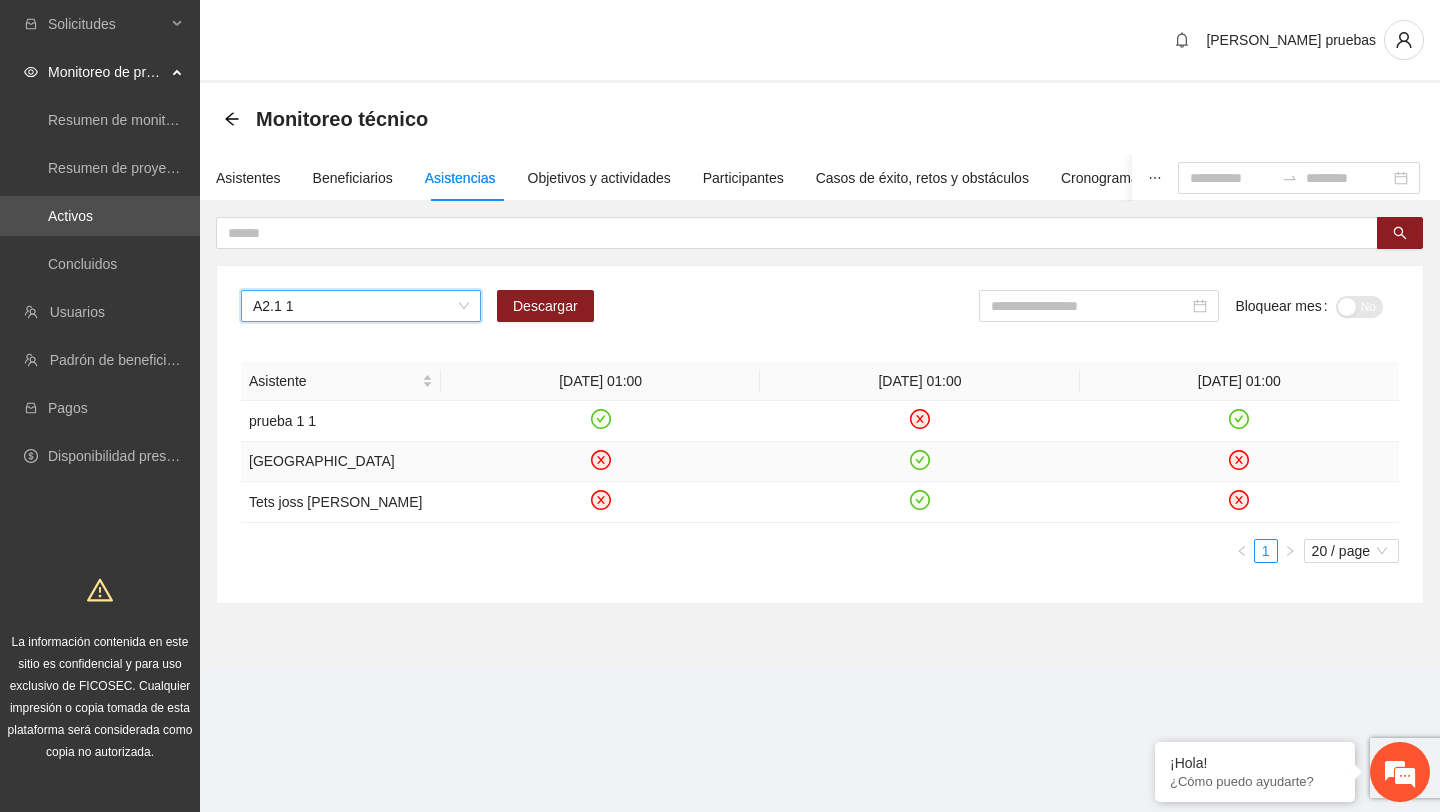 click 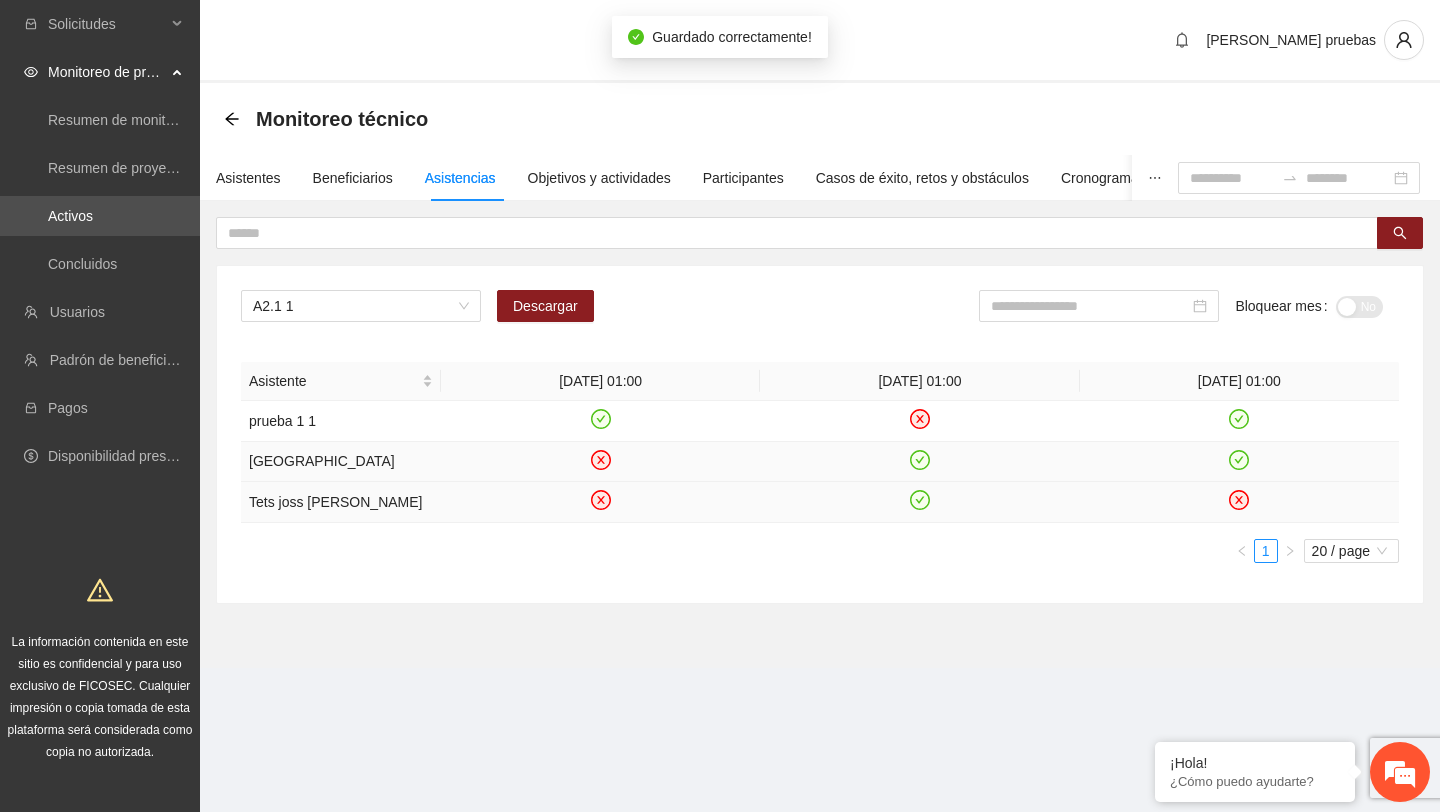 click at bounding box center (1239, 502) 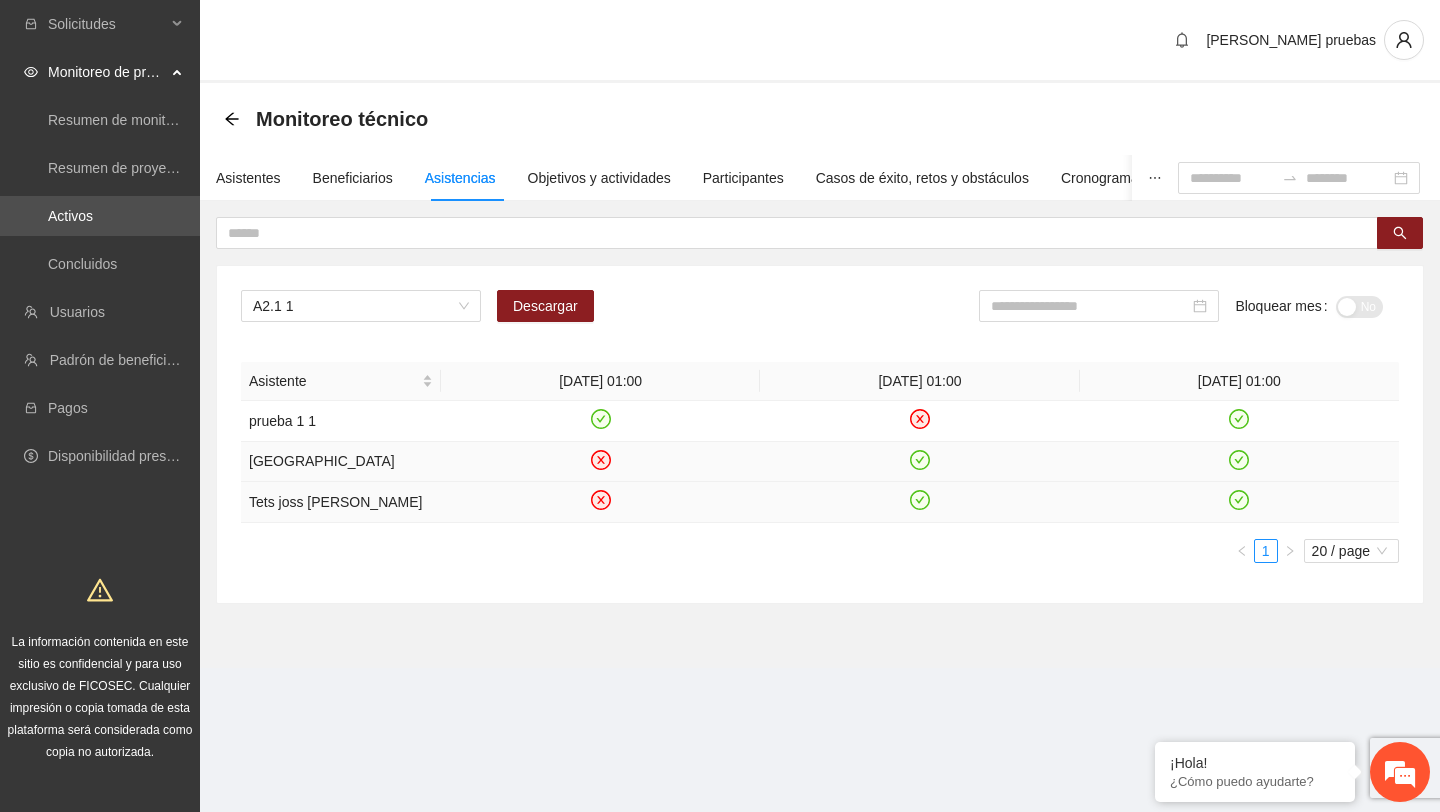 click 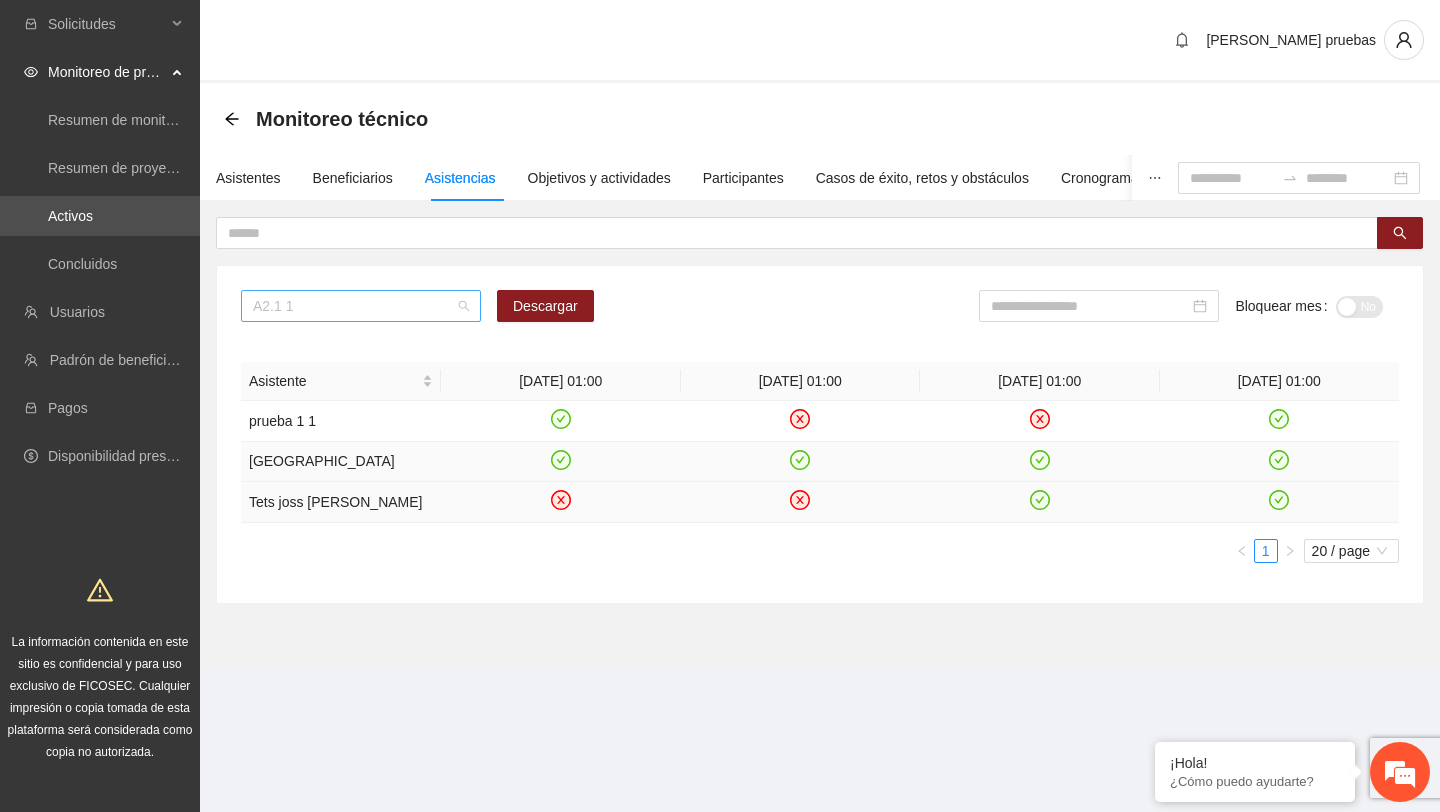 click on "A2.1 1" at bounding box center [361, 306] 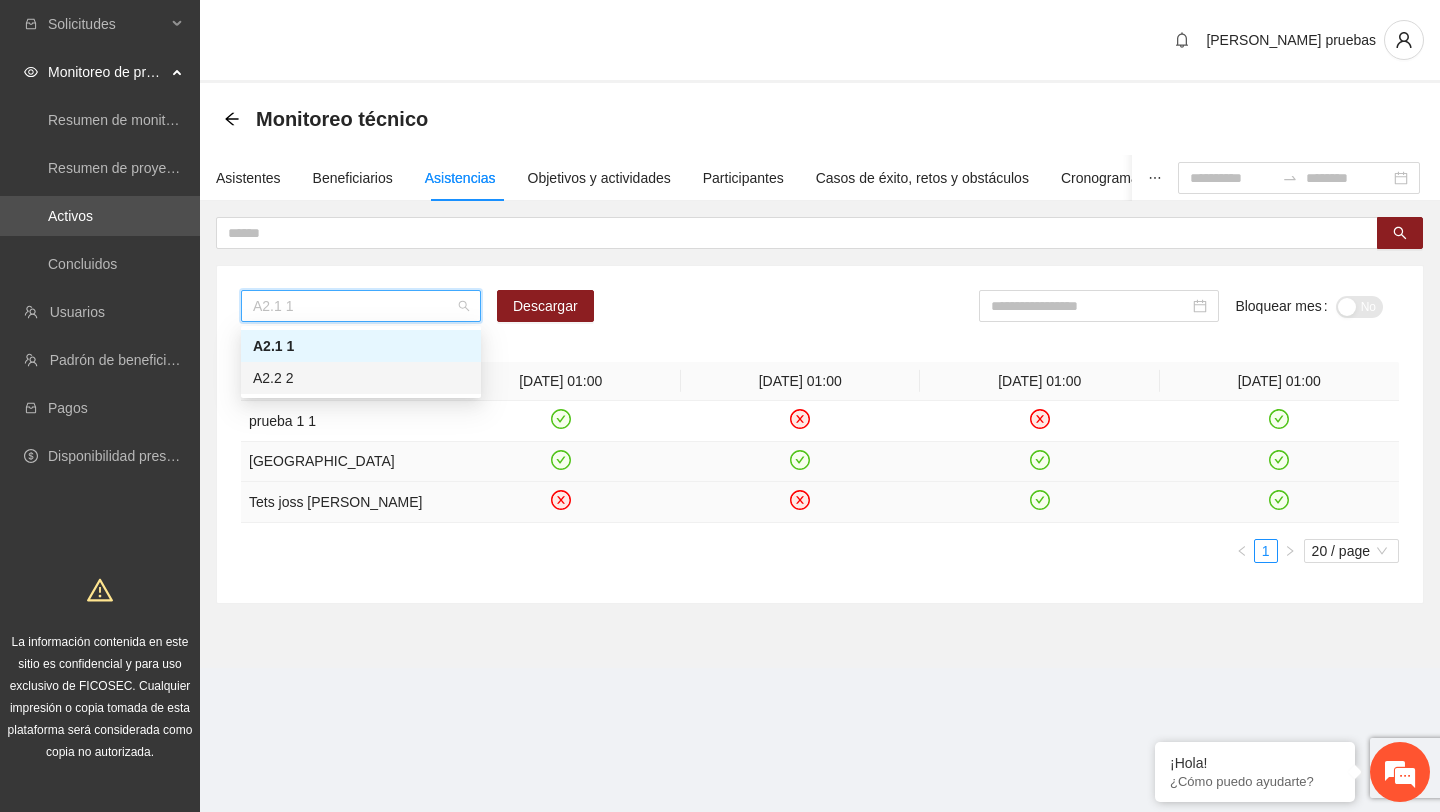 click on "A2.2 2" at bounding box center [361, 378] 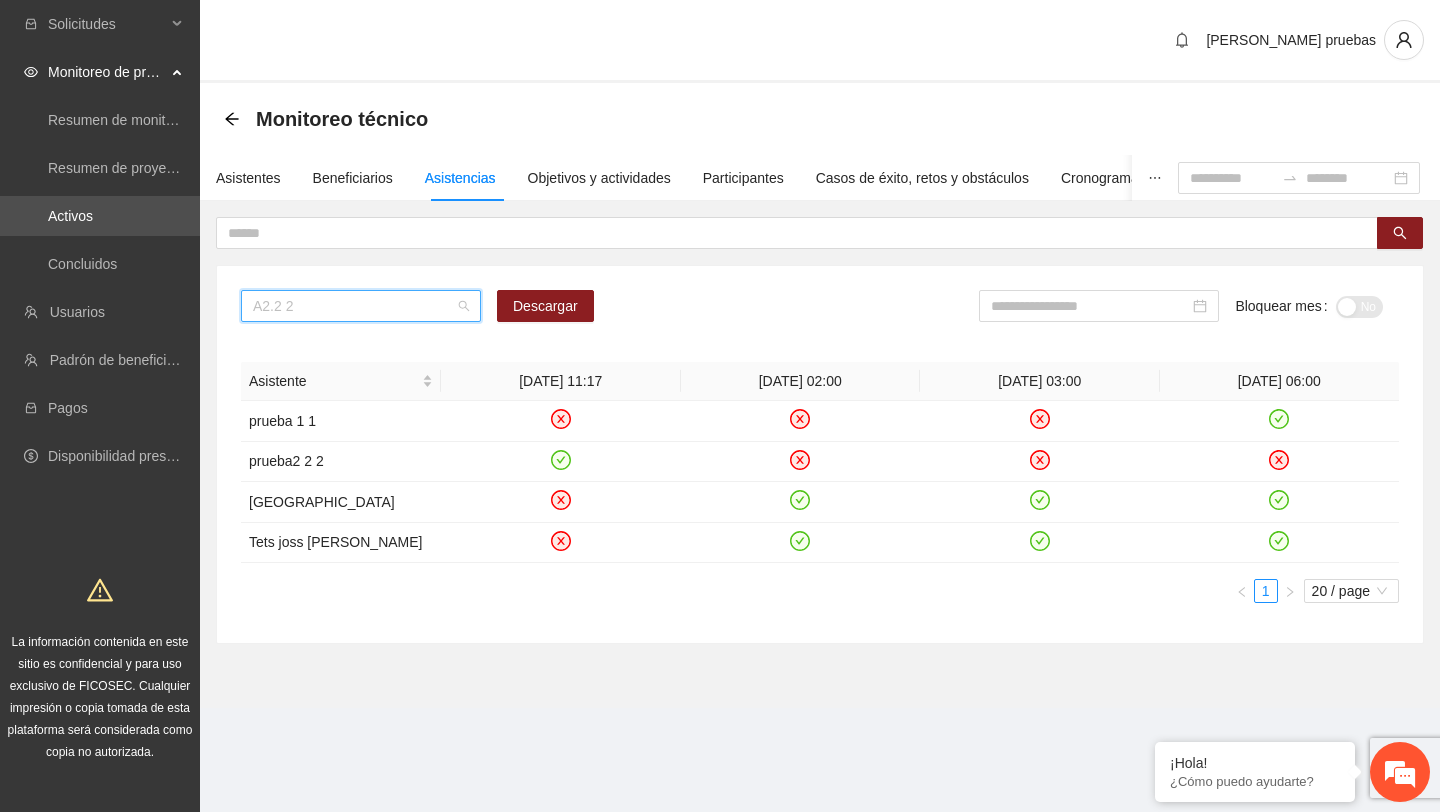 click on "A2.2 2" at bounding box center (361, 306) 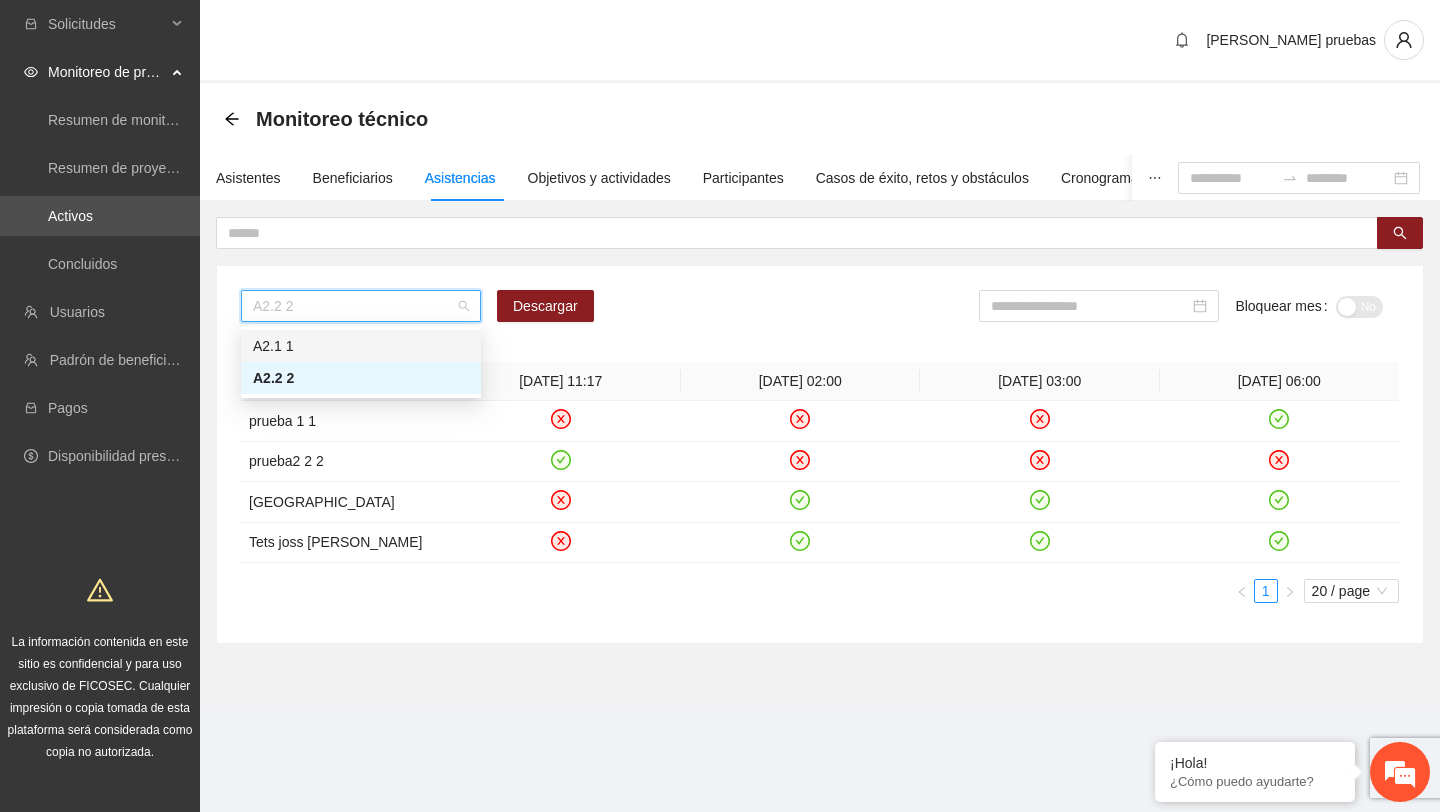 click on "A2.1 1" at bounding box center (361, 346) 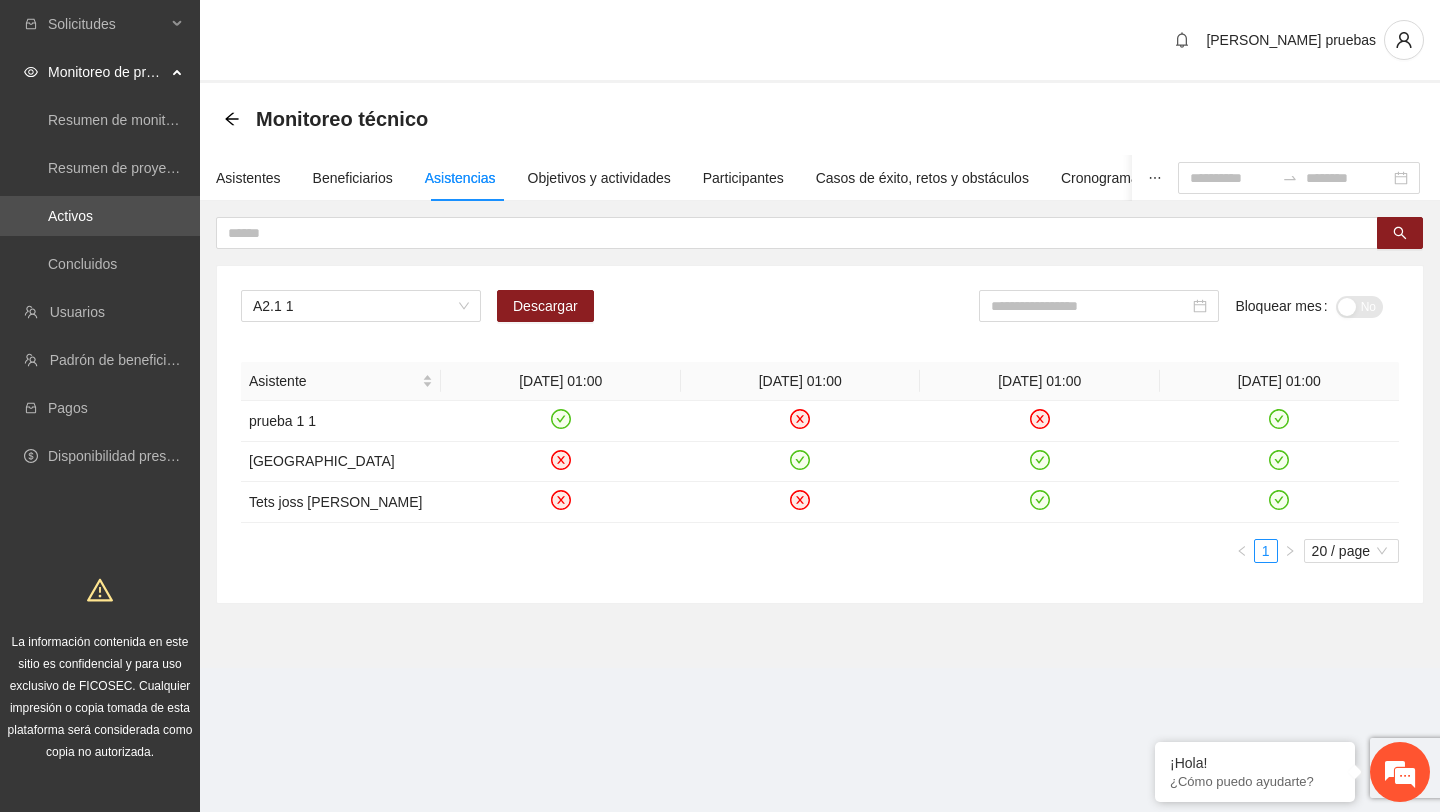 click on "Monitoreo técnico" at bounding box center (820, 119) 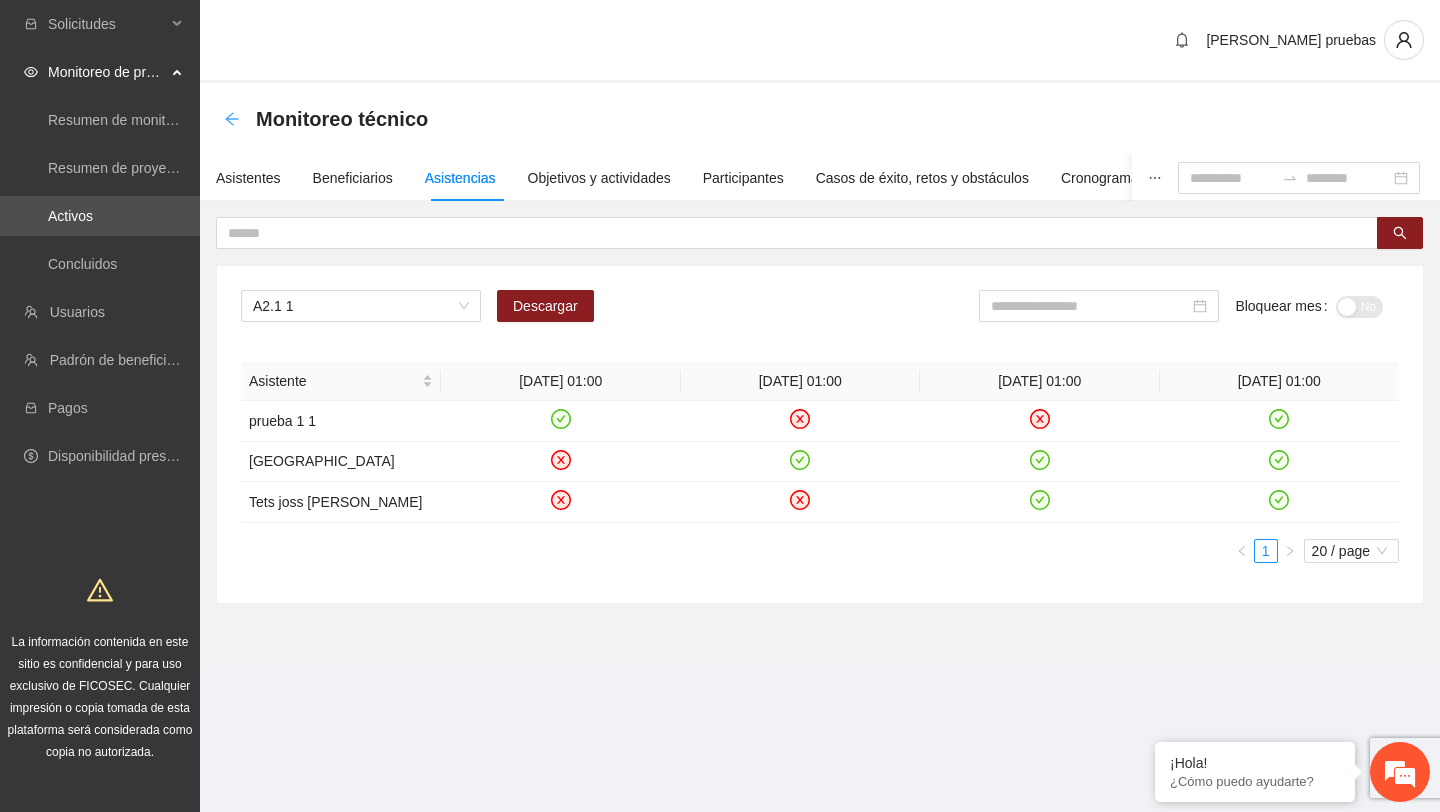click on "Monitoreo técnico" at bounding box center [820, 119] 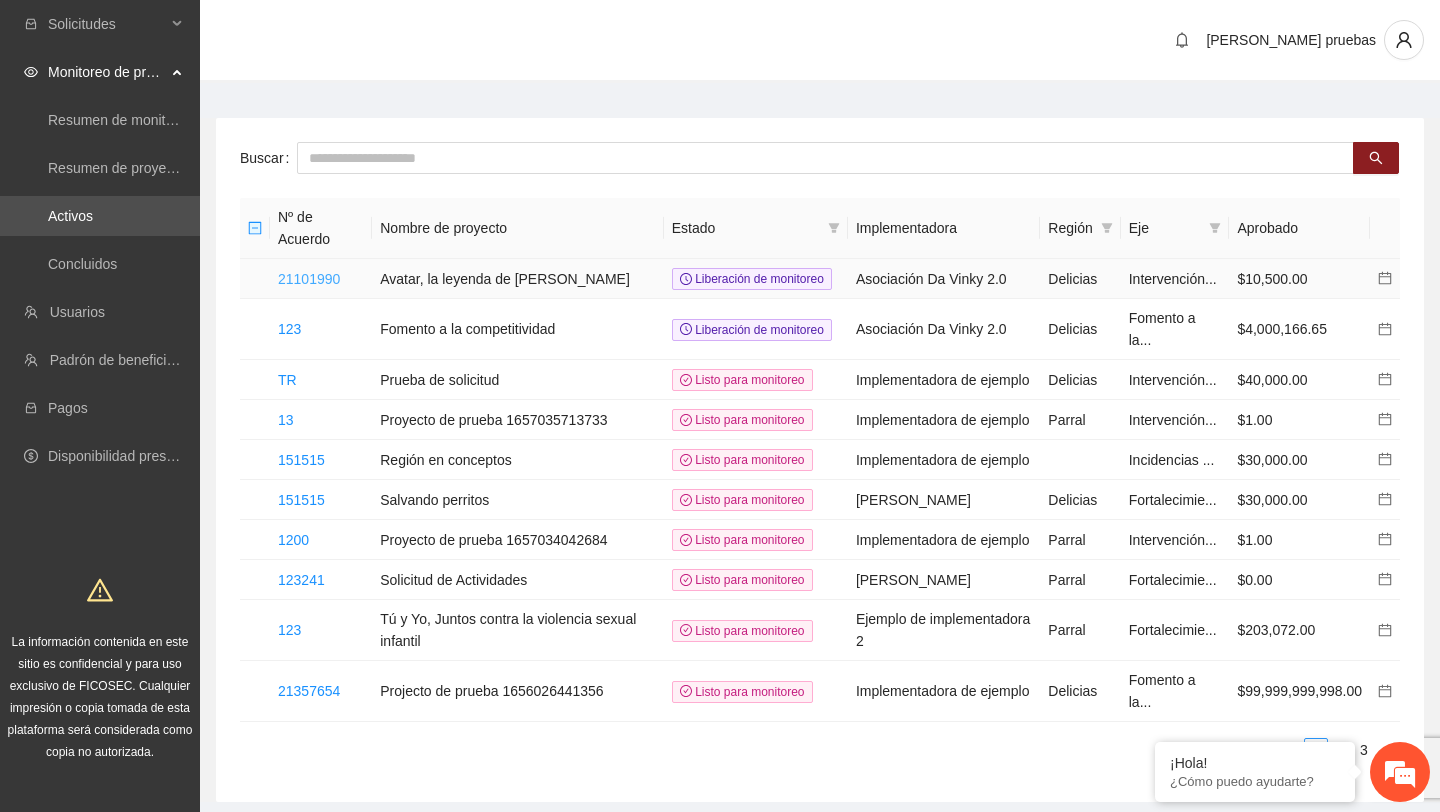 click on "21101990" at bounding box center [309, 279] 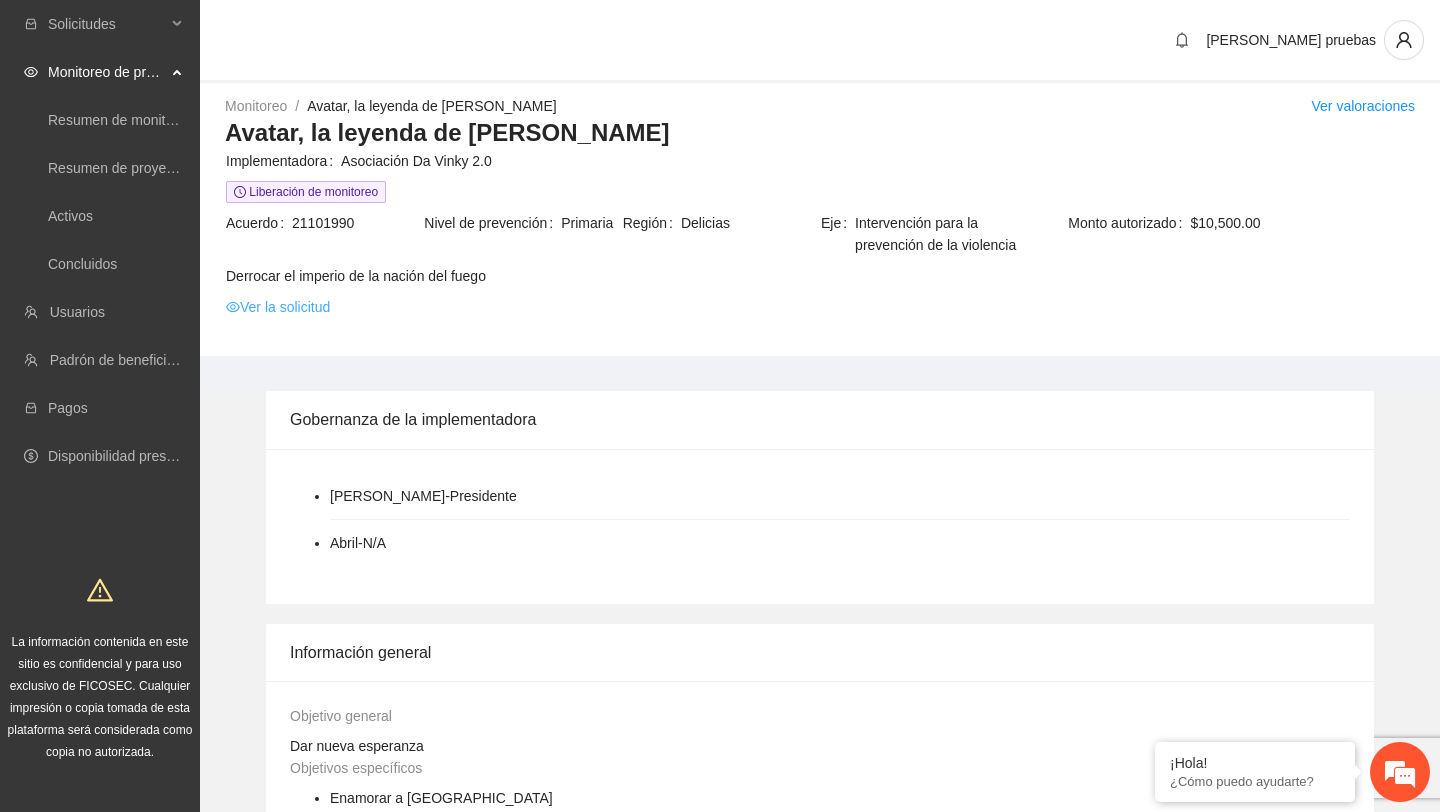 click on "Ver la solicitud" at bounding box center [278, 307] 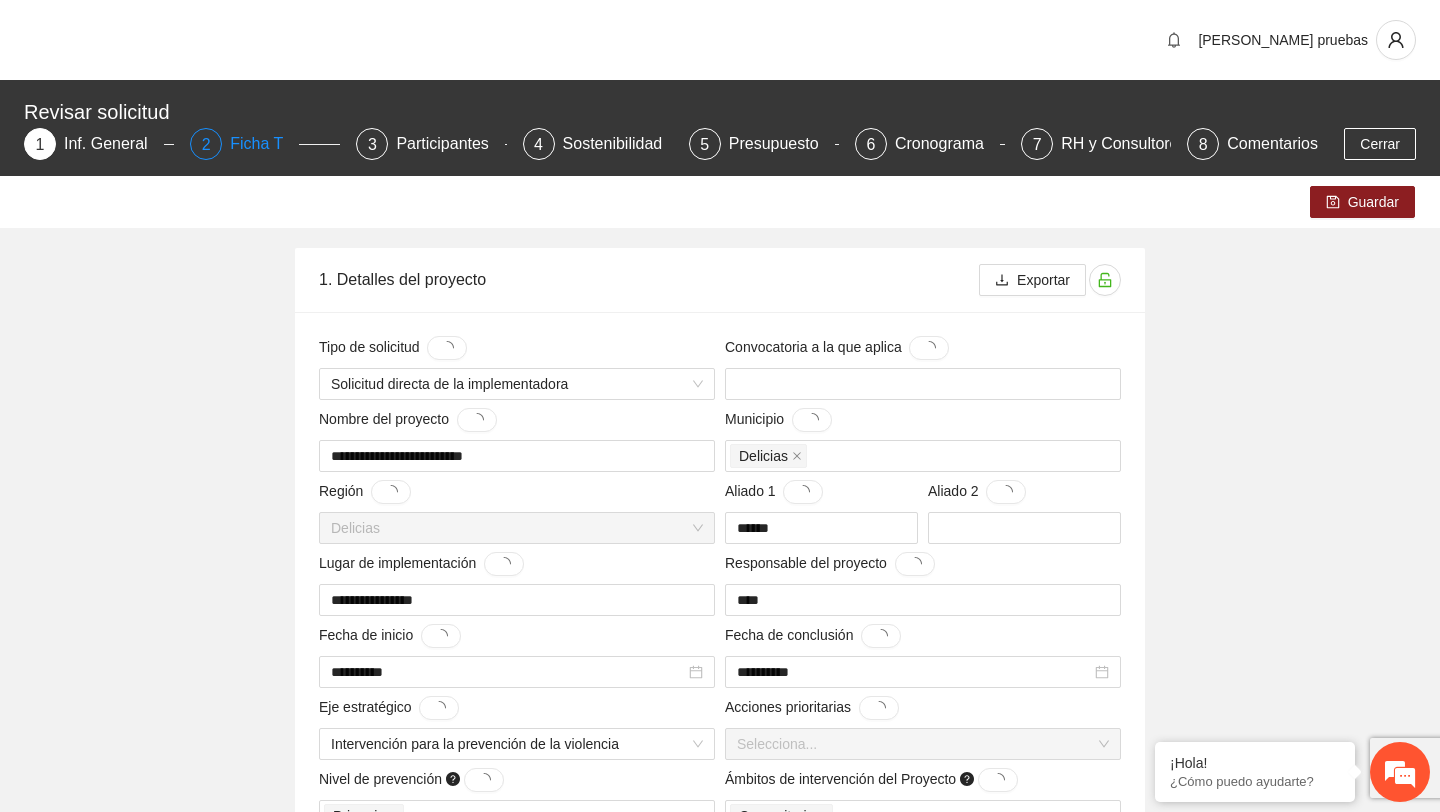 click on "Ficha T" at bounding box center (264, 144) 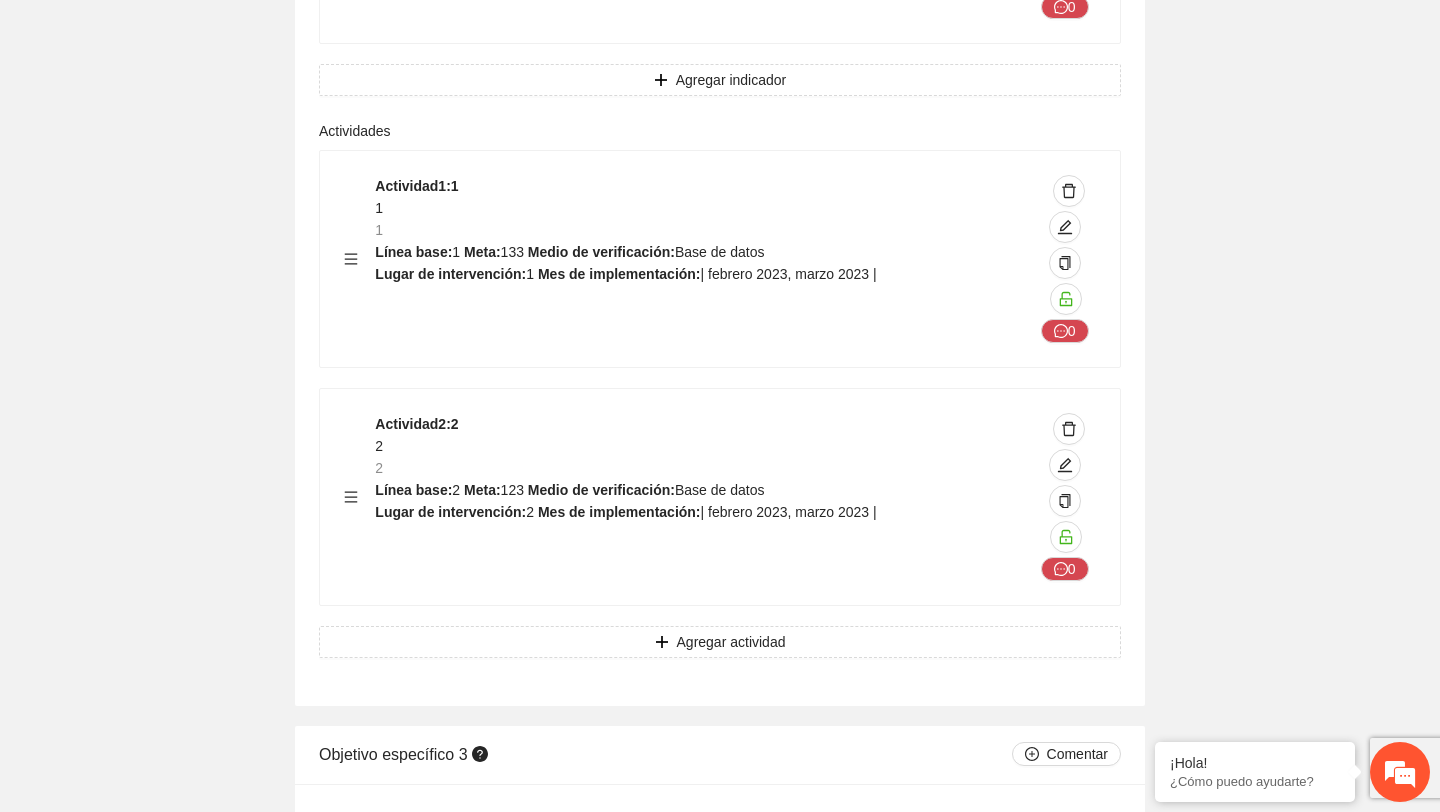 scroll, scrollTop: 3676, scrollLeft: 0, axis: vertical 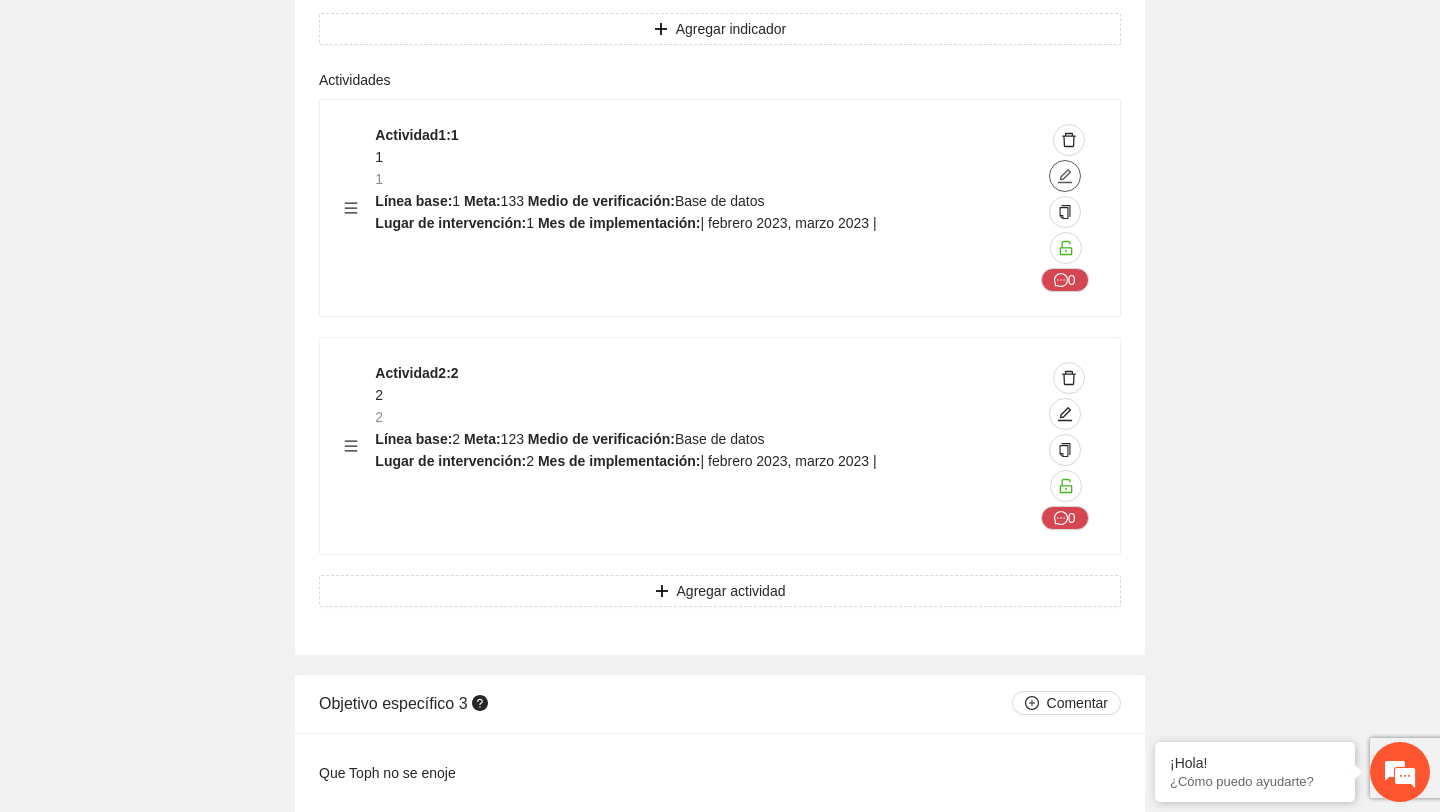 click at bounding box center (1065, 176) 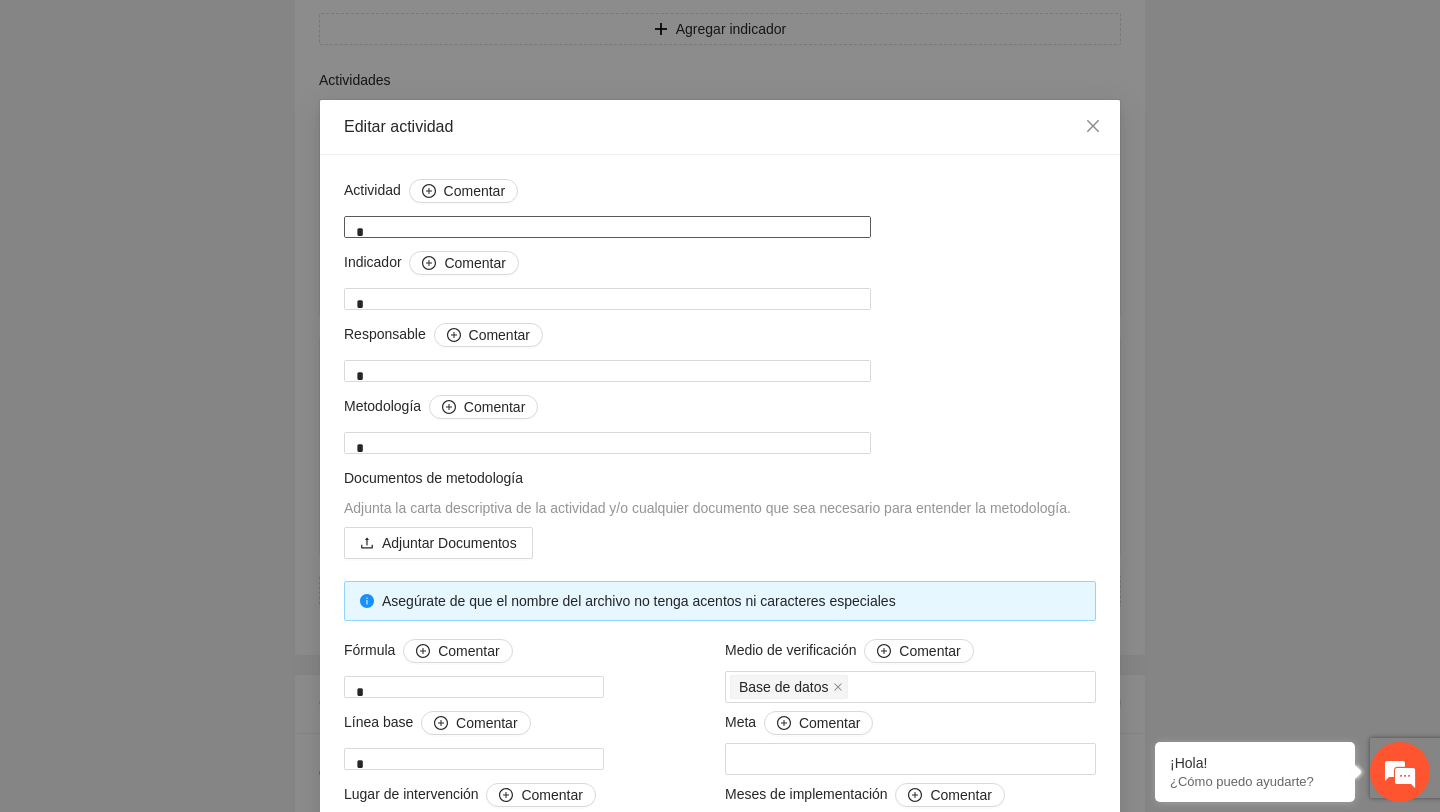 click on "*" at bounding box center (607, 227) 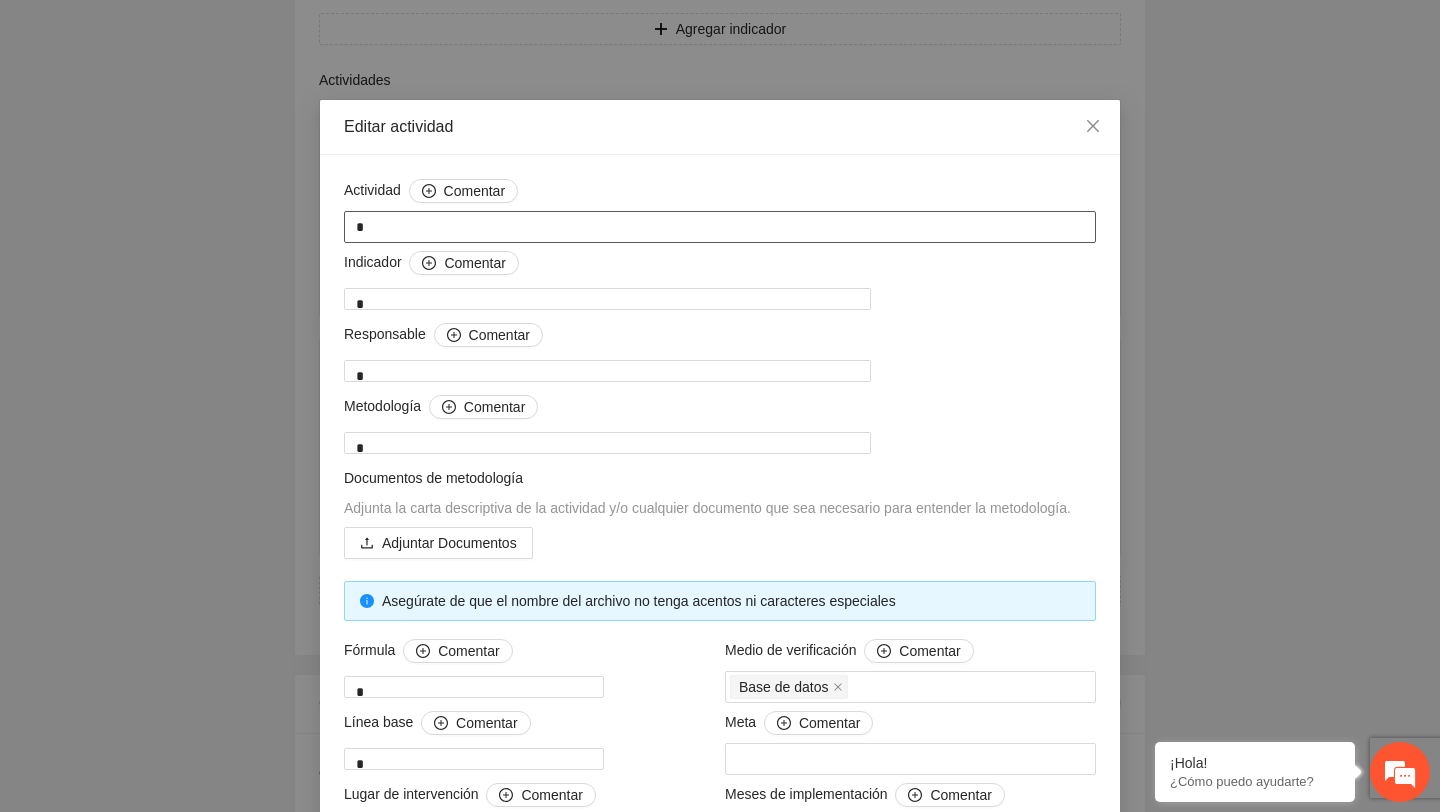 type 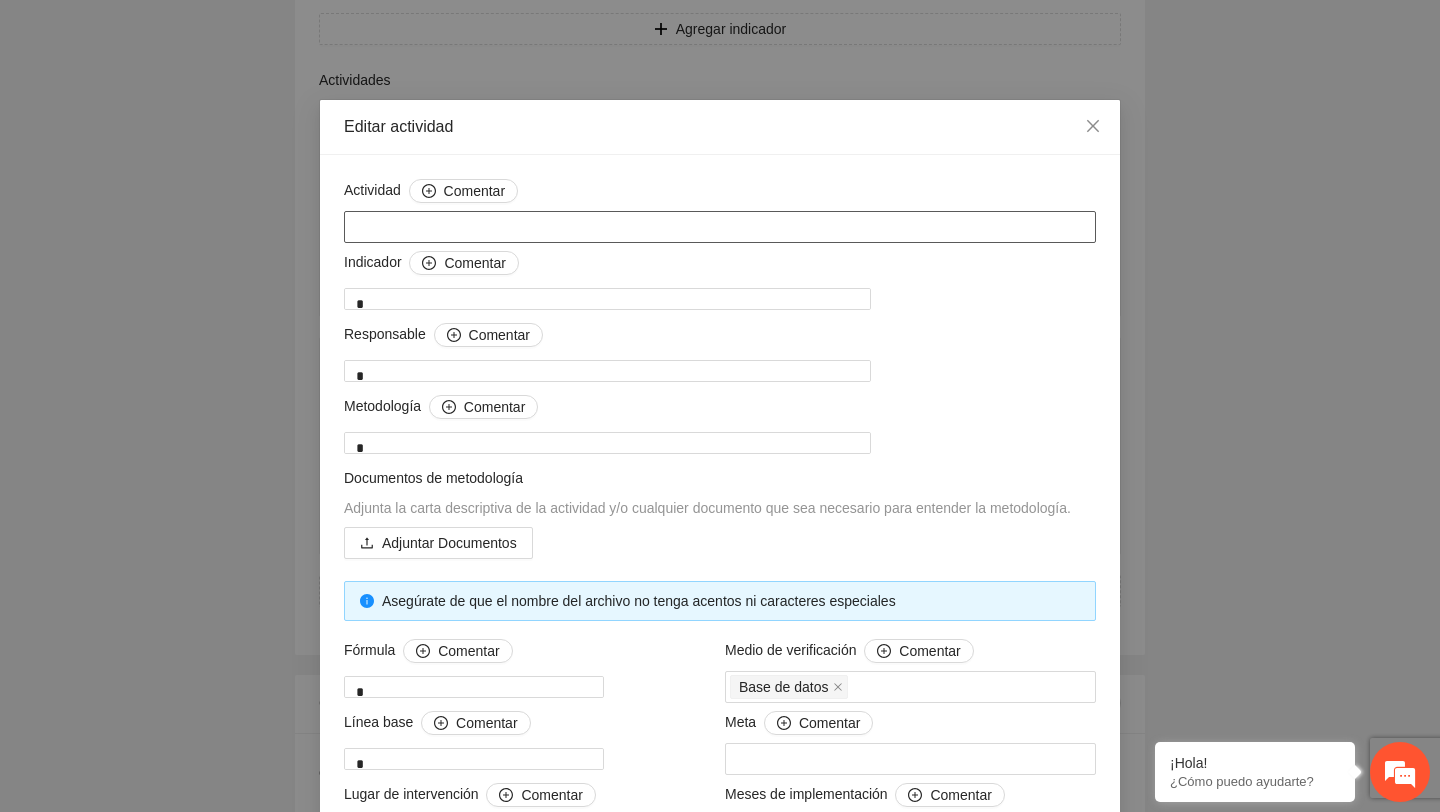 type on "*" 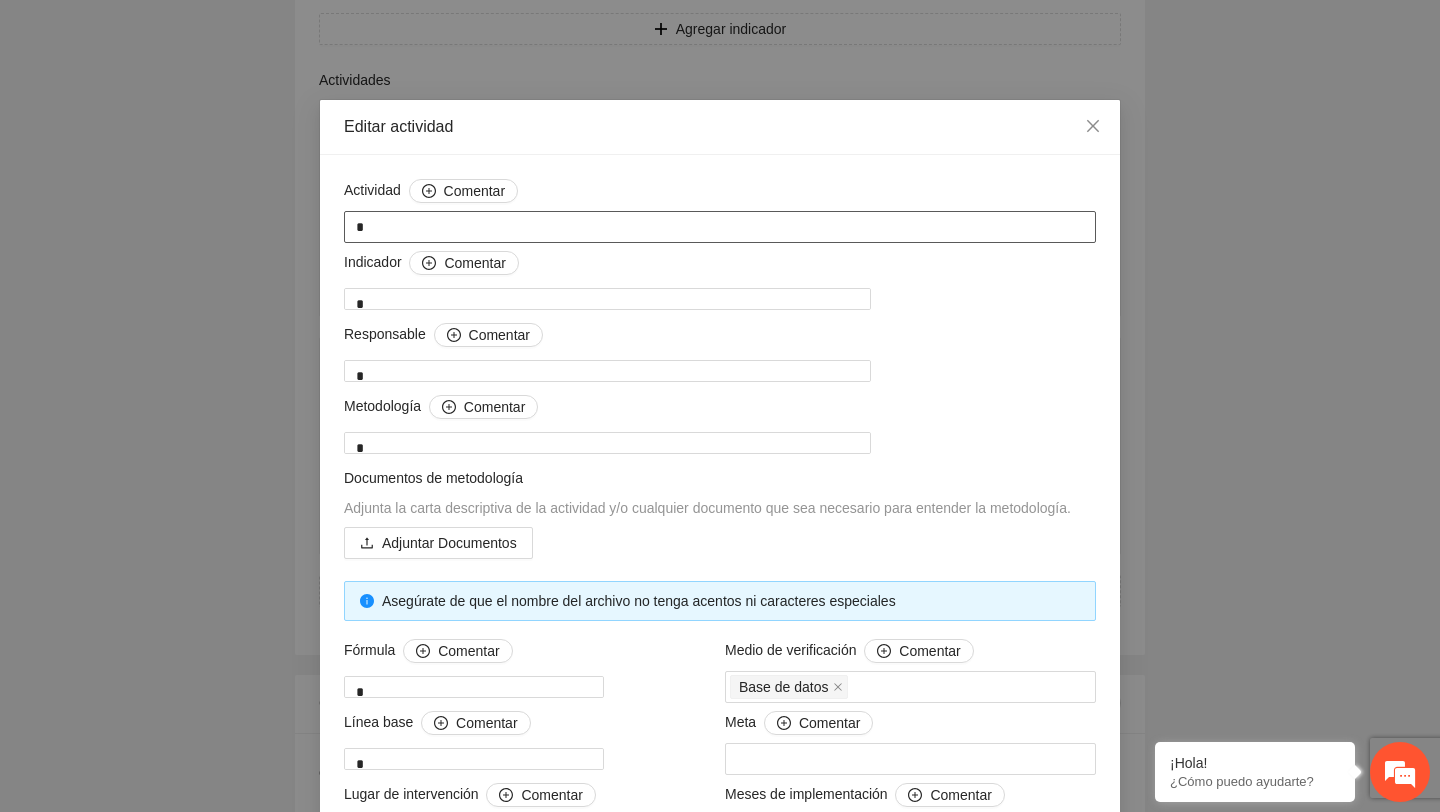 type on "**" 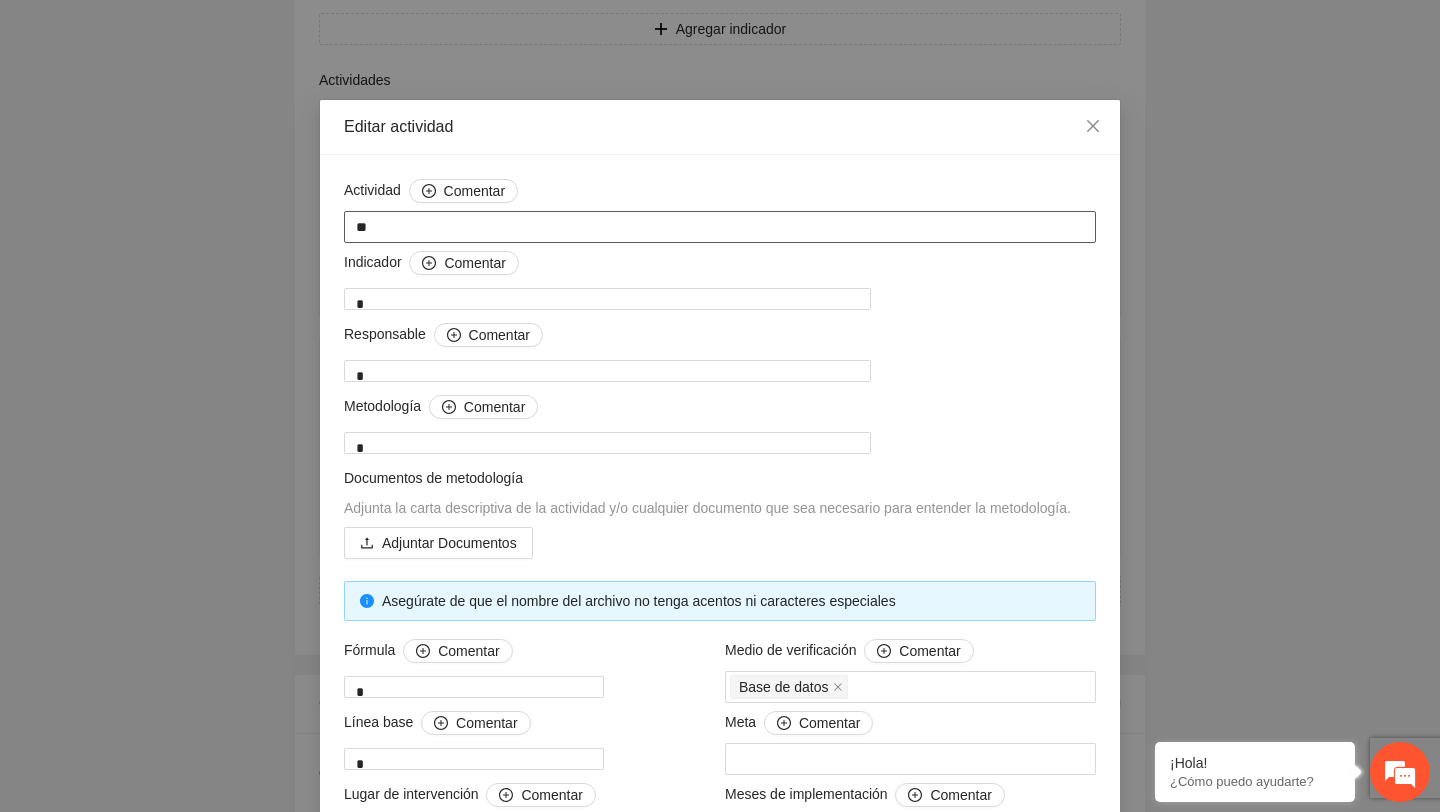 type on "***" 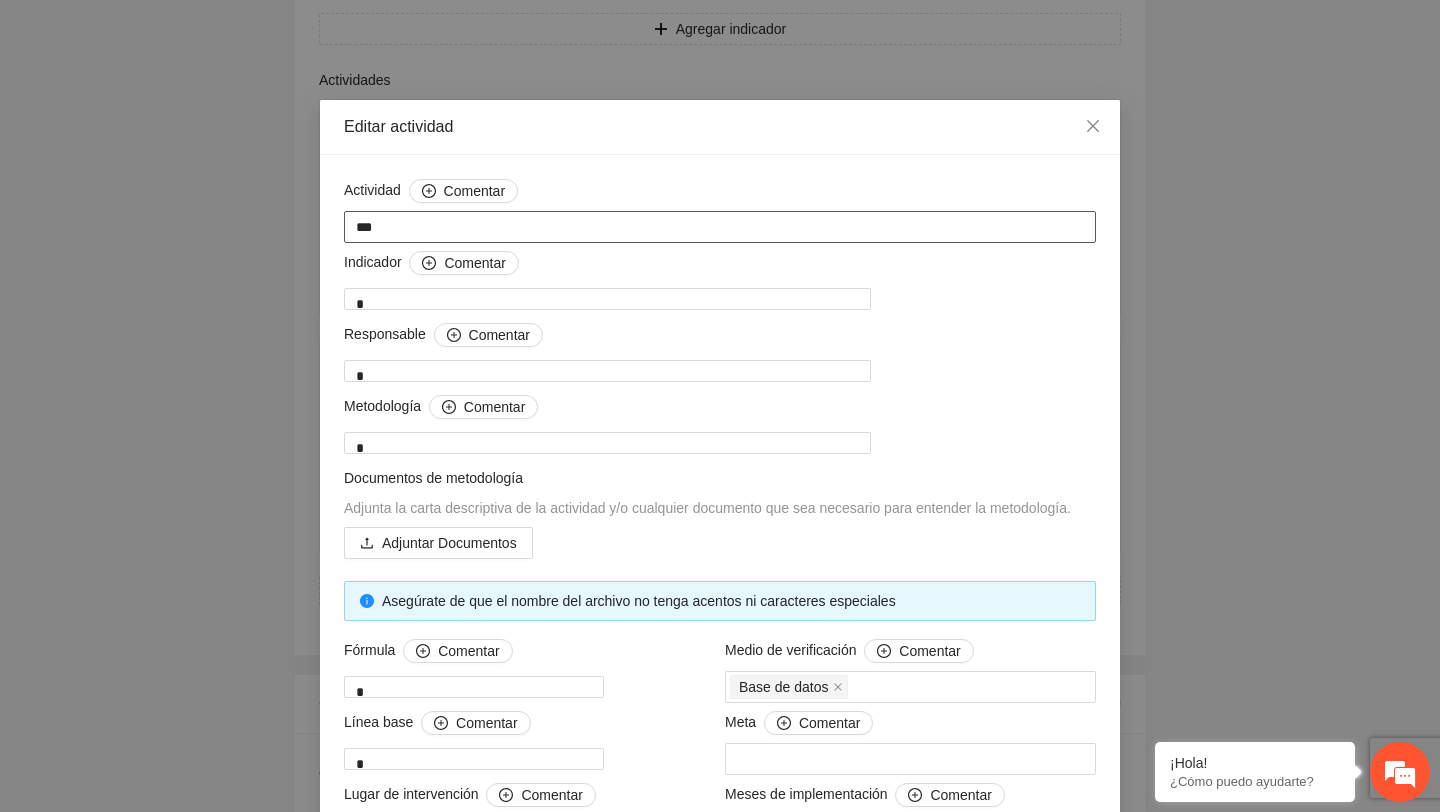 type on "****" 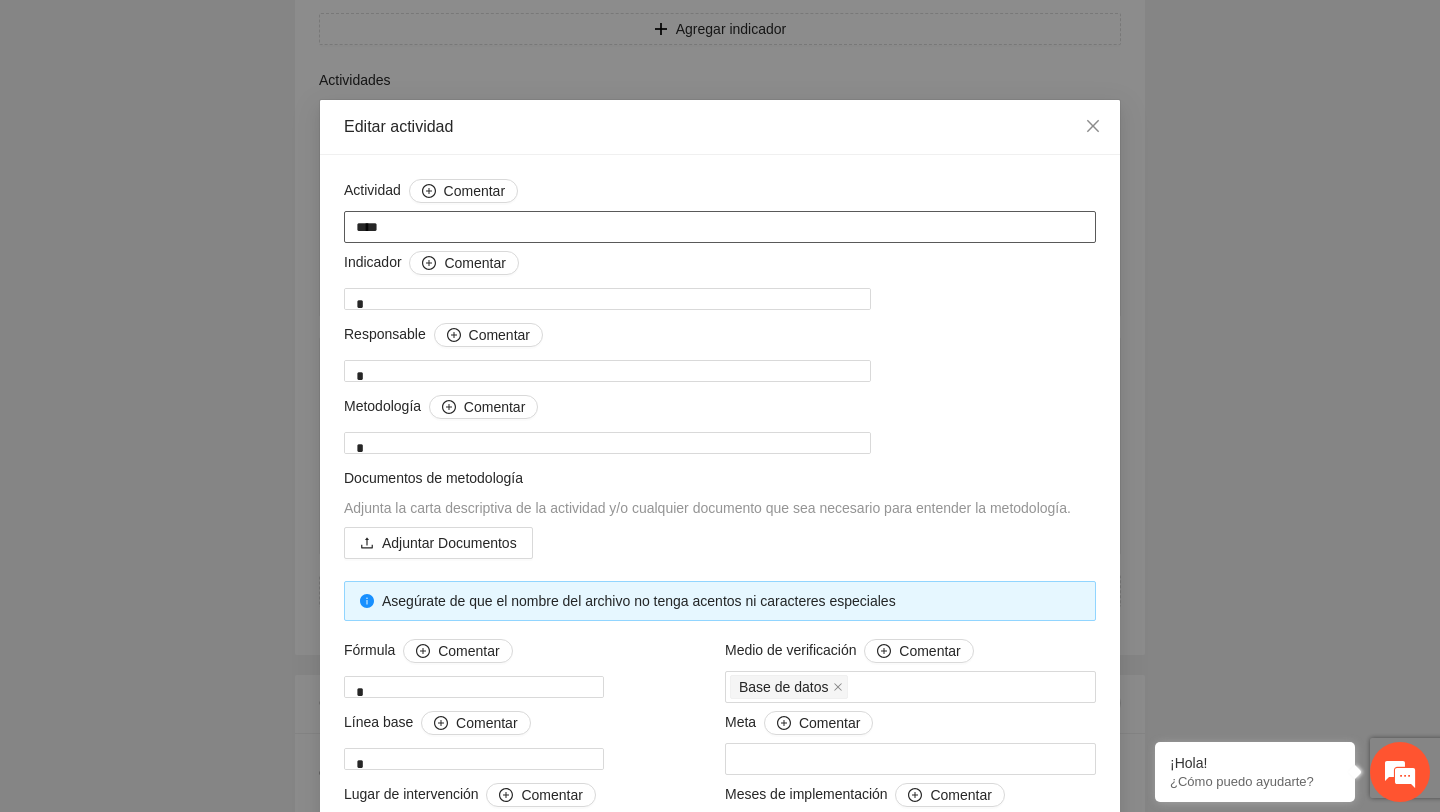 type on "*****" 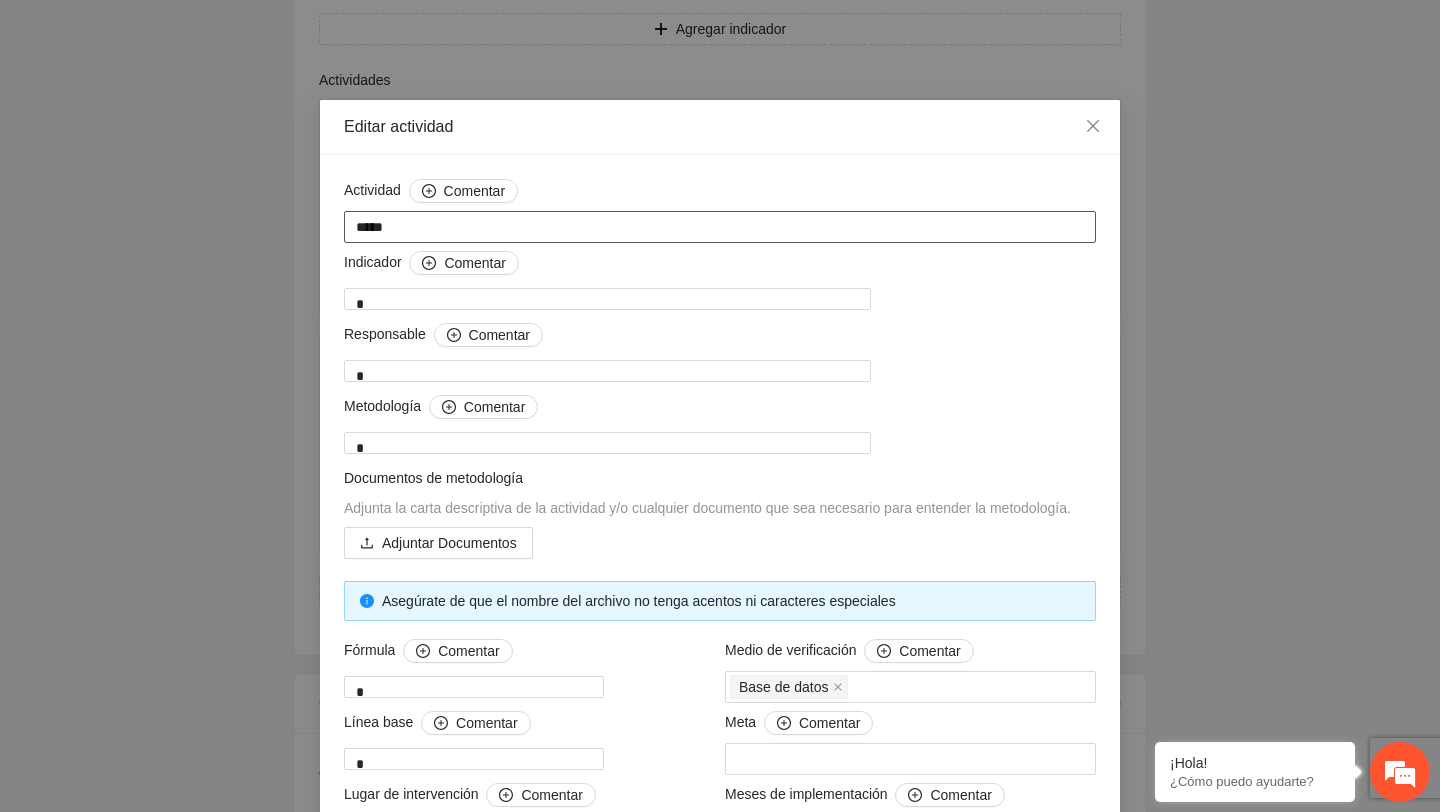 type on "*****" 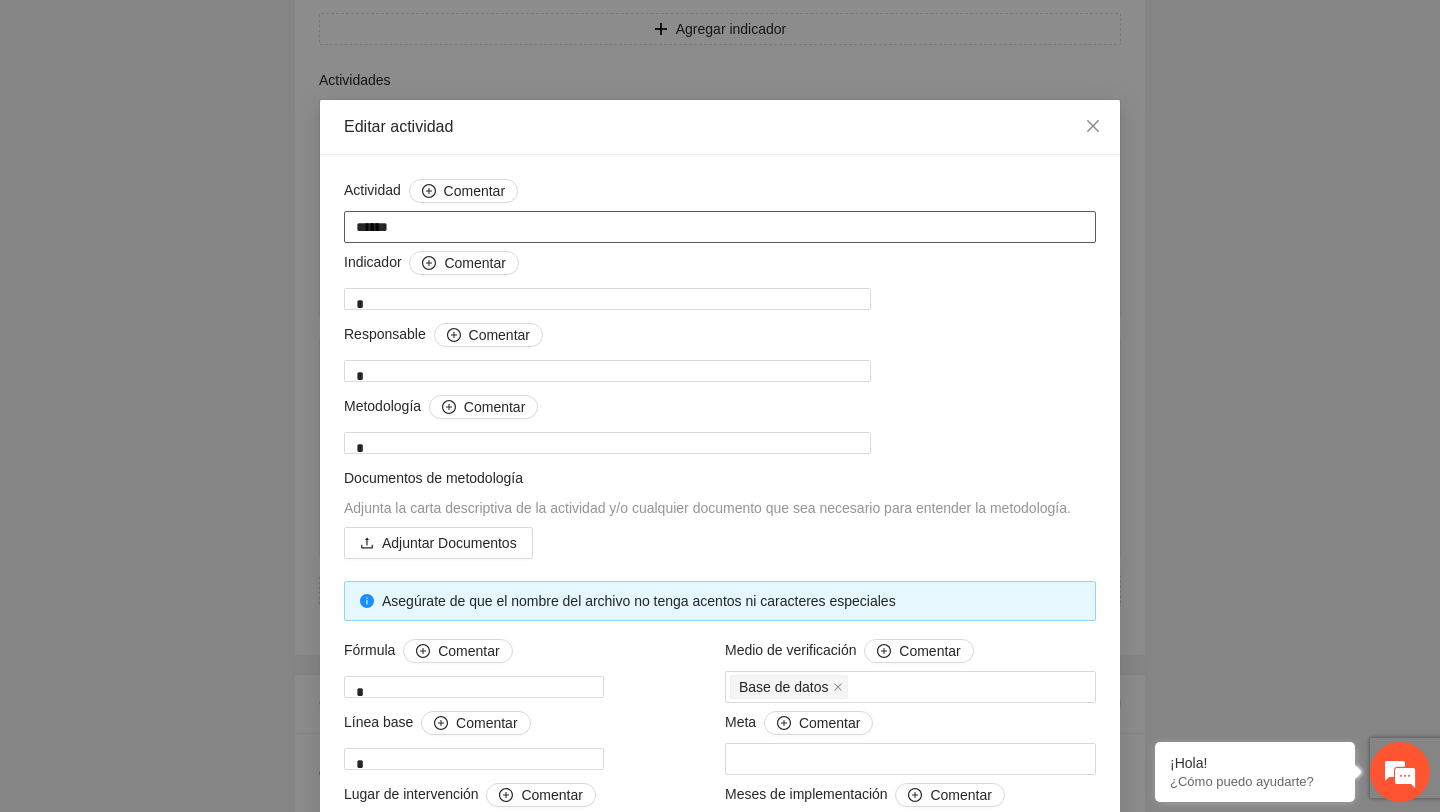 type on "*******" 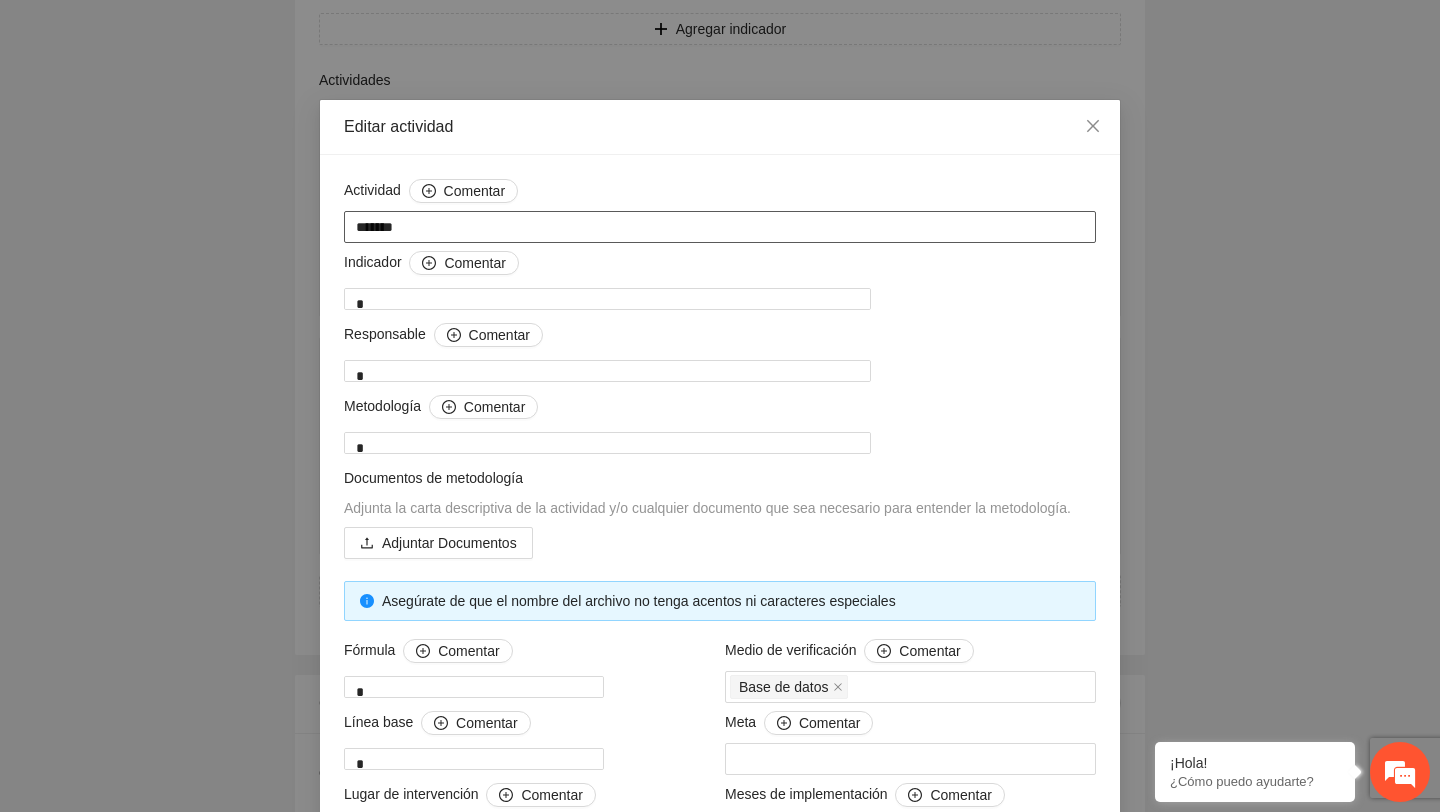 type on "********" 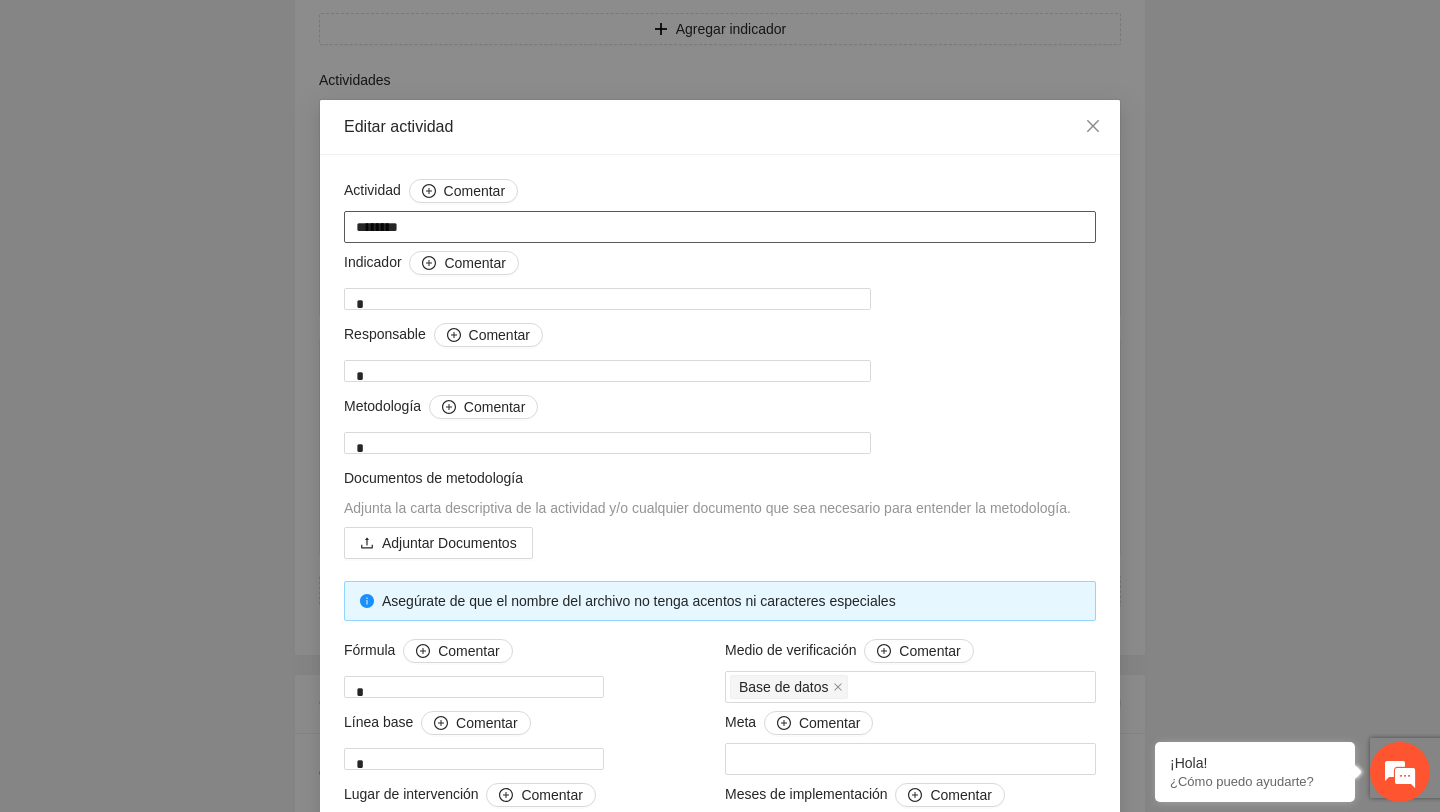 type on "*********" 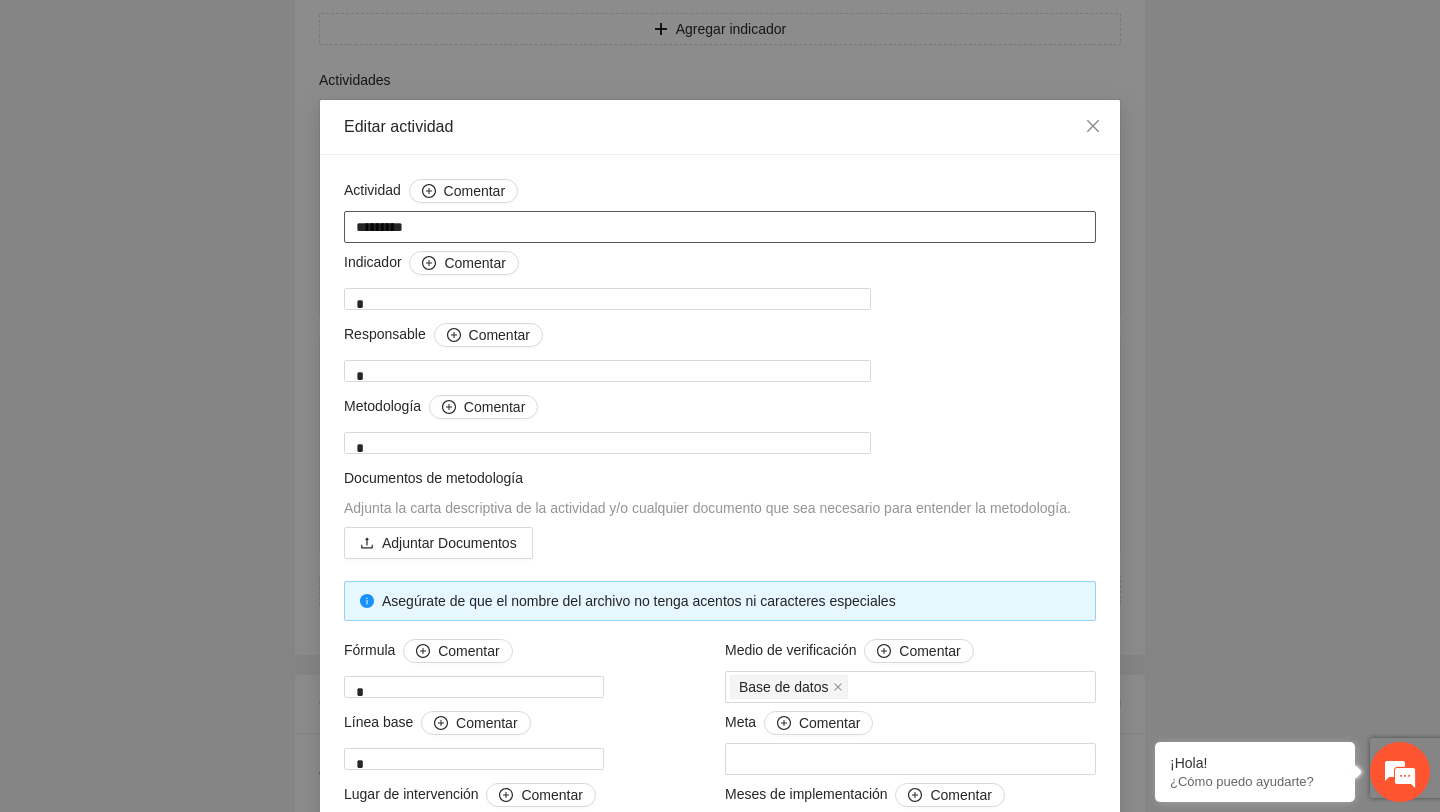 type on "********" 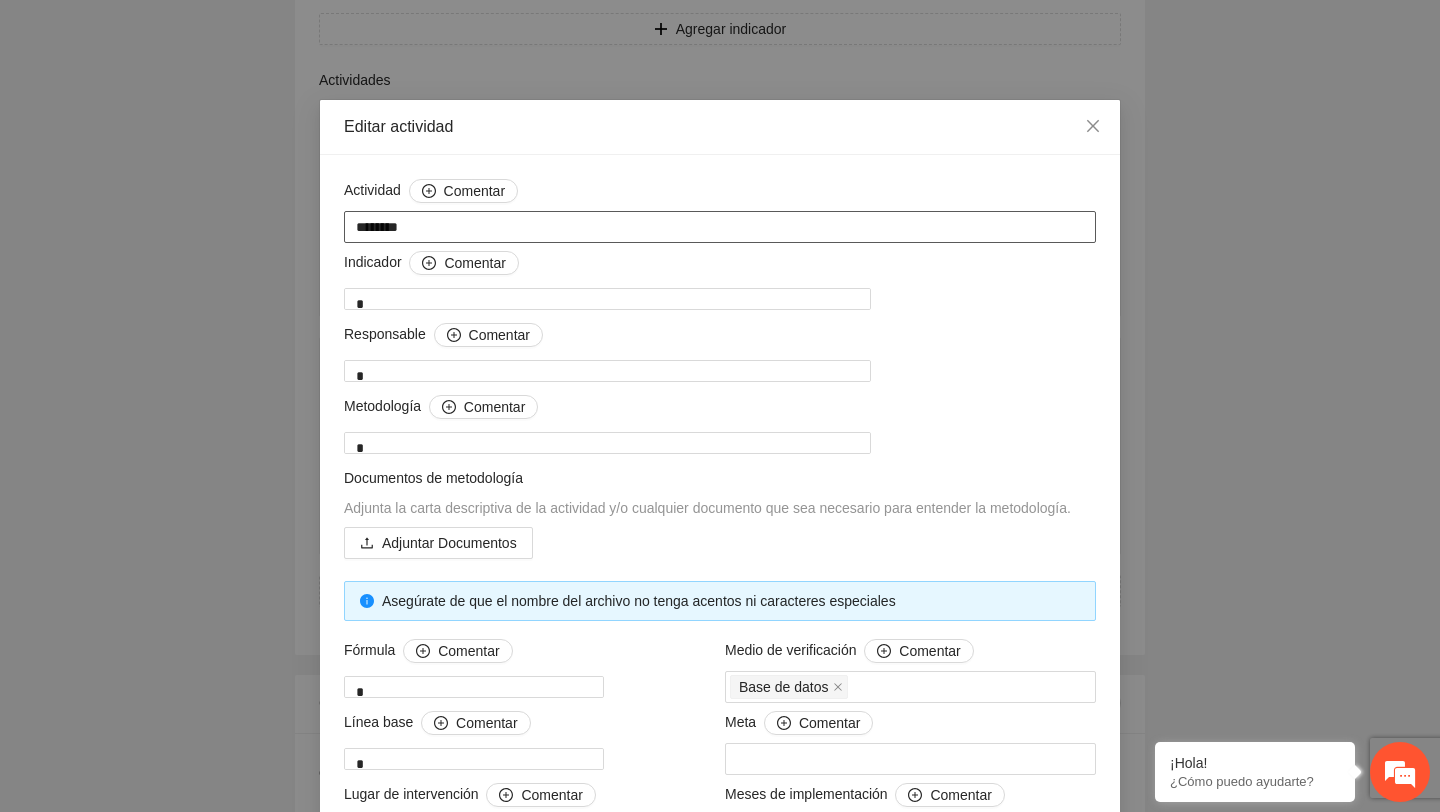 type on "*********" 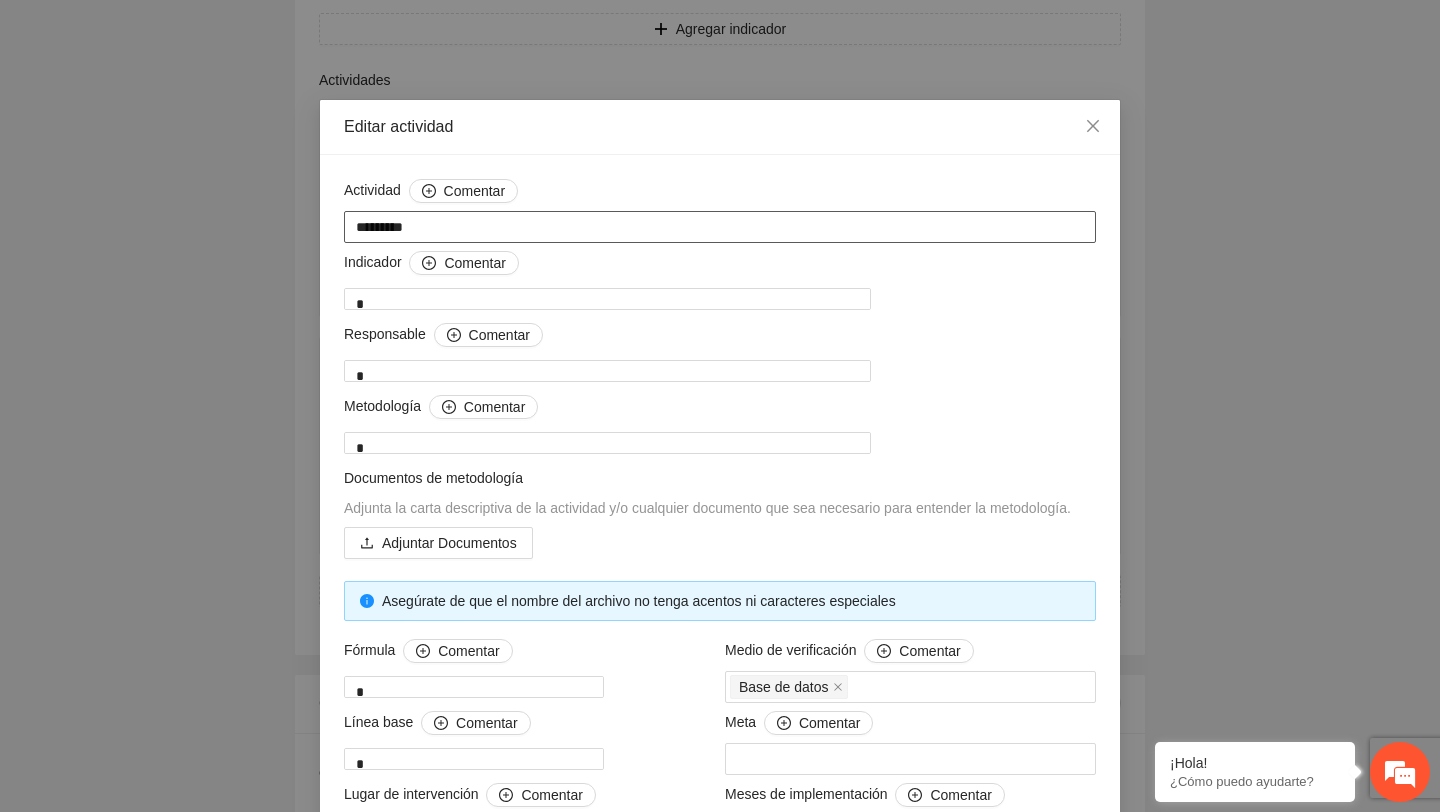 type on "**********" 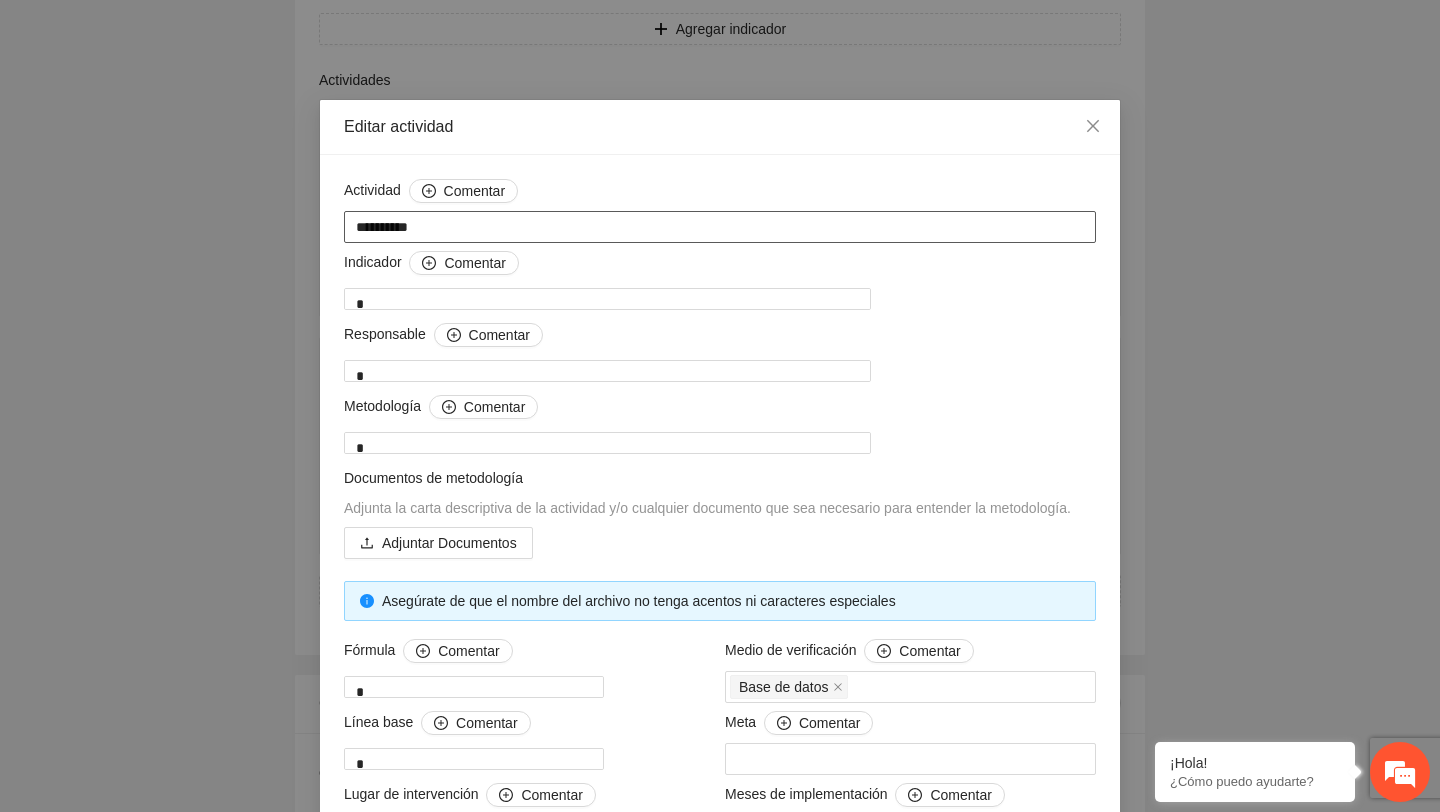 type on "**********" 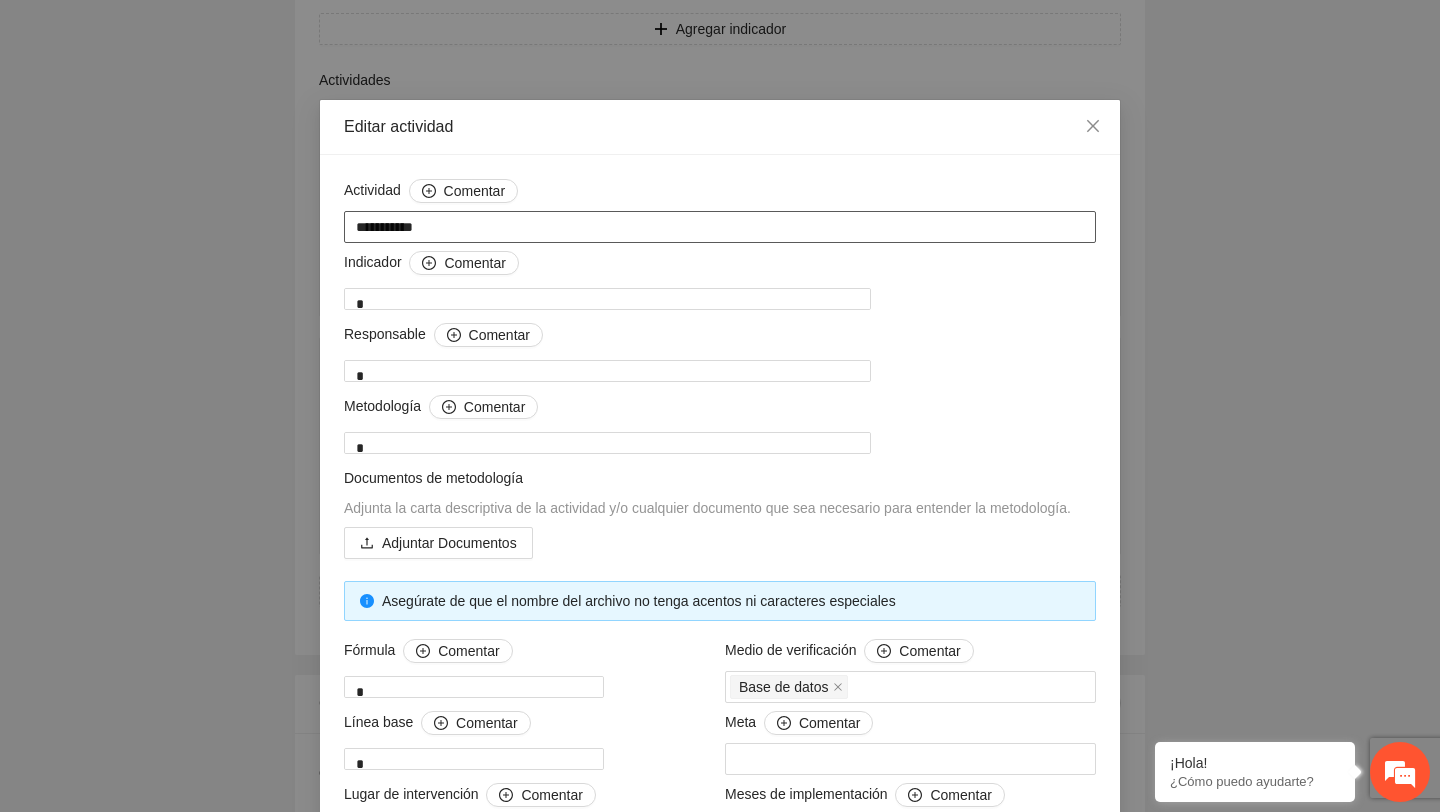 type on "**********" 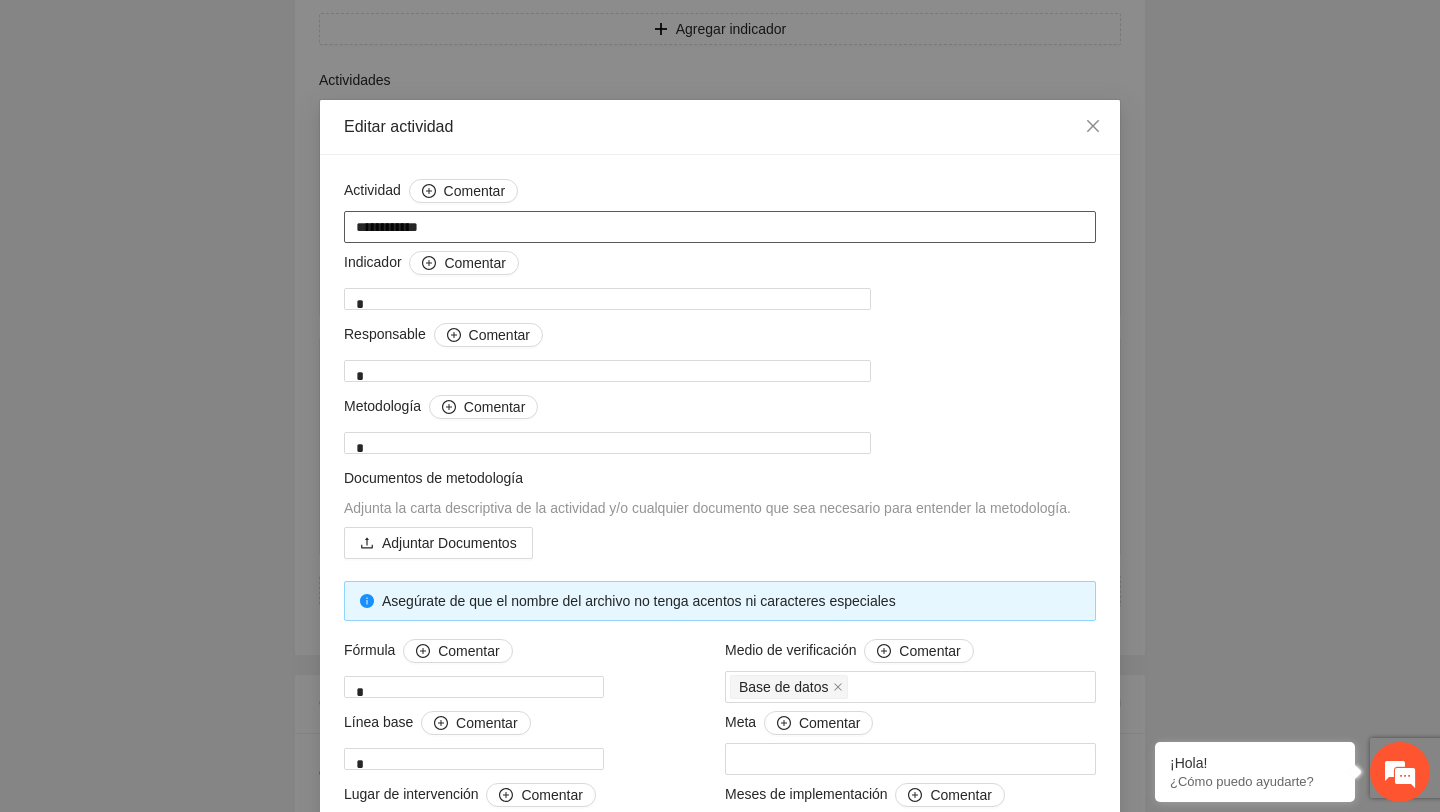 click on "**********" at bounding box center [720, 227] 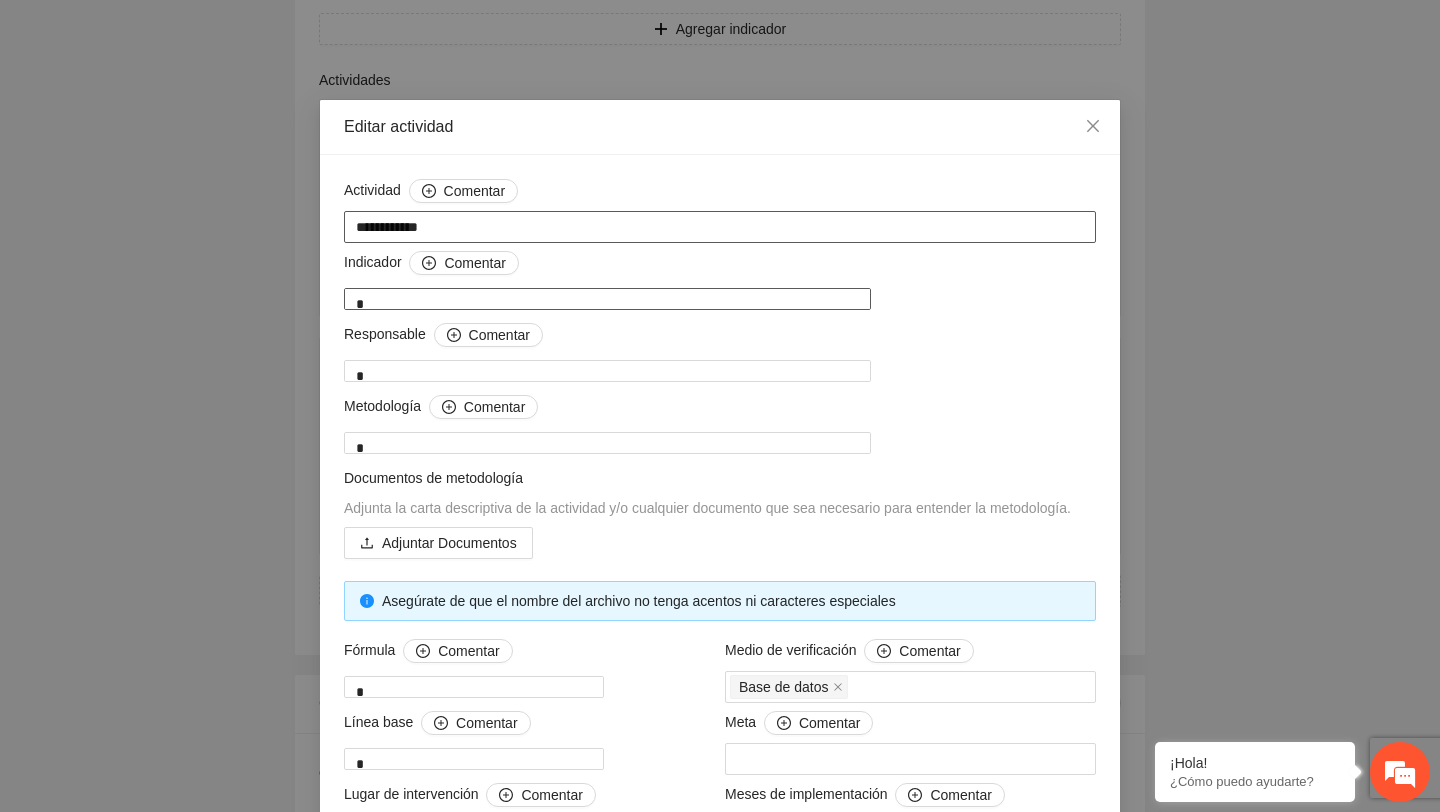 type on "**********" 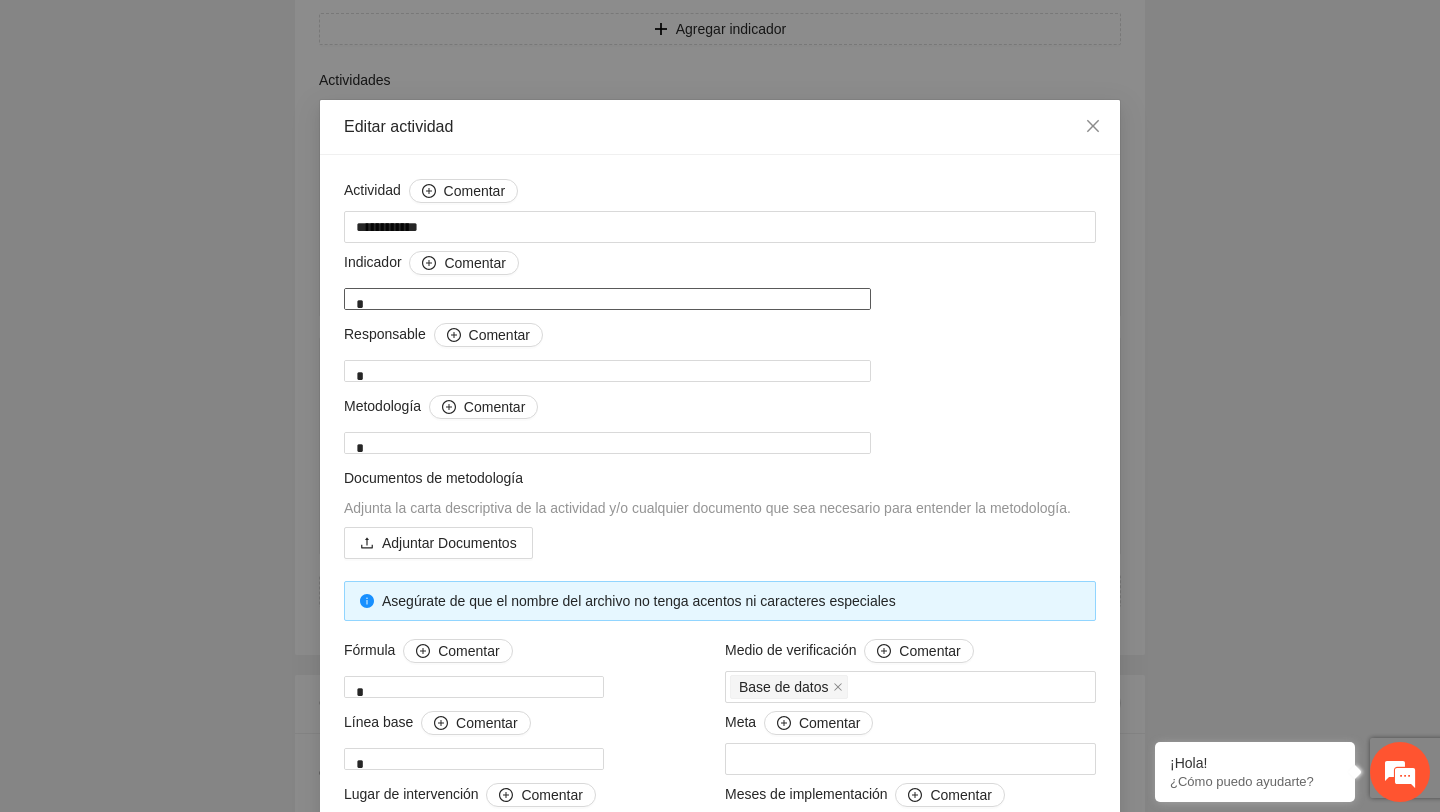 click on "*" at bounding box center (607, 299) 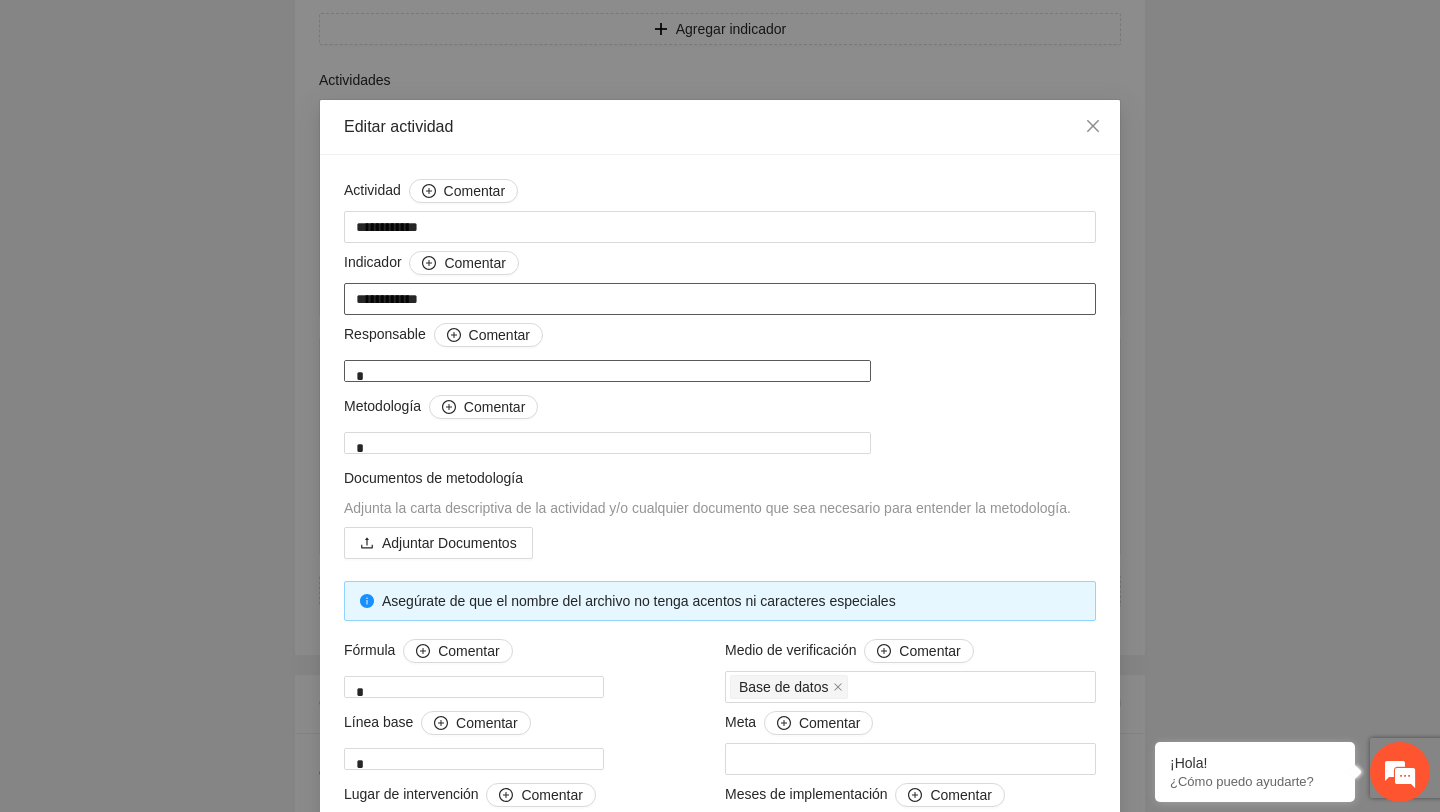 type on "**********" 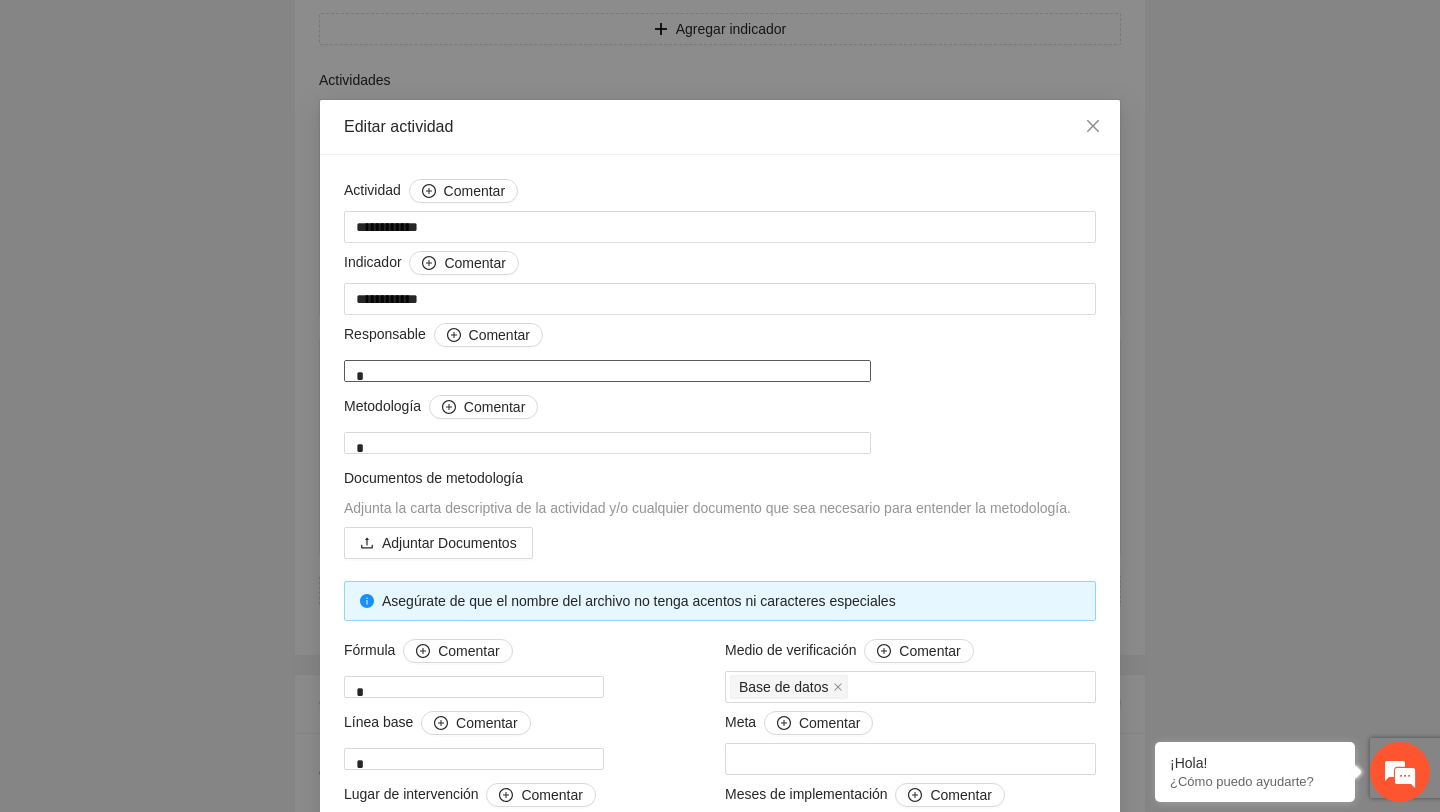 click on "*" at bounding box center (607, 371) 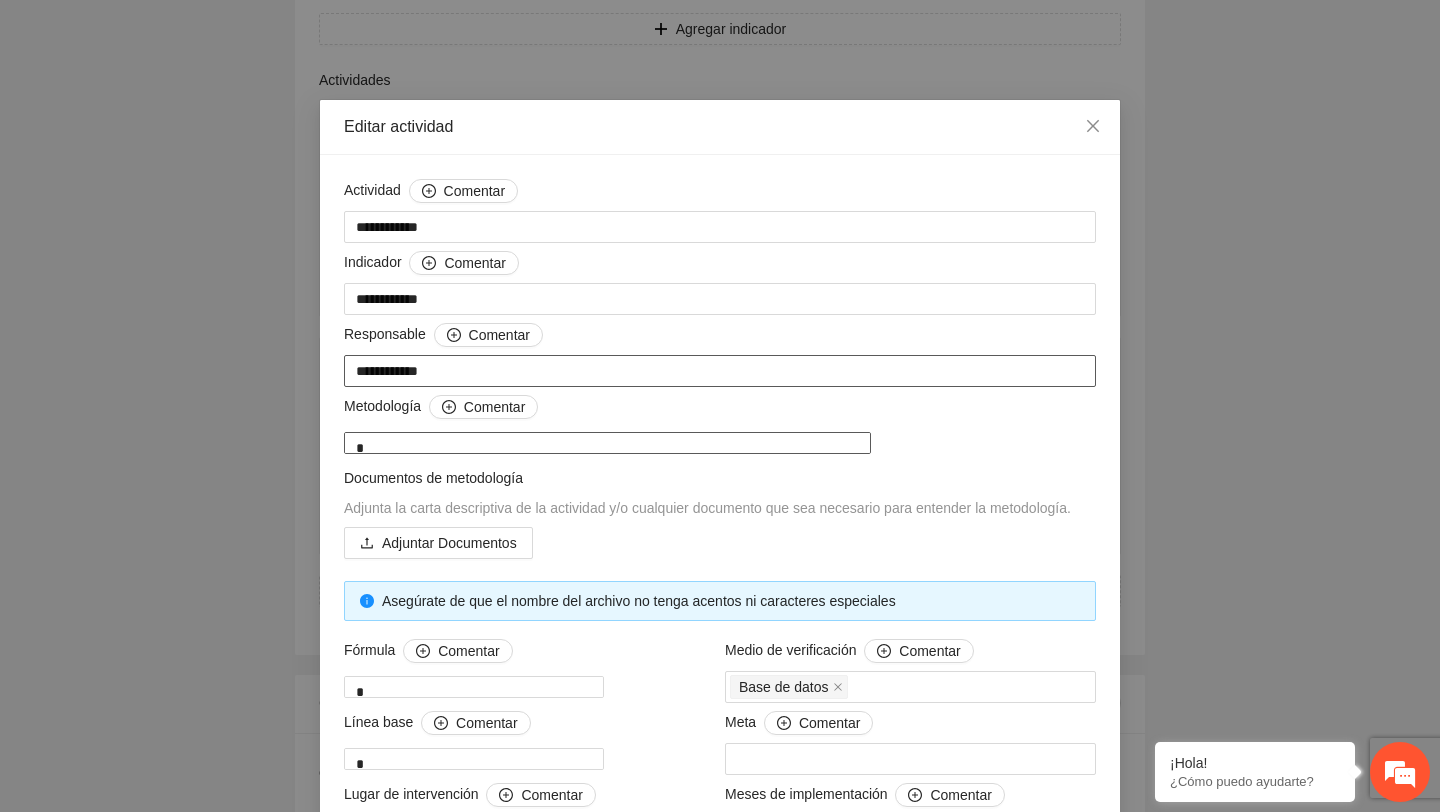 type on "**********" 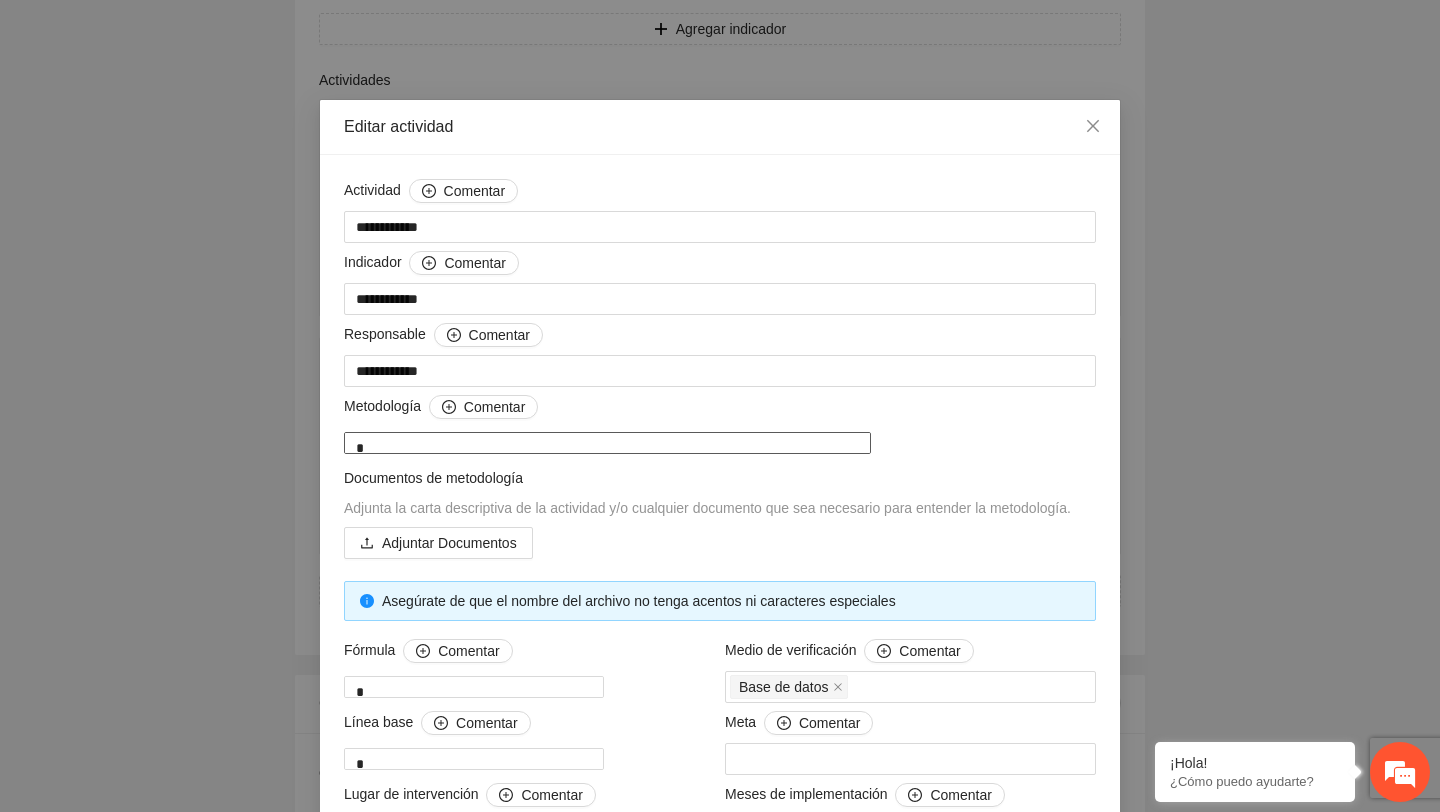 click on "*" at bounding box center (607, 443) 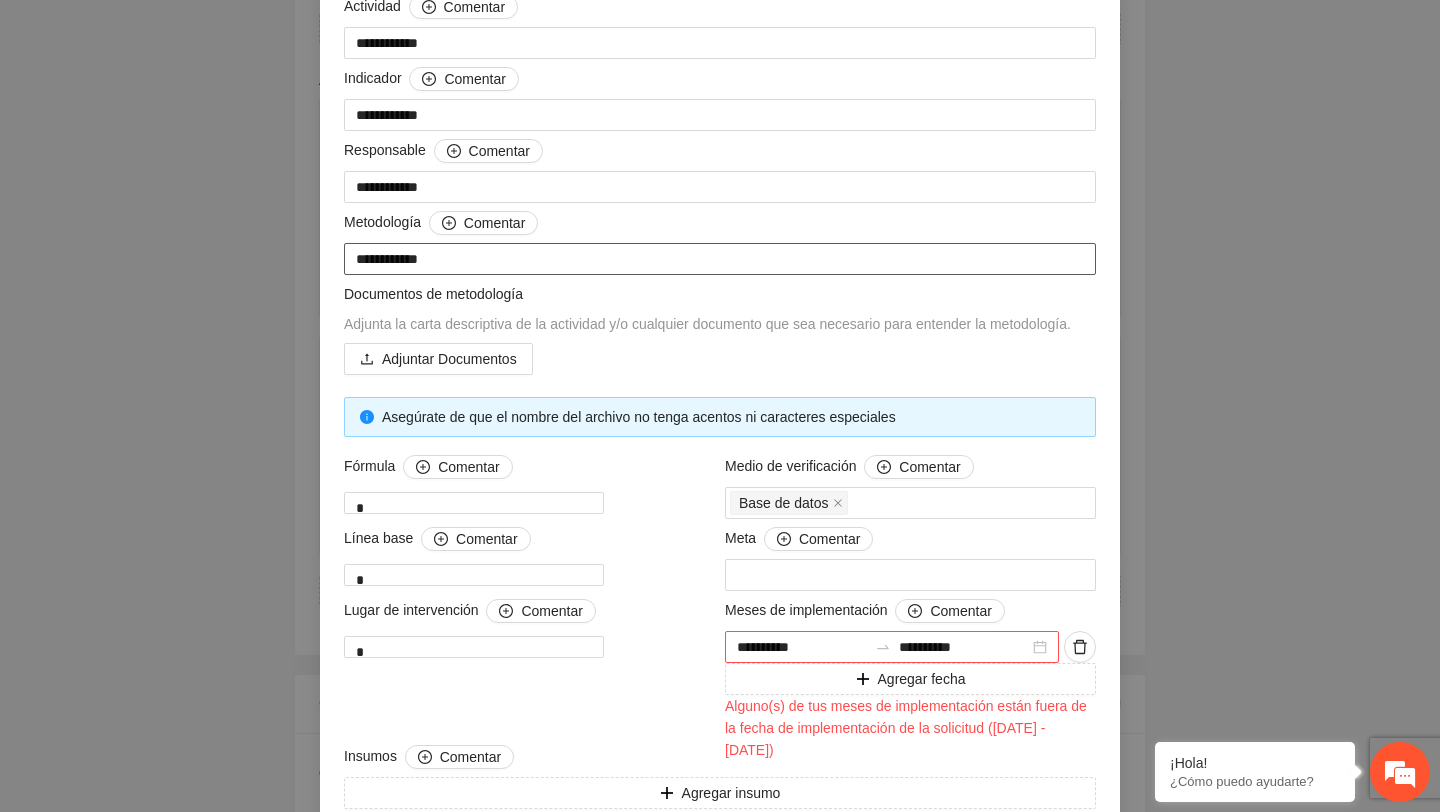 scroll, scrollTop: 376, scrollLeft: 0, axis: vertical 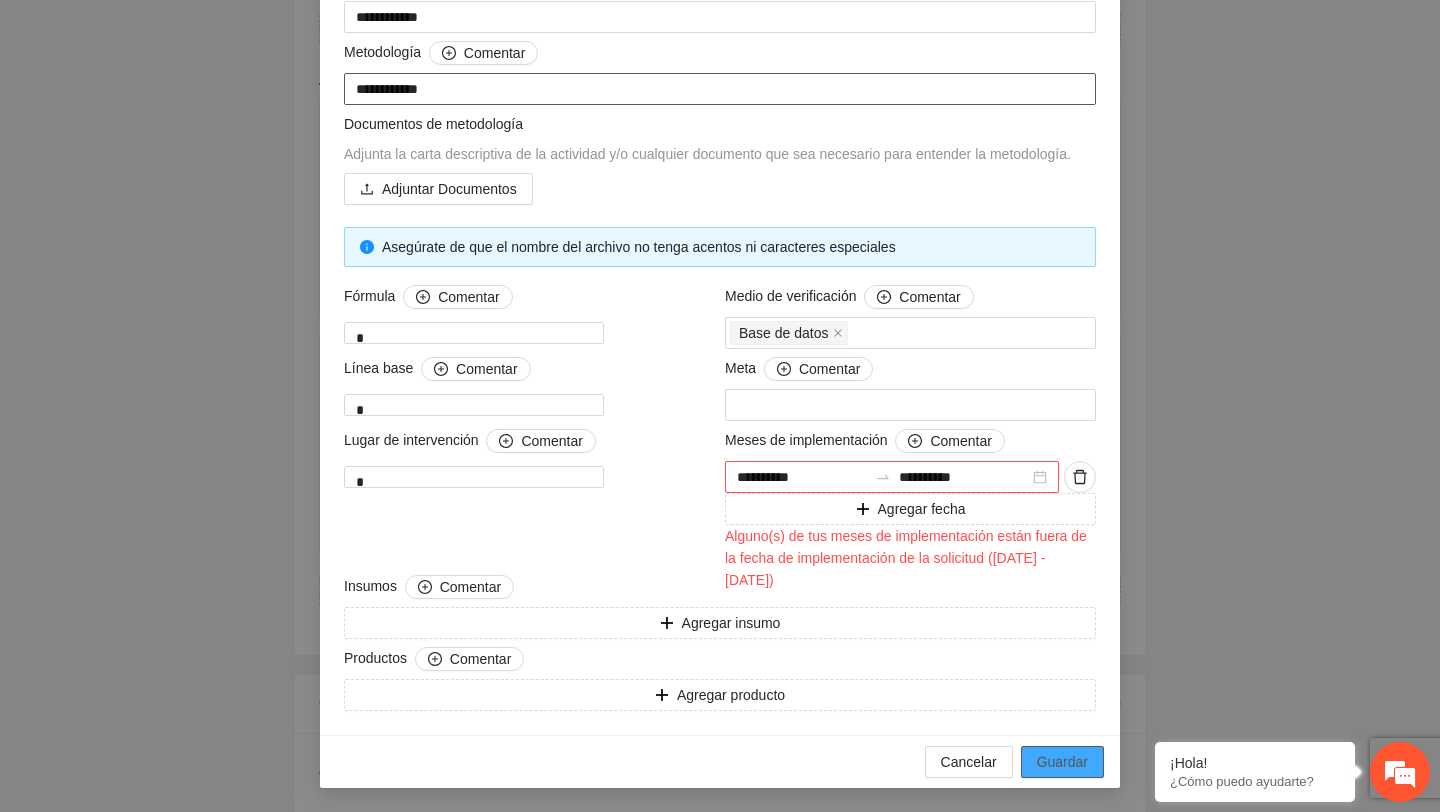 type on "**********" 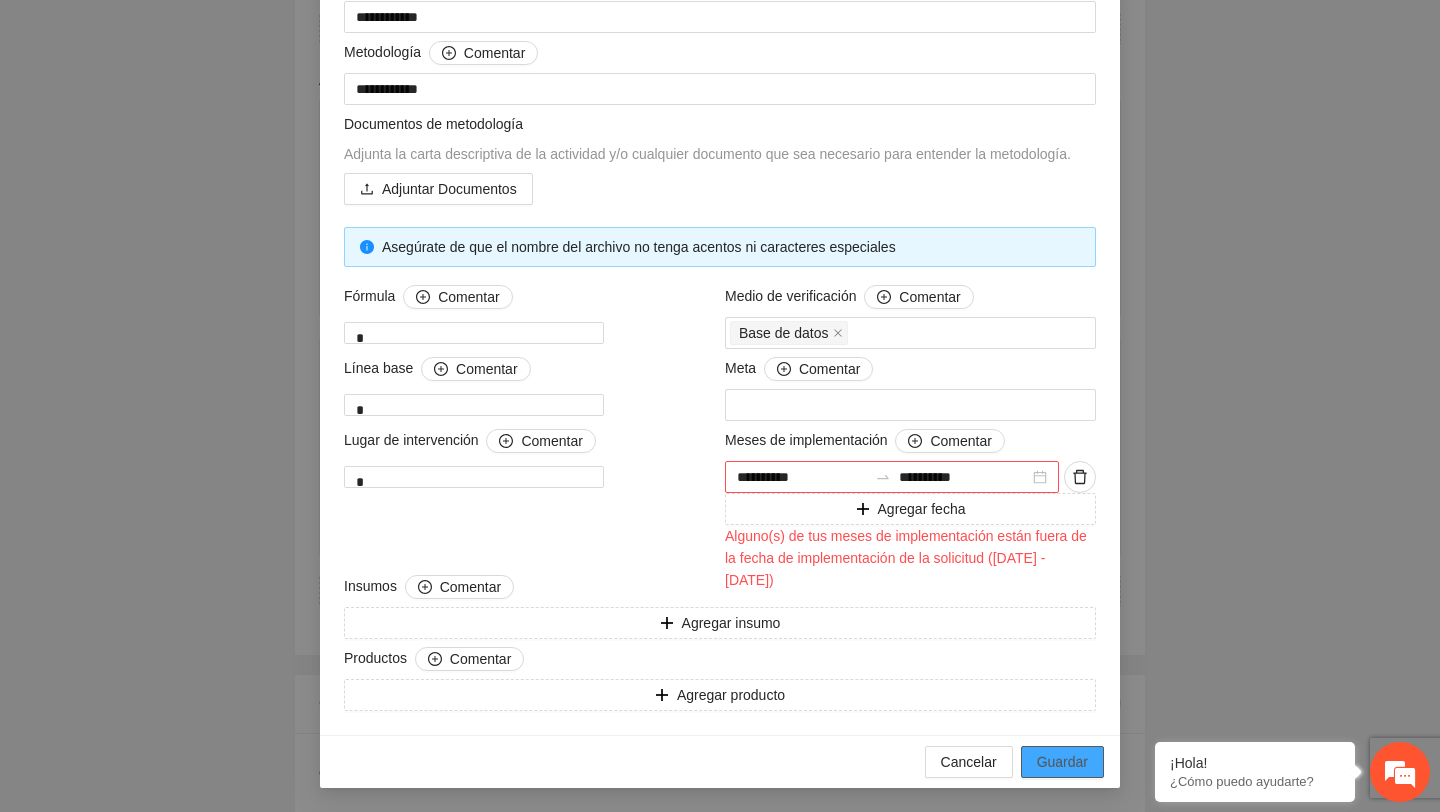 click on "Guardar" at bounding box center [1062, 762] 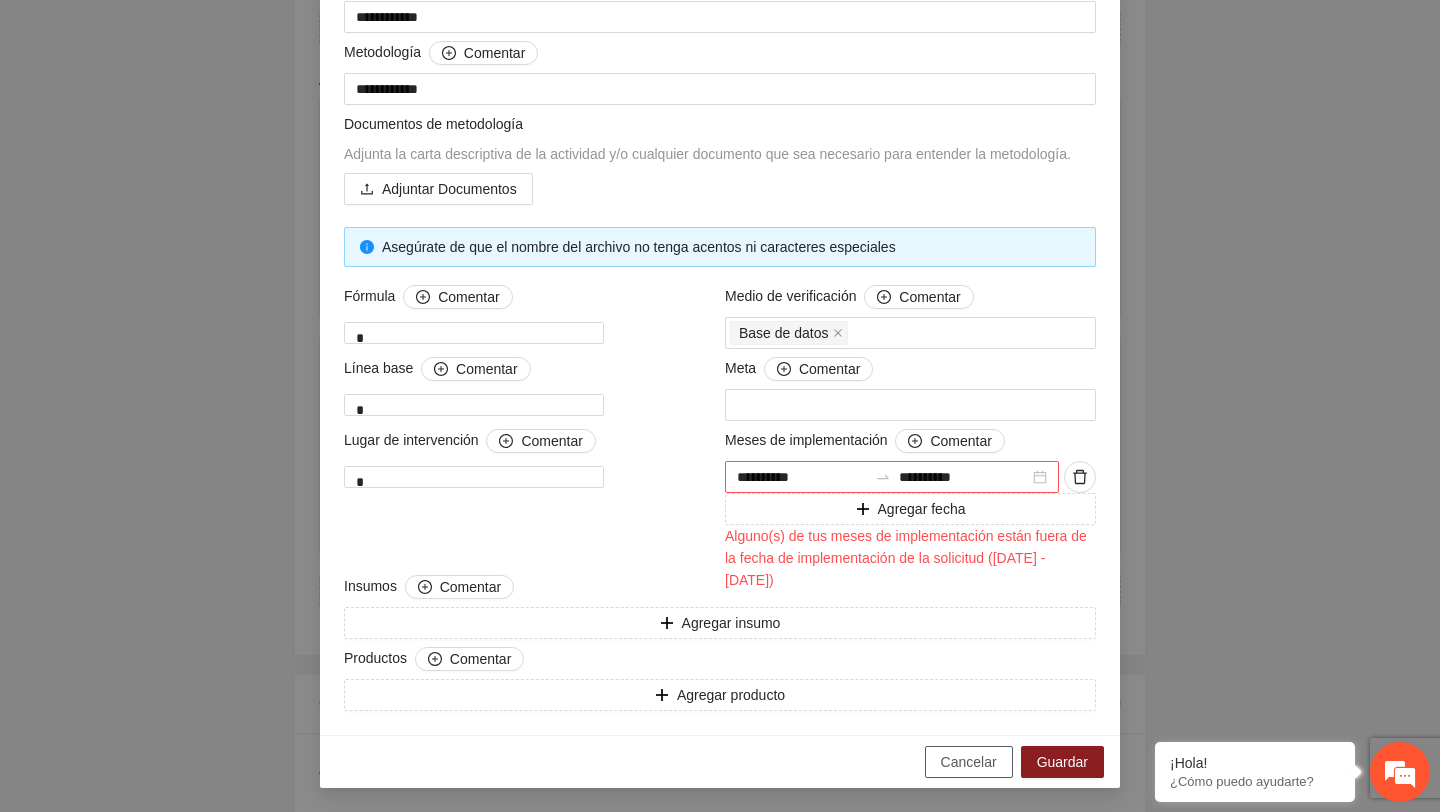 click on "Cancelar" at bounding box center [969, 762] 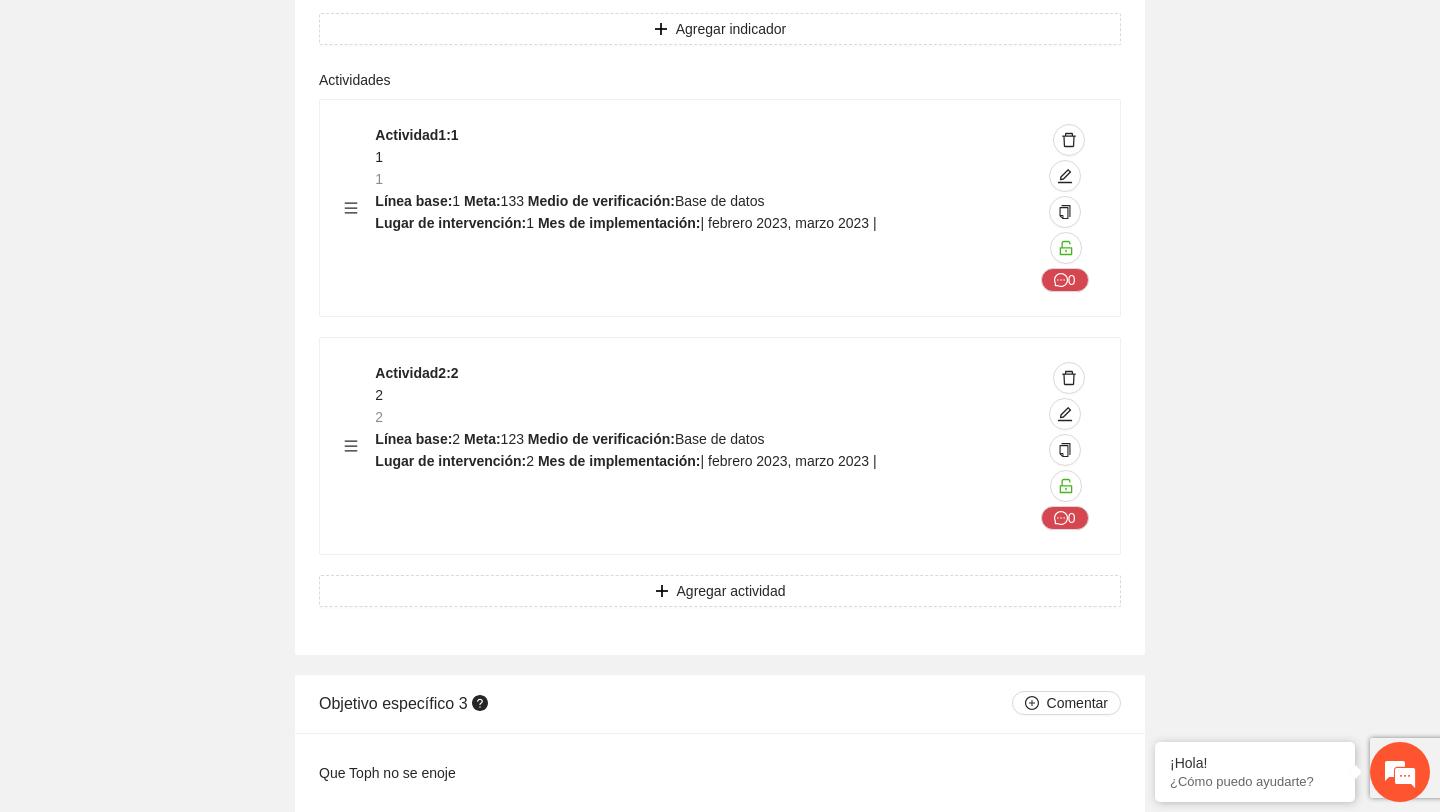 scroll, scrollTop: 202, scrollLeft: 0, axis: vertical 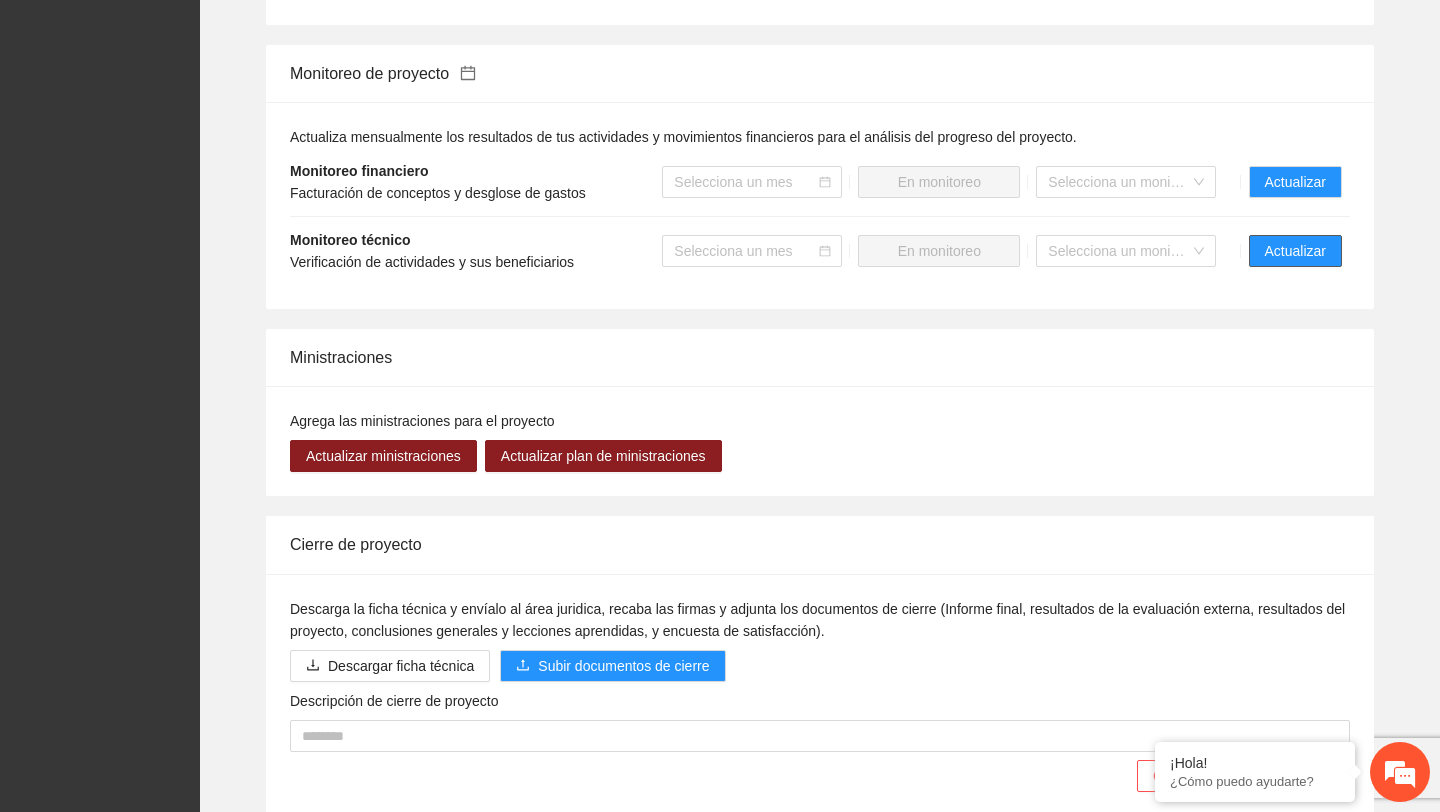 click on "Actualizar" at bounding box center [1295, 251] 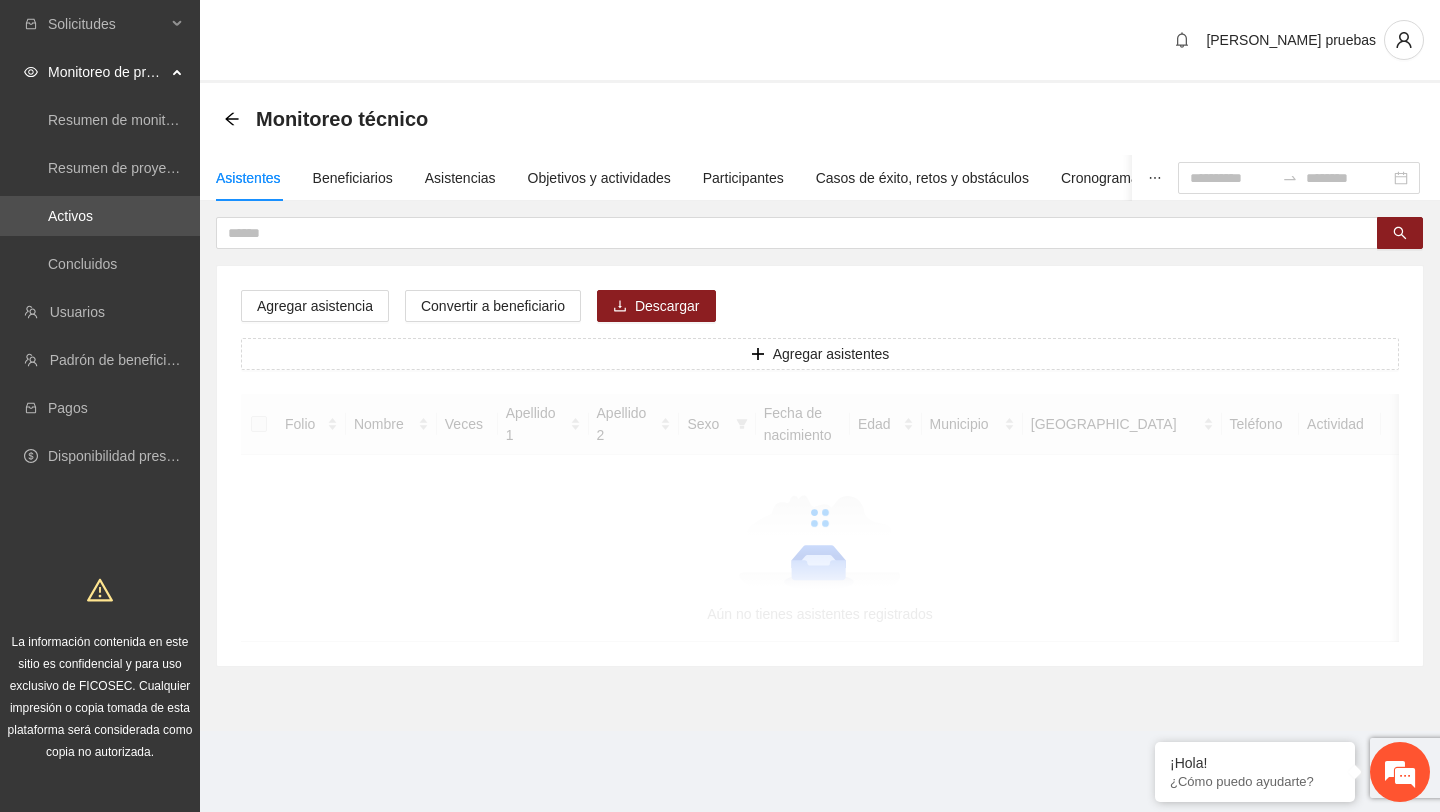 scroll, scrollTop: 0, scrollLeft: 0, axis: both 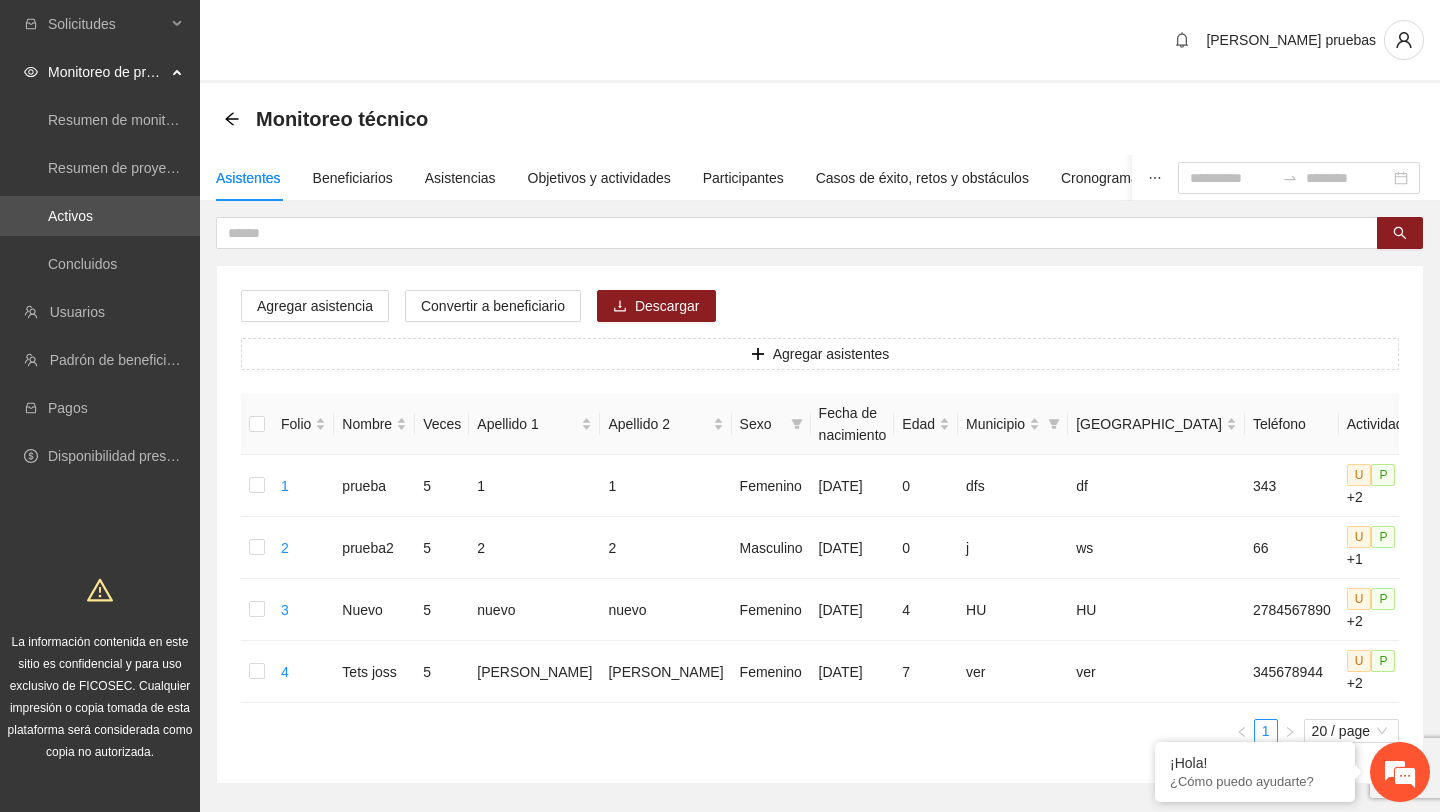 click on "Asistentes Beneficiarios Asistencias Objetivos y actividades Participantes Casos de éxito, retos y obstáculos Cronograma Visita de campo y entregables Agregar asistencia Convertir a beneficiario Descargar Agregar asistentes Folio Nombre Veces Apellido 1 Apellido 2 Sexo Fecha de nacimiento Edad Municipio Colonia Teléfono Actividad                             1 prueba  5 1 1 Femenino 31/07/2024 0 dfs df 343 U P +2 2 prueba2 5 2 2 Masculino 06/08/2024 0 j ws 66 U P +1 3 Nuevo  5 nuevo nuevo Femenino 13/07/2020 4 HU HU 2784567890 U P +2 4 Tets joss 5 joss joss Femenino 02/07/2018 7 ver ver 345678944 U P +2 1 20 / page" at bounding box center (820, 469) 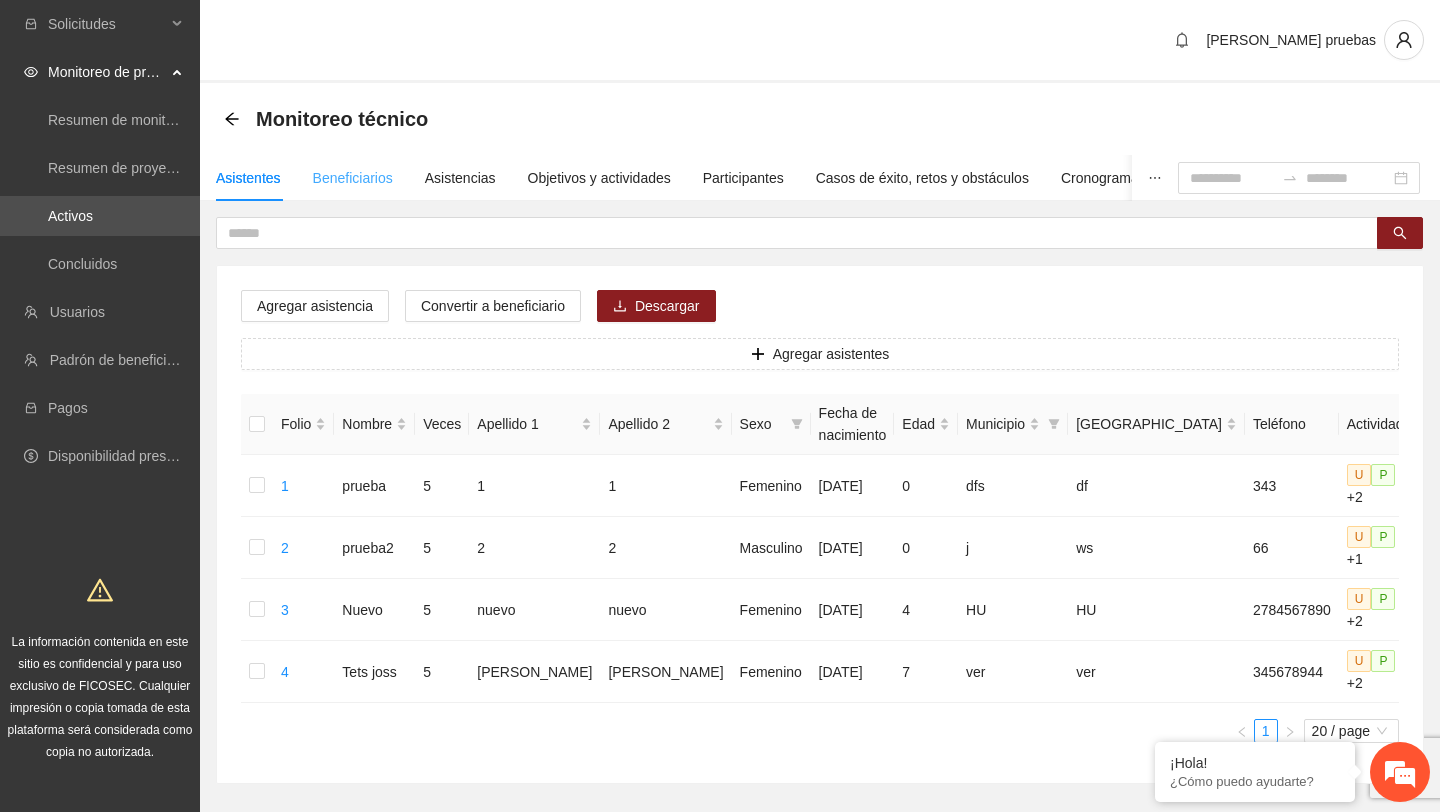 click on "Beneficiarios" at bounding box center [353, 178] 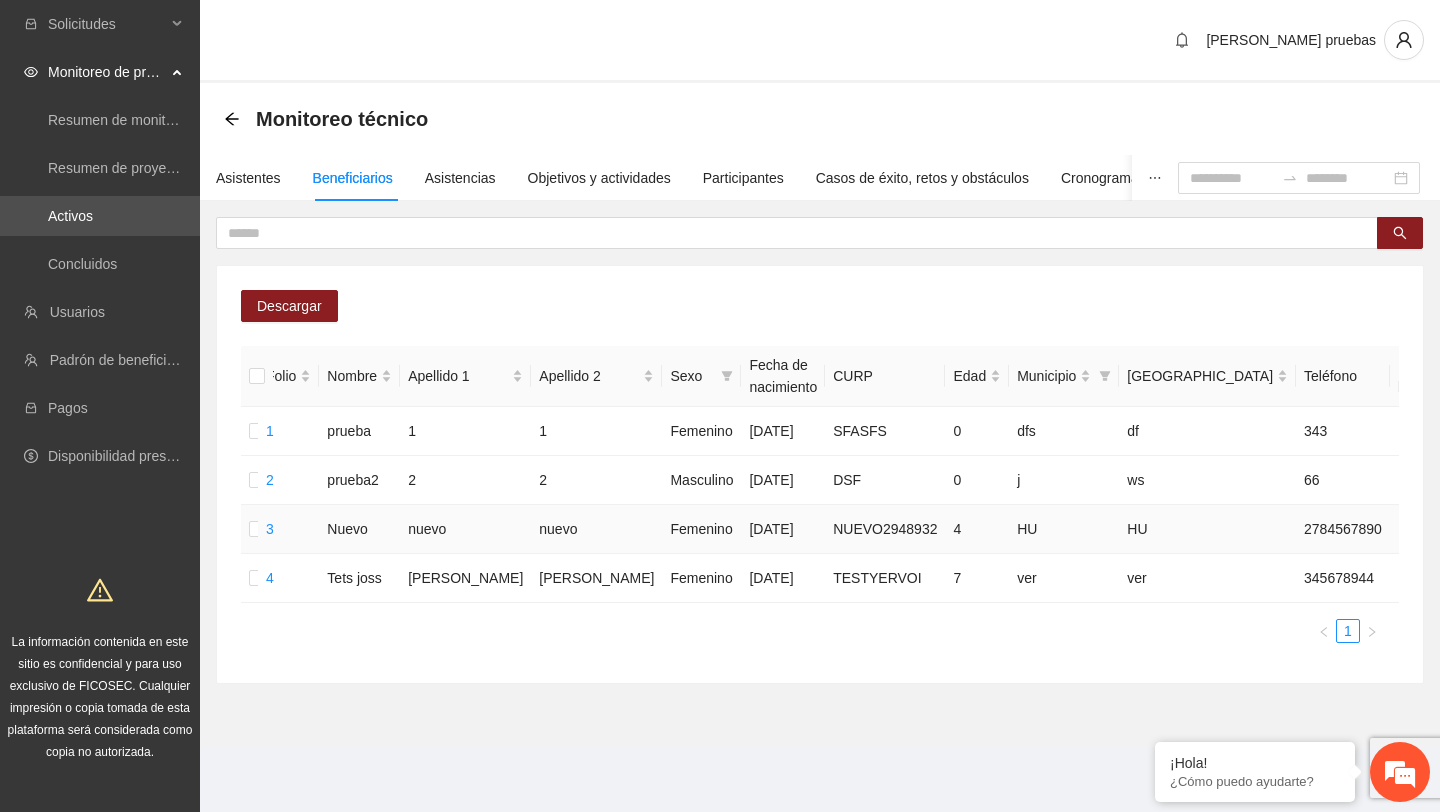 scroll, scrollTop: 0, scrollLeft: 0, axis: both 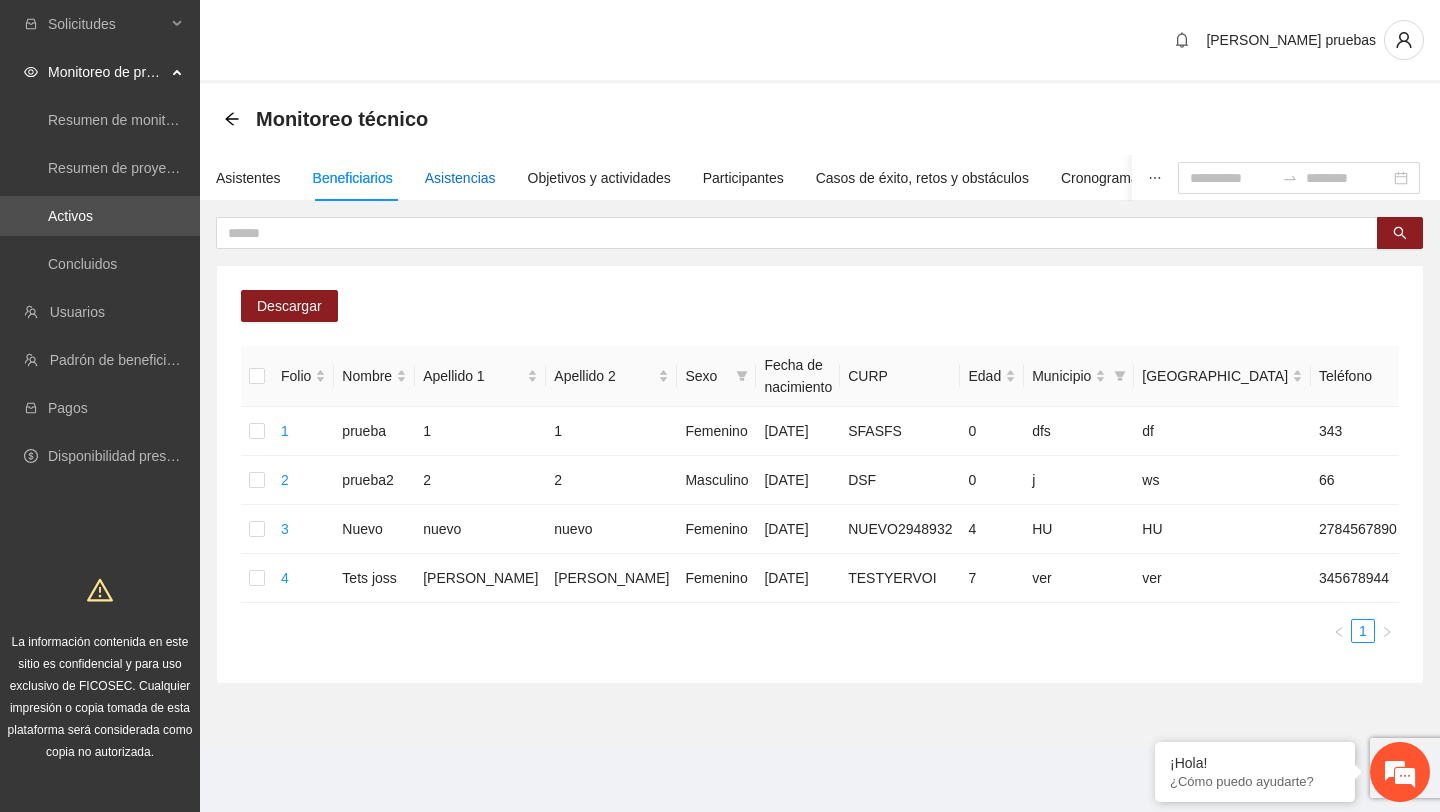 click on "Asistencias" at bounding box center [460, 178] 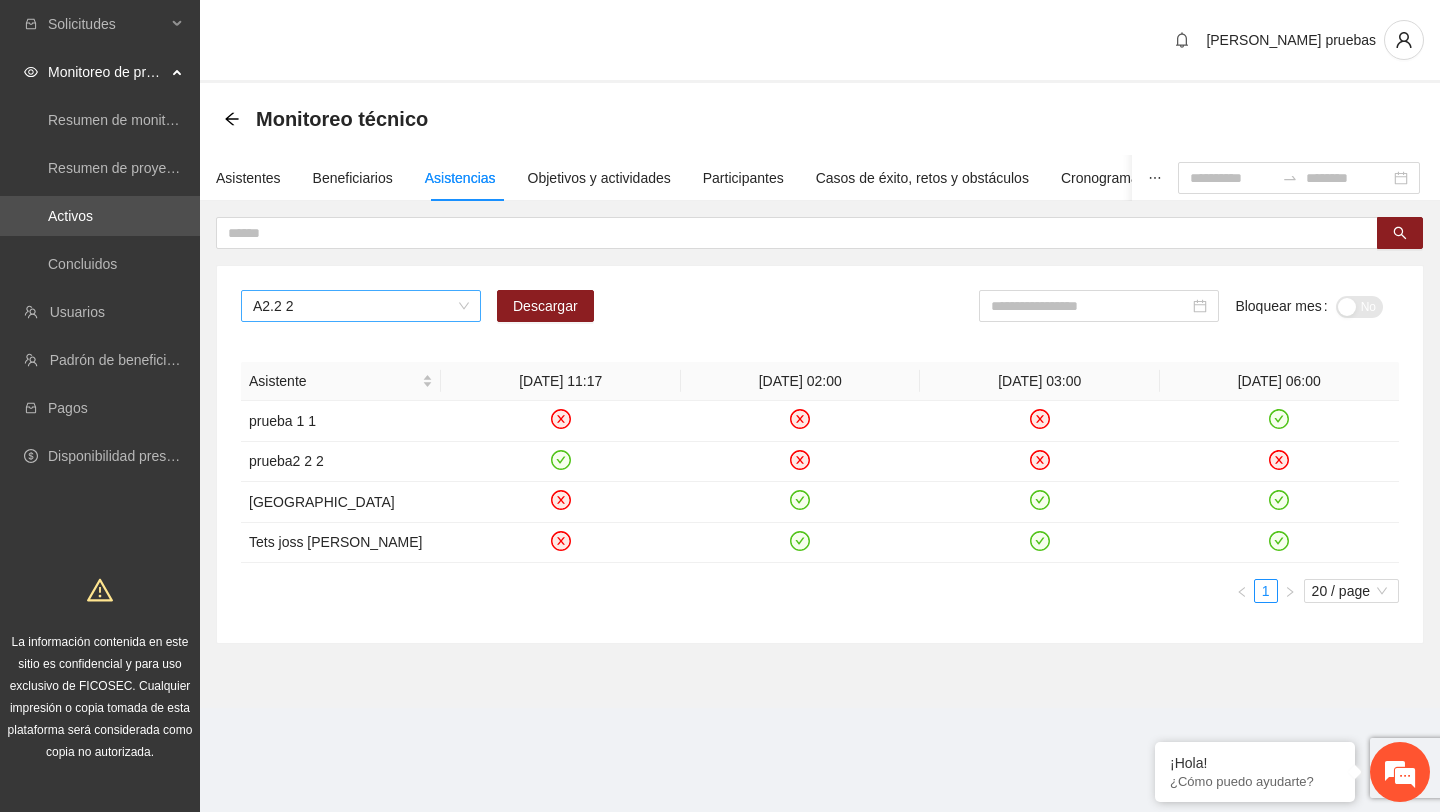 click on "A2.2 2" at bounding box center (361, 306) 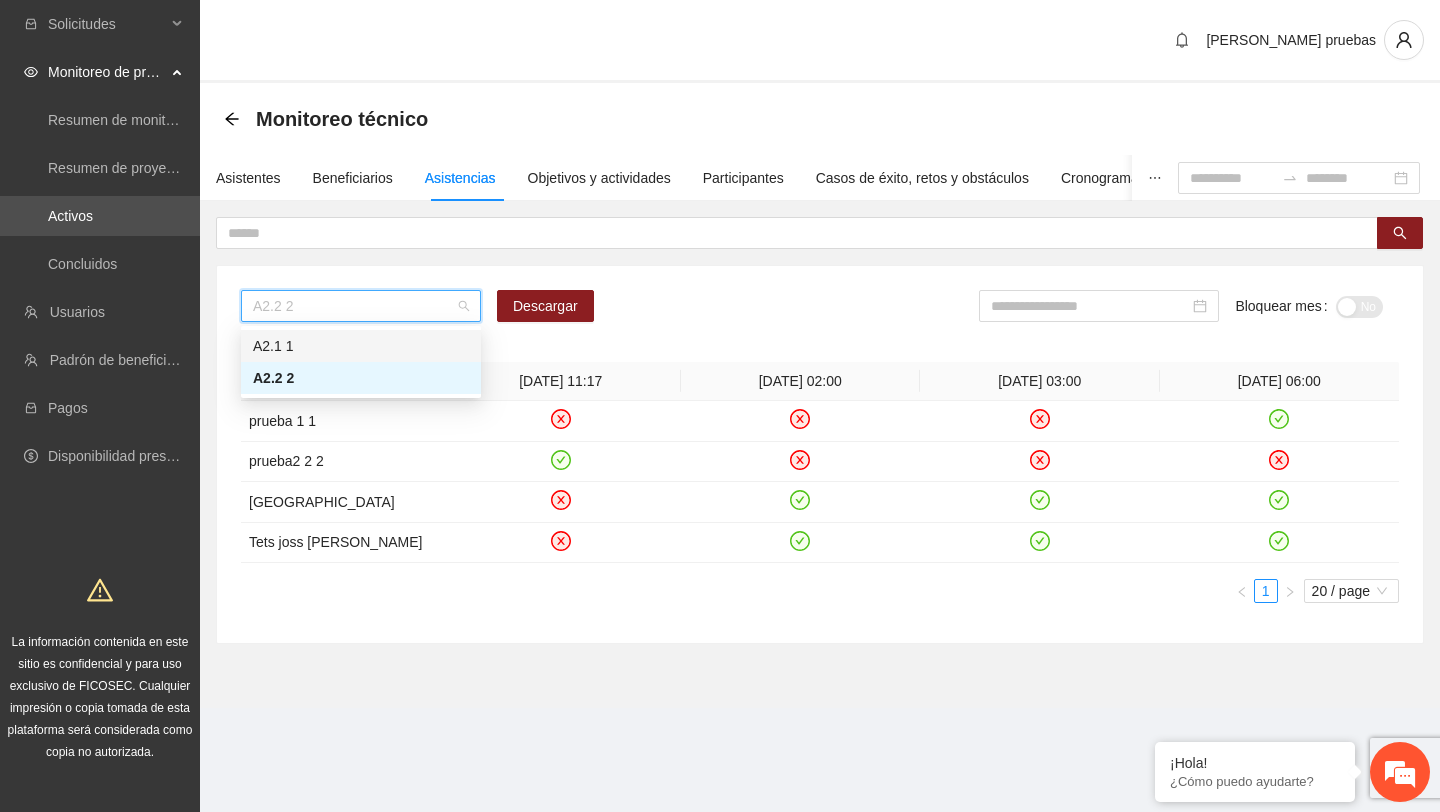 click on "A2.1 1" at bounding box center [361, 346] 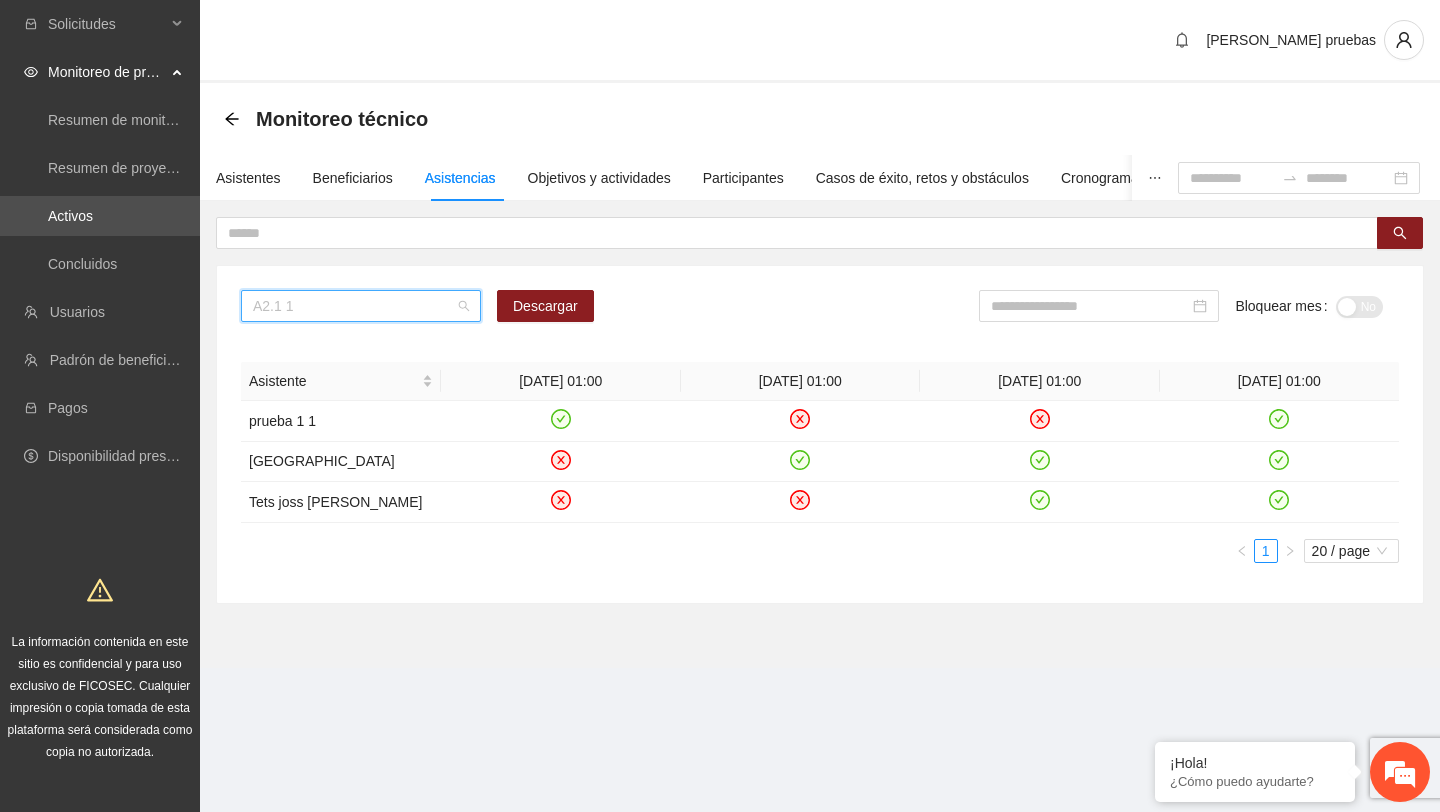 click on "A2.1 1" at bounding box center [361, 306] 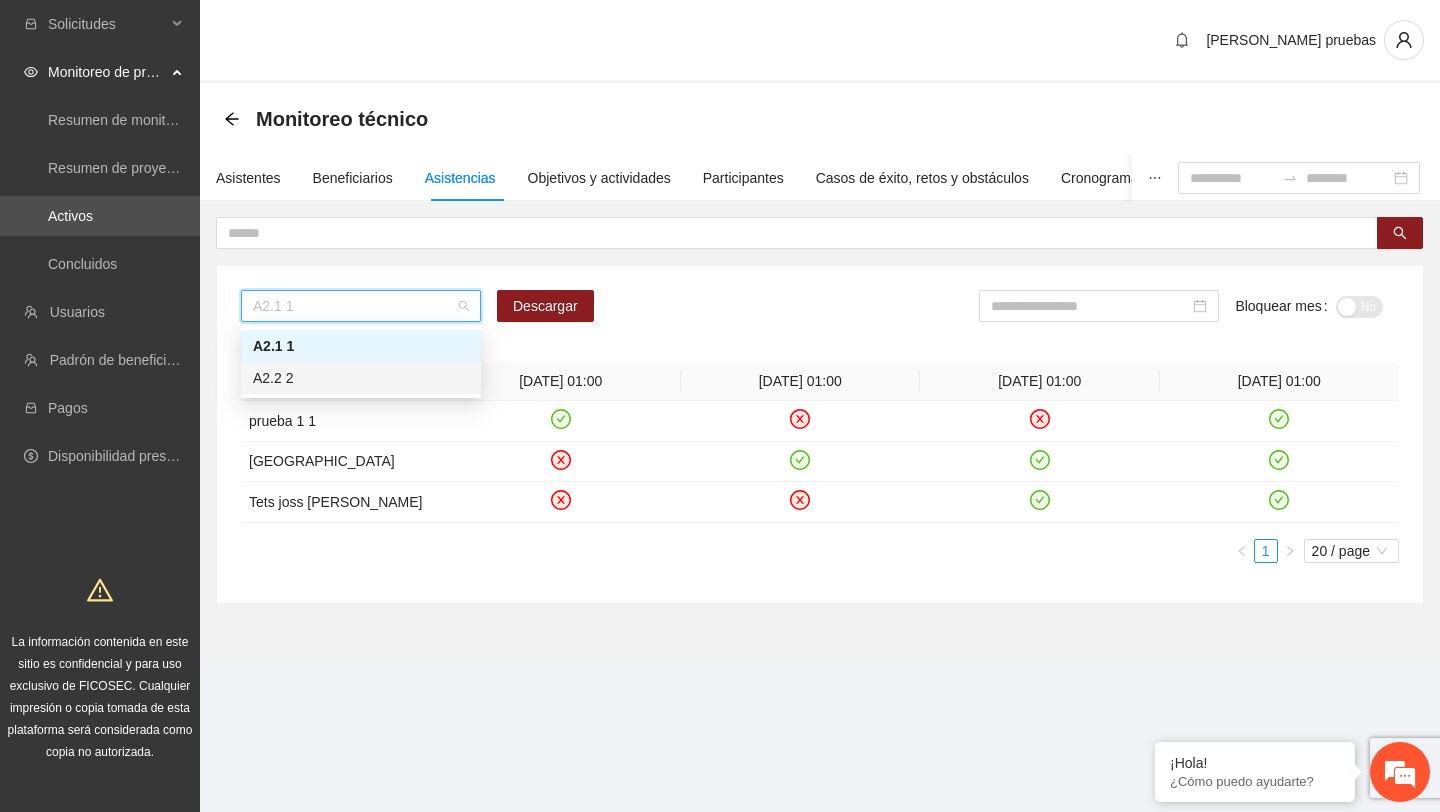 click on "A2.2 2" at bounding box center (361, 378) 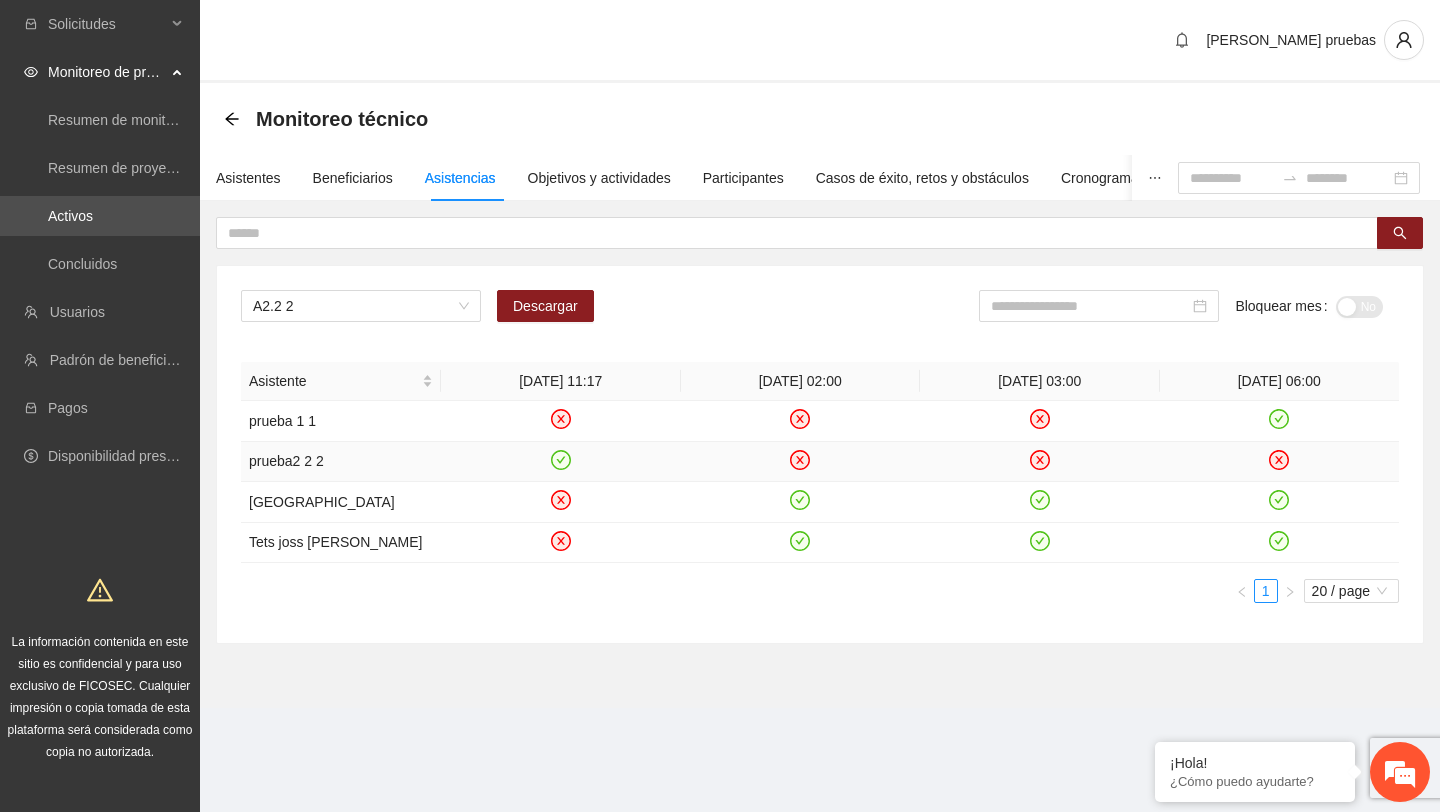 click 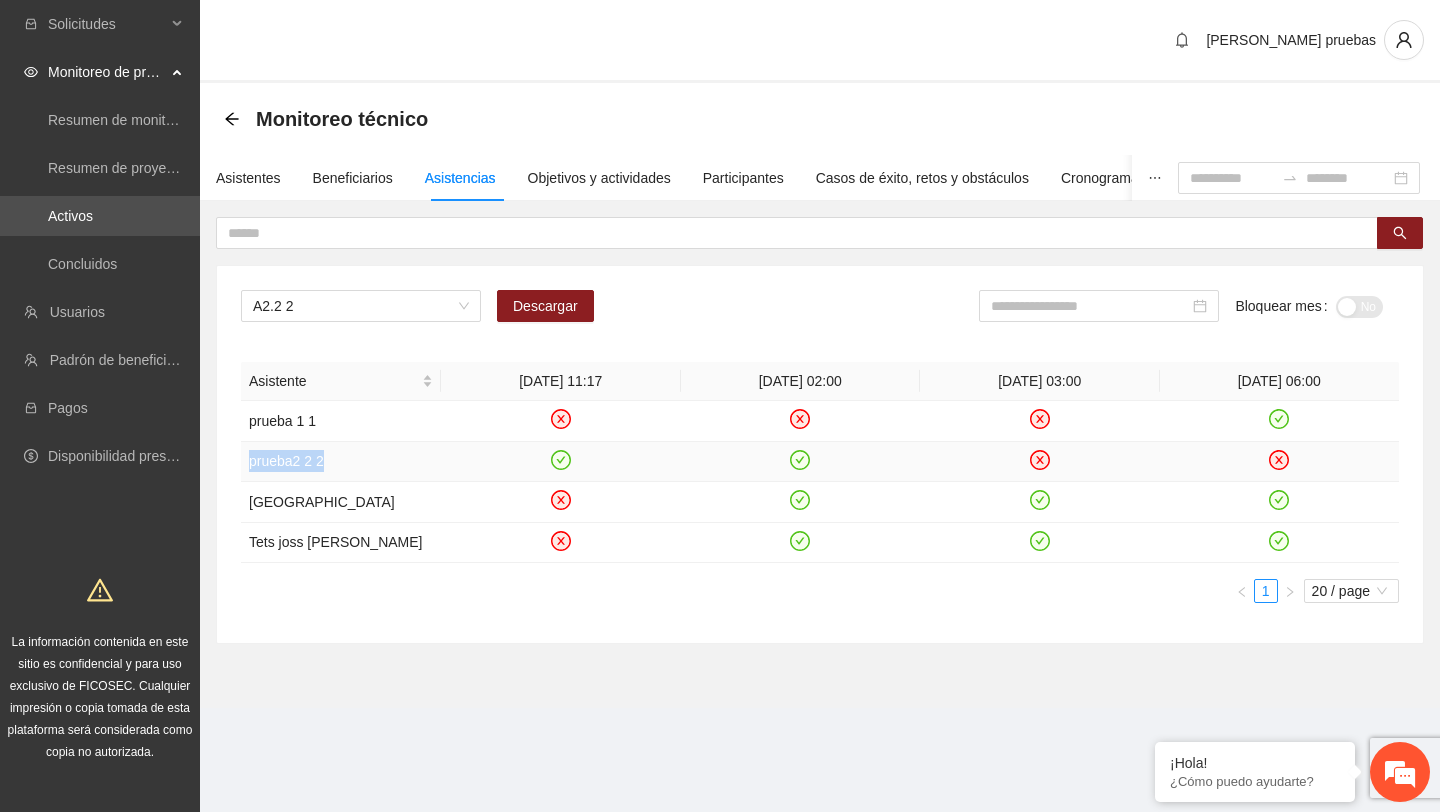 drag, startPoint x: 247, startPoint y: 462, endPoint x: 391, endPoint y: 469, distance: 144.17004 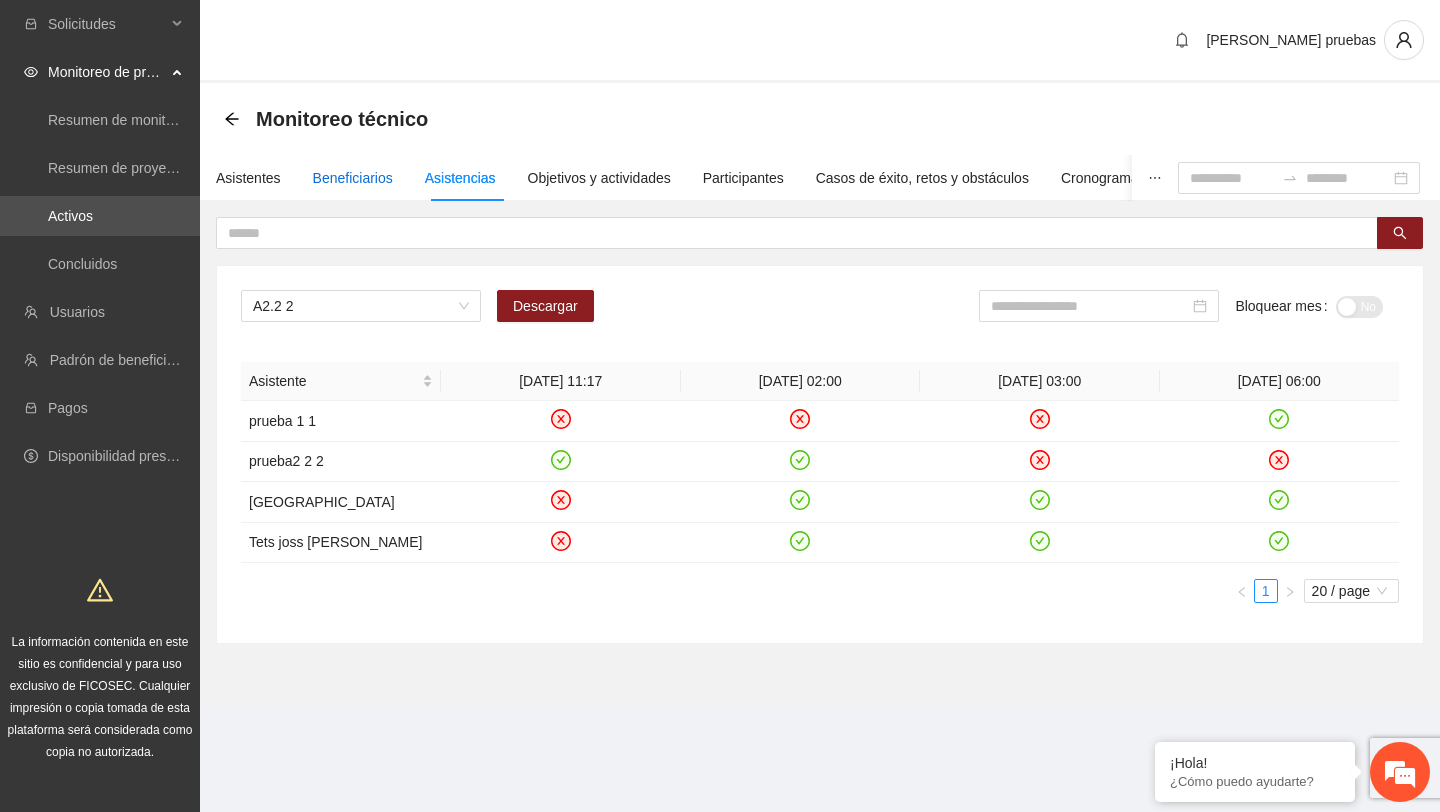 click on "Beneficiarios" at bounding box center [353, 178] 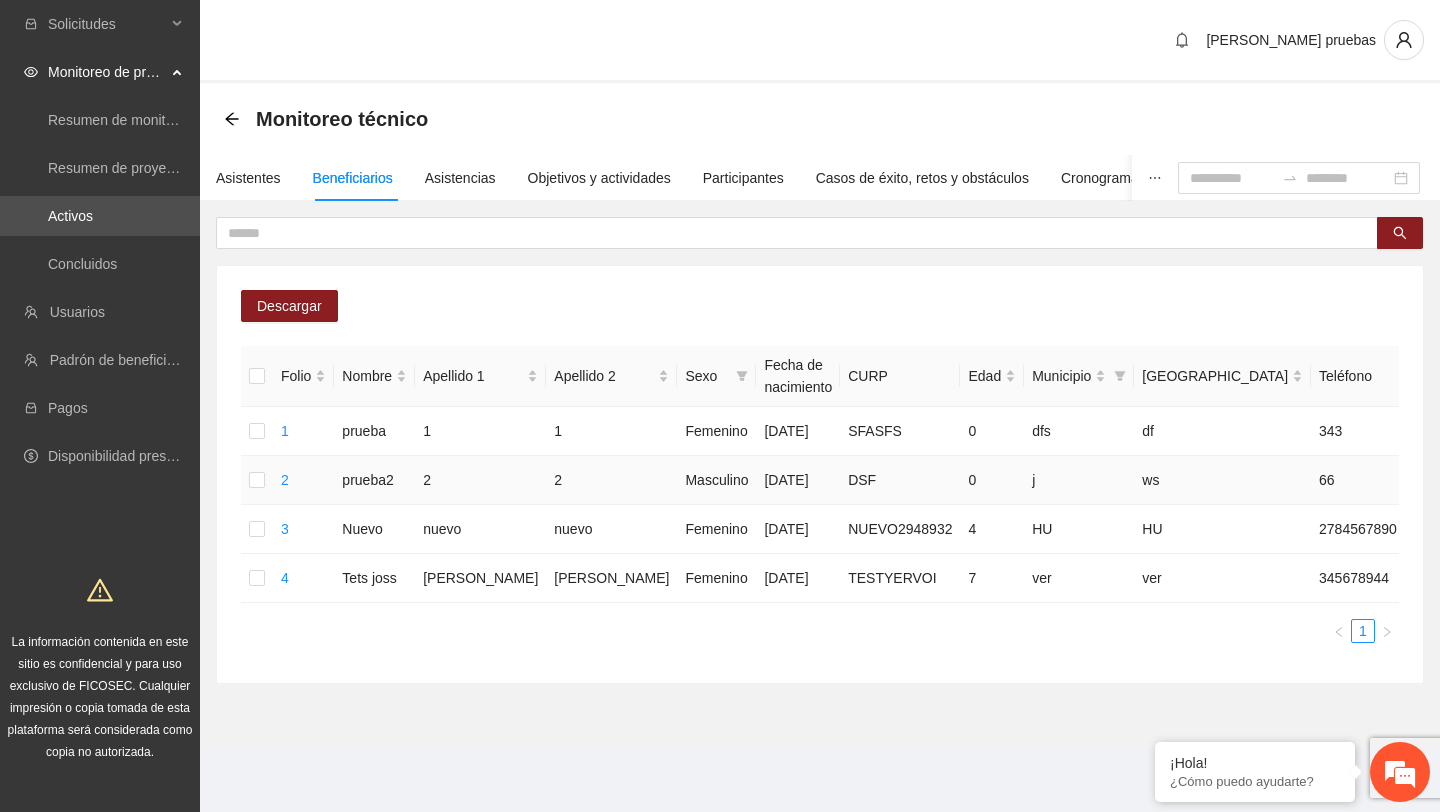 scroll, scrollTop: 0, scrollLeft: 213, axis: horizontal 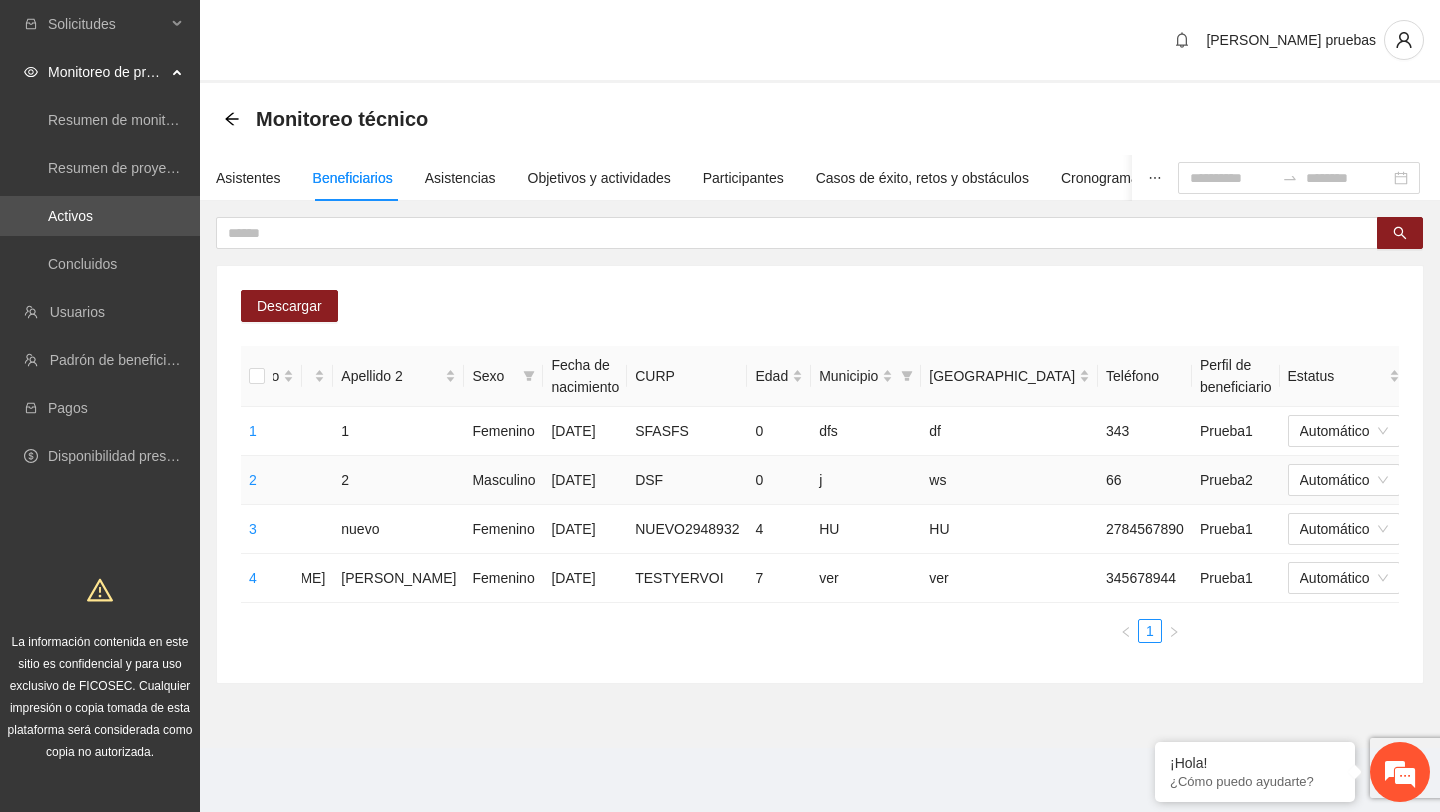 click 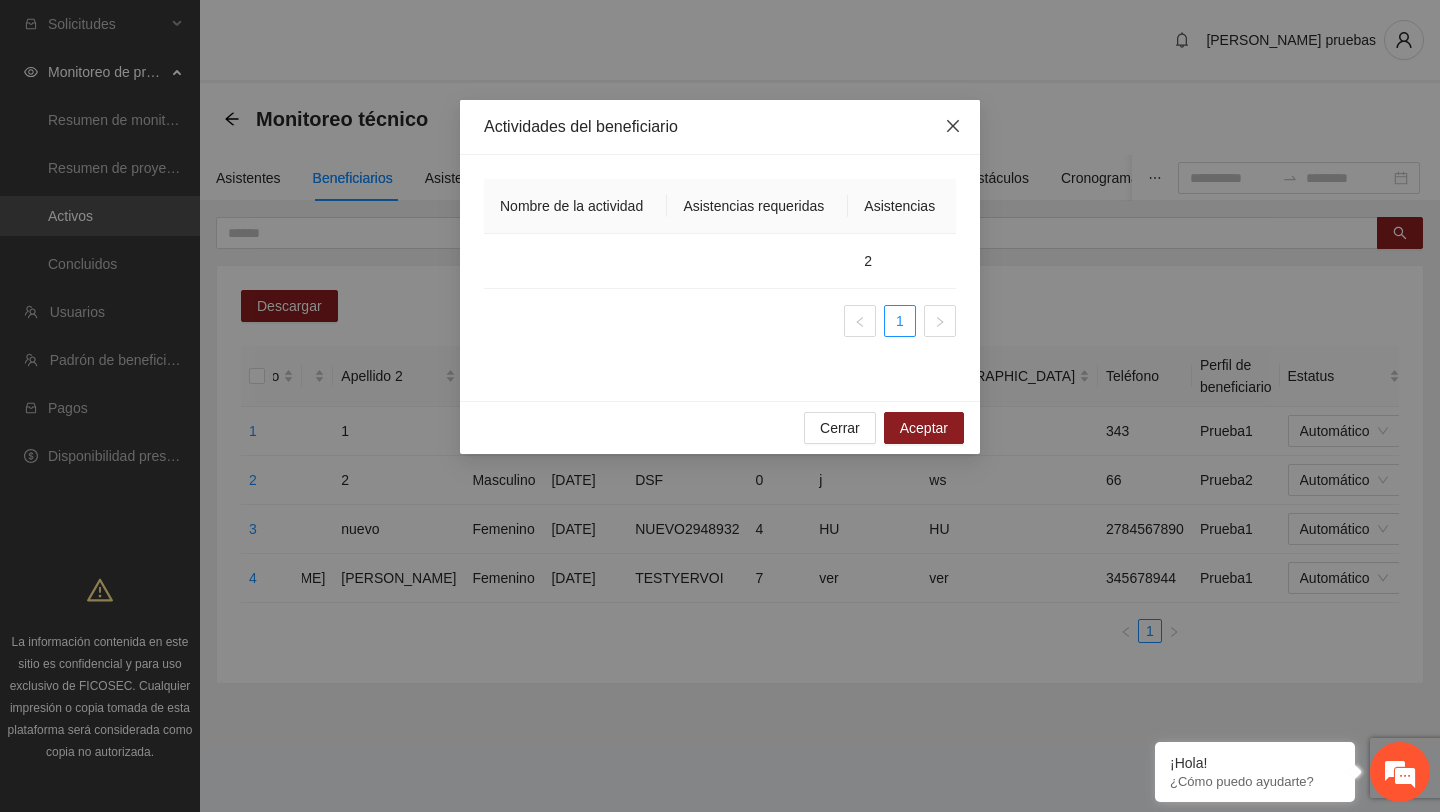 click at bounding box center (953, 127) 